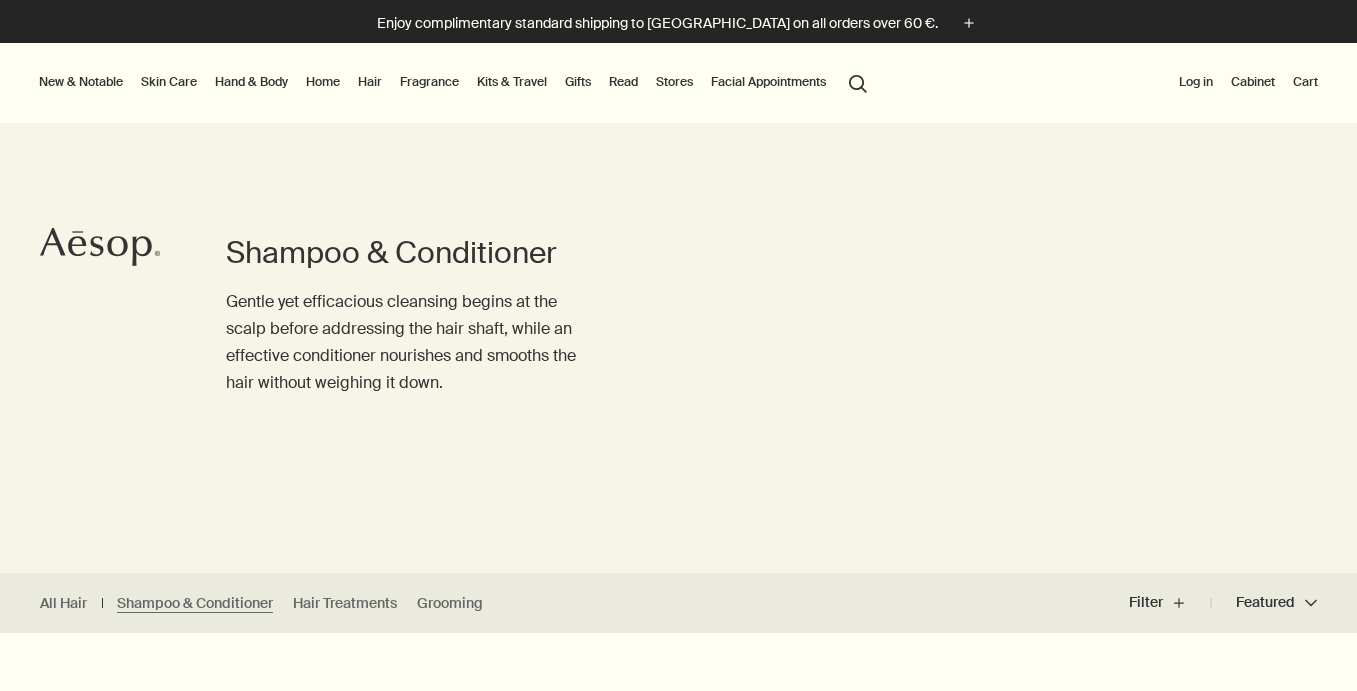 scroll, scrollTop: 0, scrollLeft: 0, axis: both 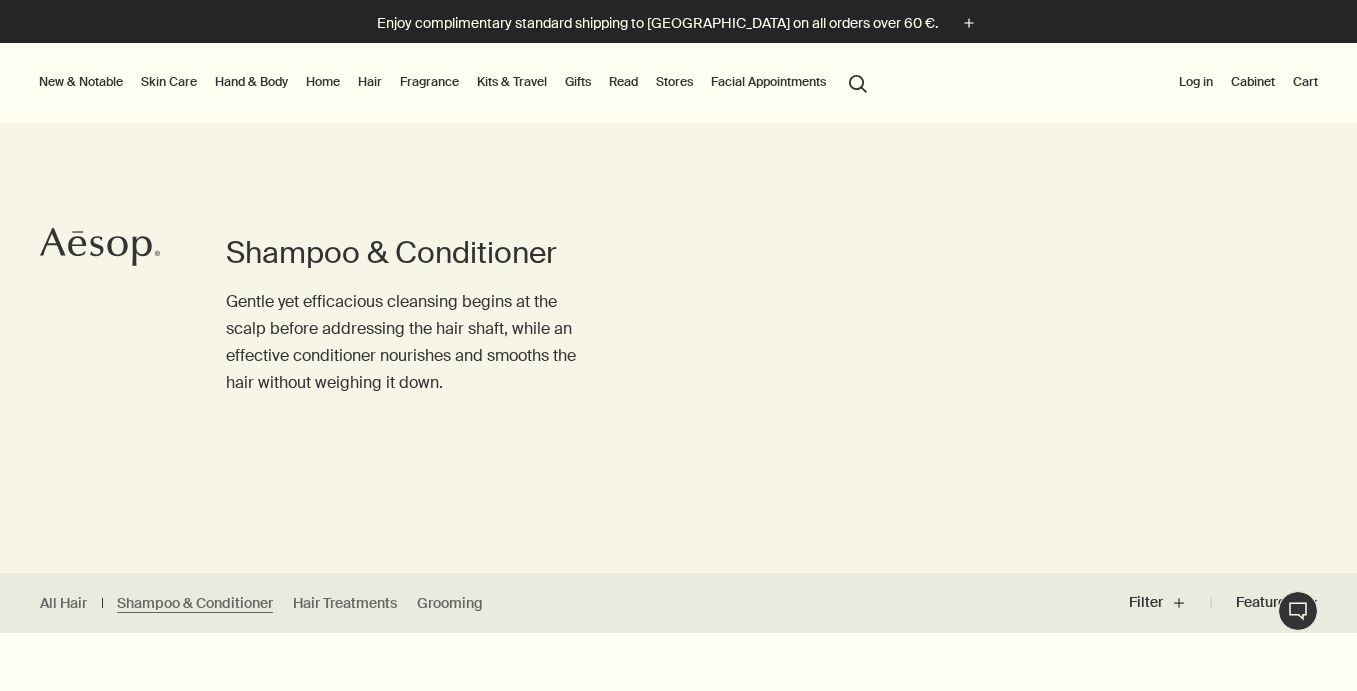 click on "Log in" at bounding box center [1196, 82] 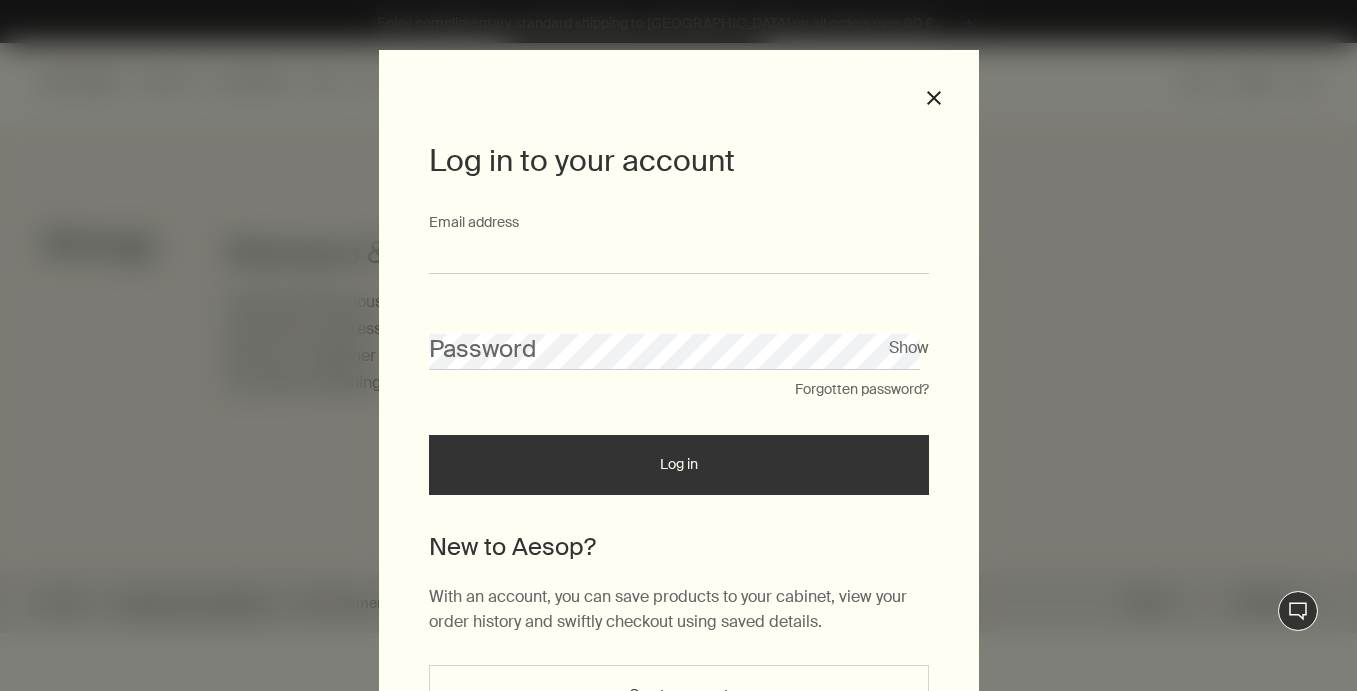 click on "Email address" at bounding box center (679, 255) 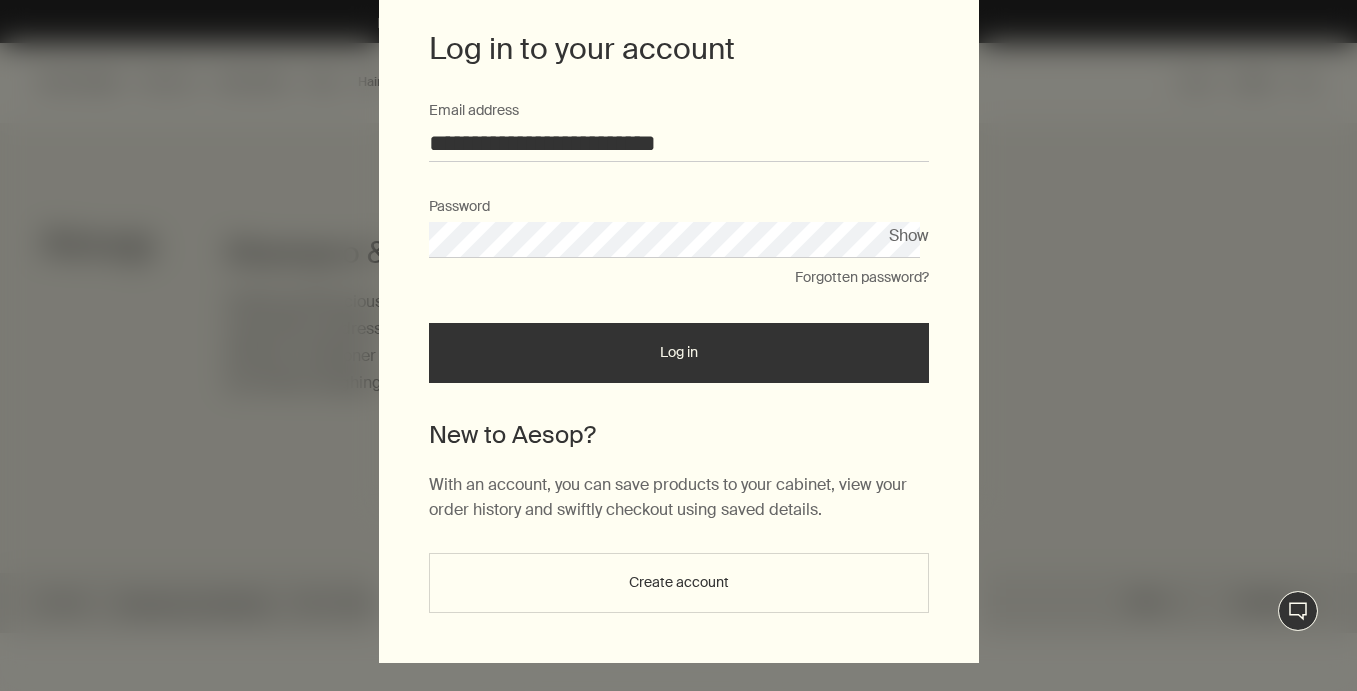 scroll, scrollTop: 134, scrollLeft: 0, axis: vertical 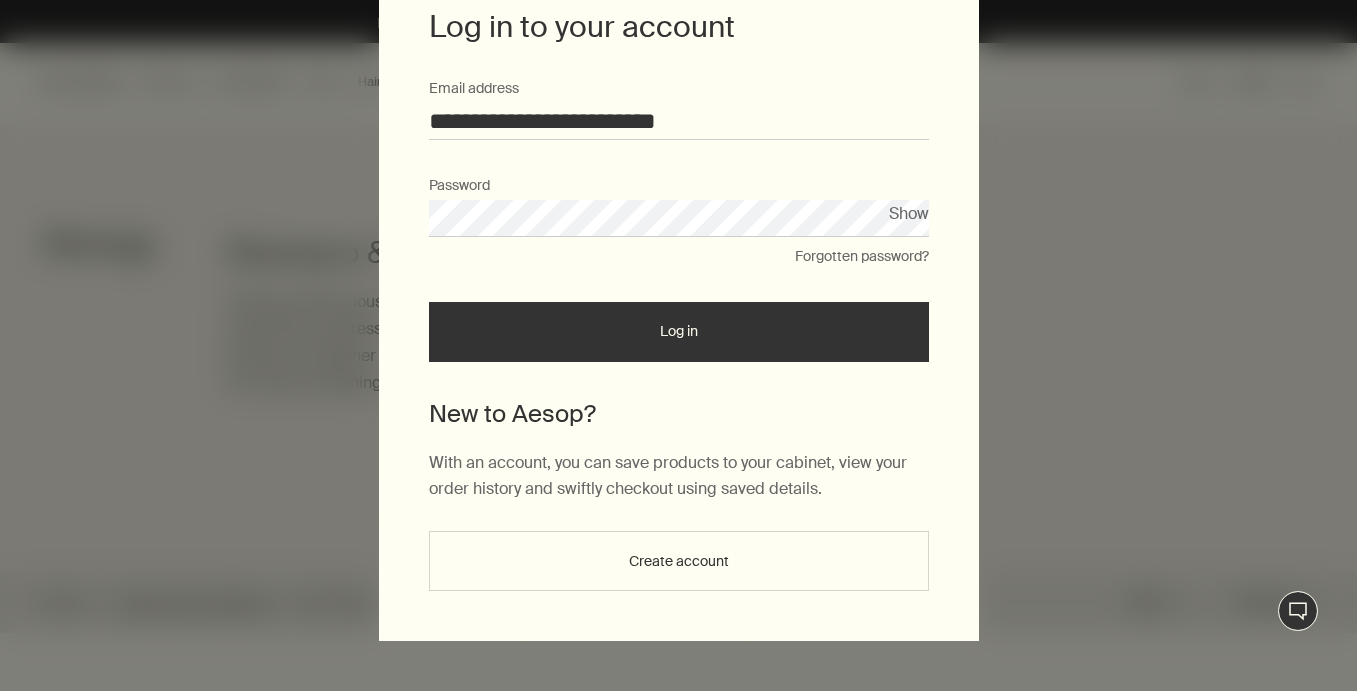 click on "Create account" at bounding box center (679, 561) 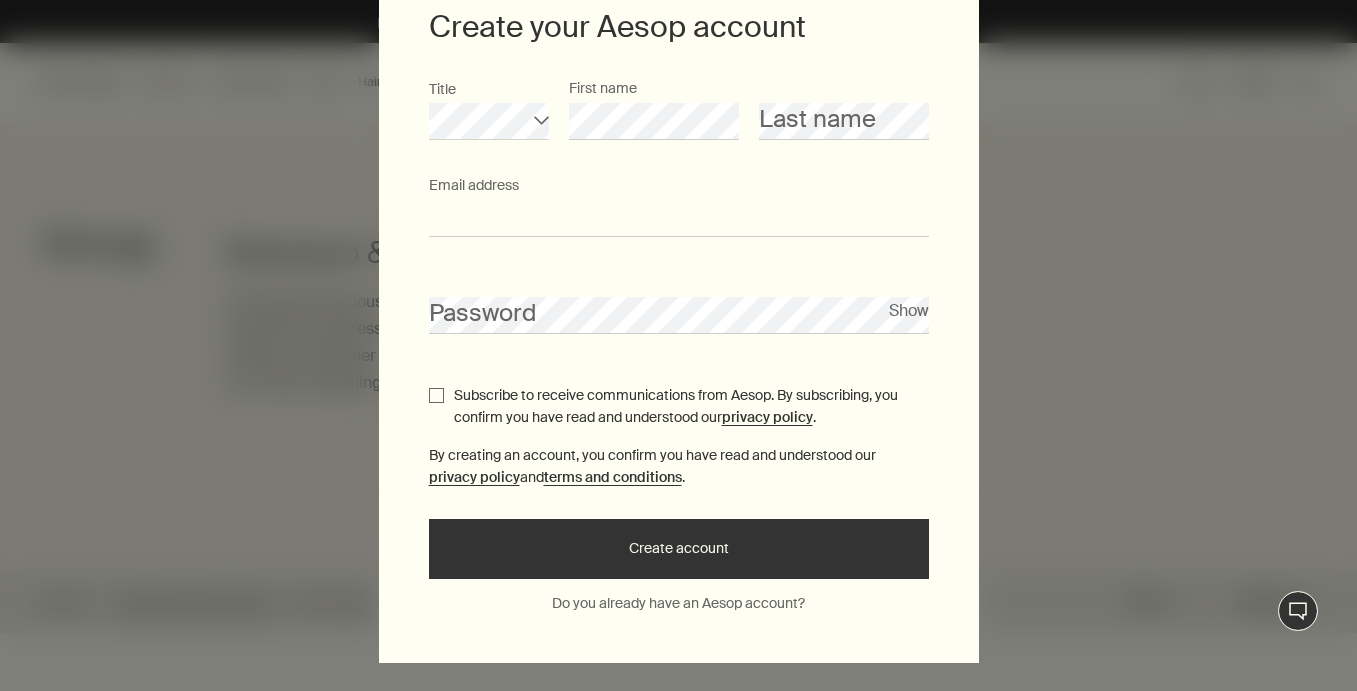 type on "**********" 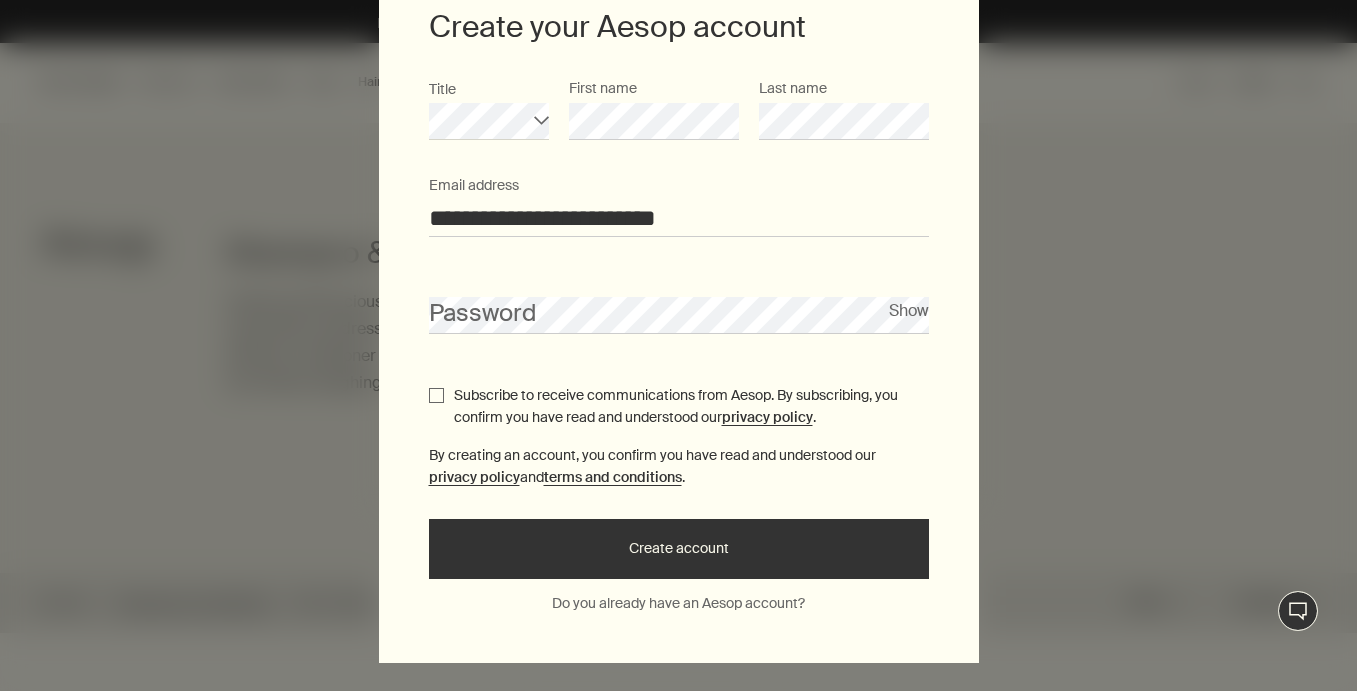 click on "Title chevron First name Last name" at bounding box center (679, 126) 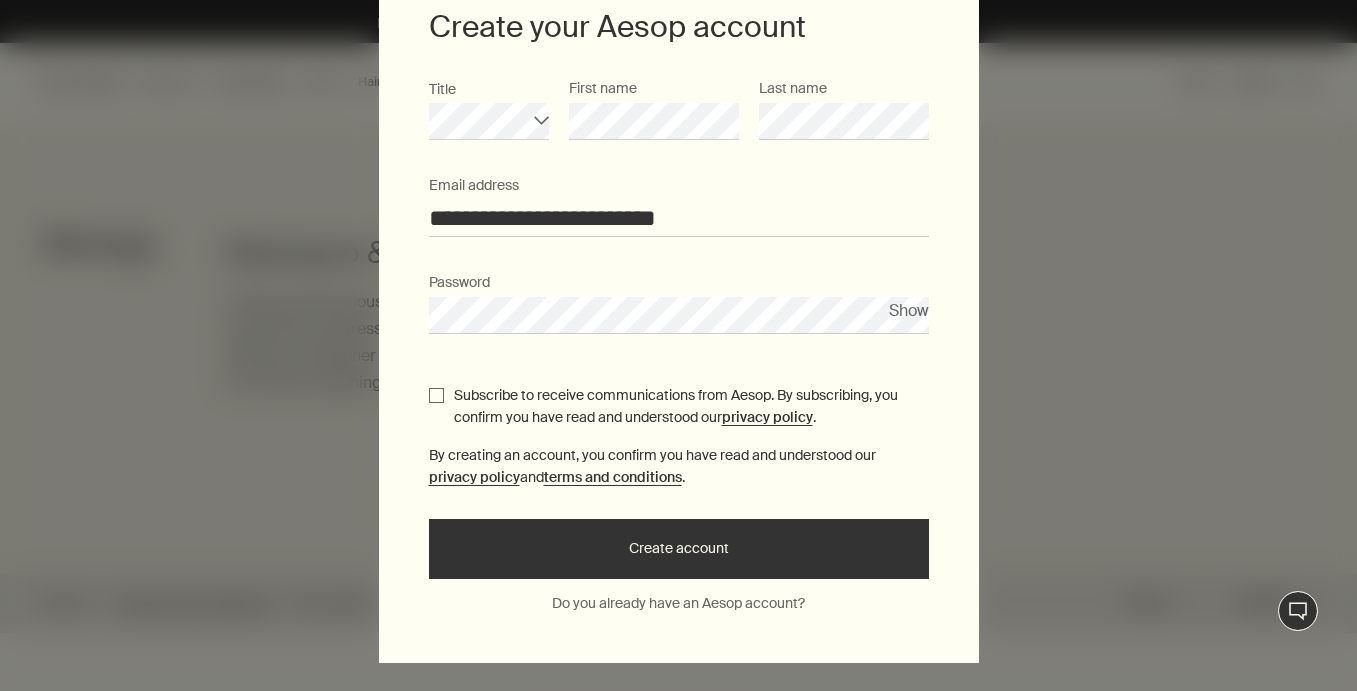 click on "**********" at bounding box center (679, 328) 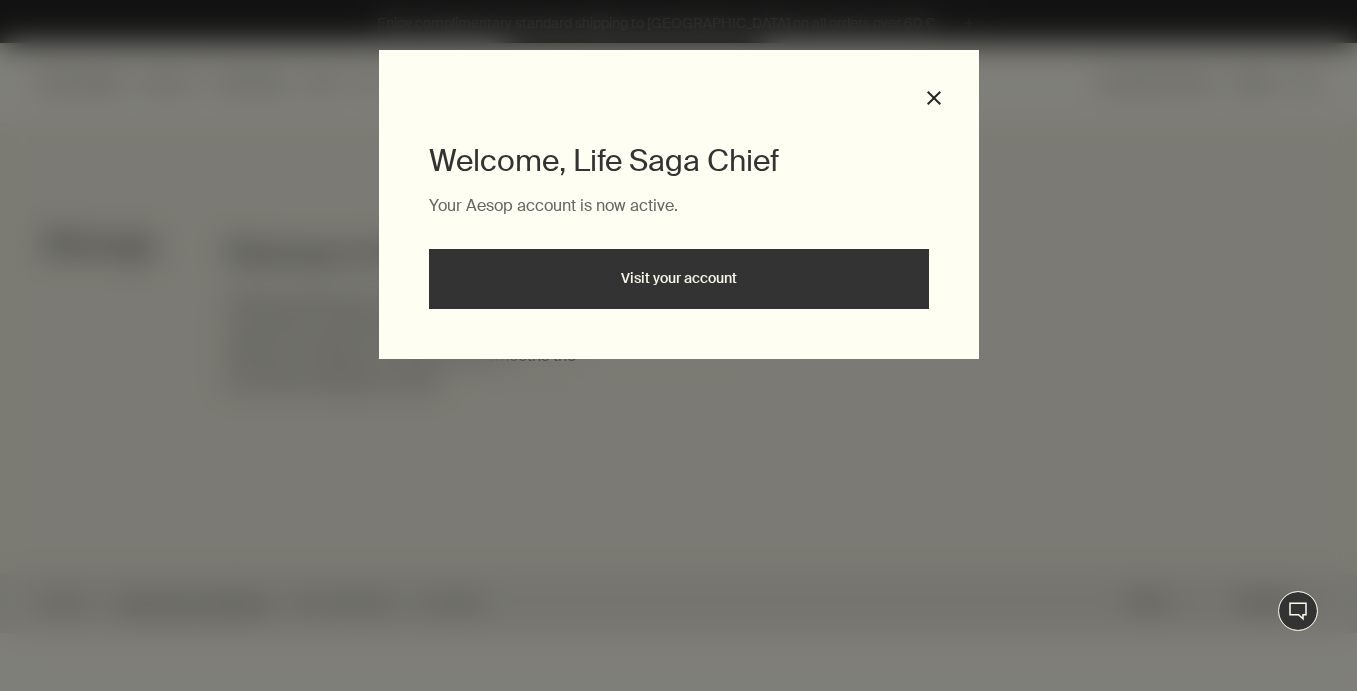 scroll, scrollTop: 0, scrollLeft: 0, axis: both 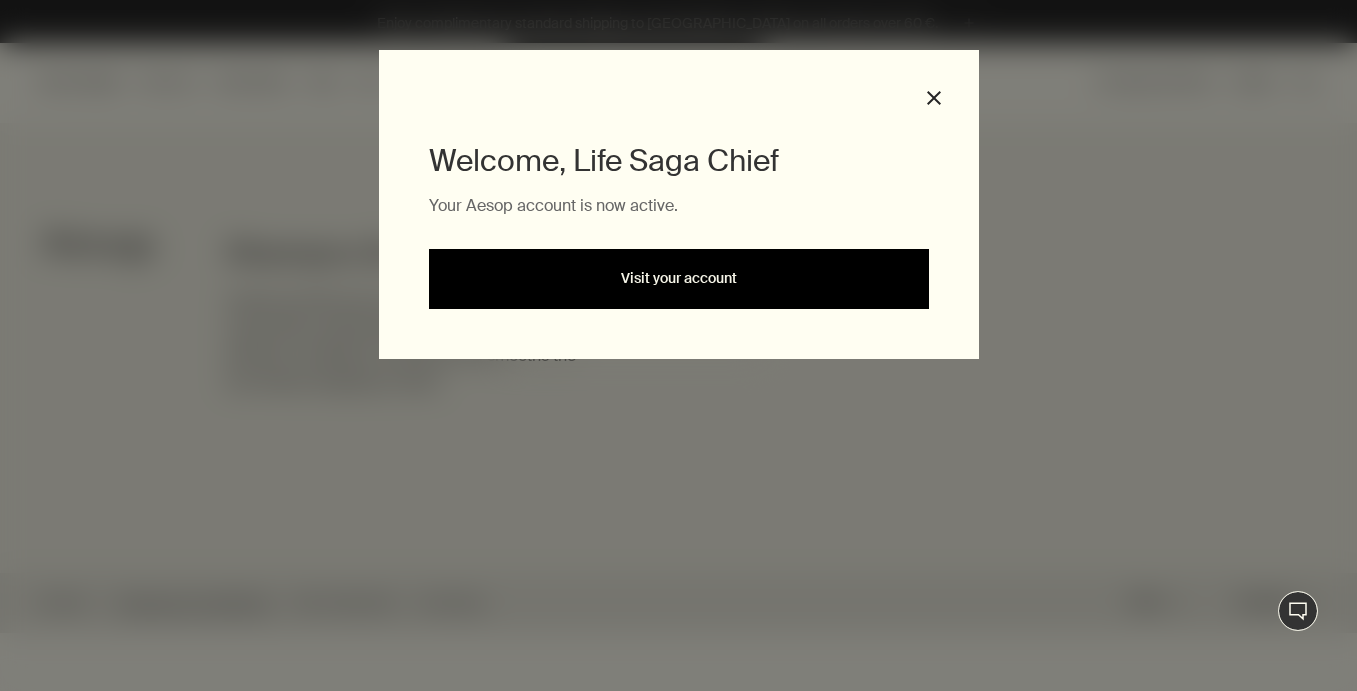 click on "Visit your account" at bounding box center (679, 279) 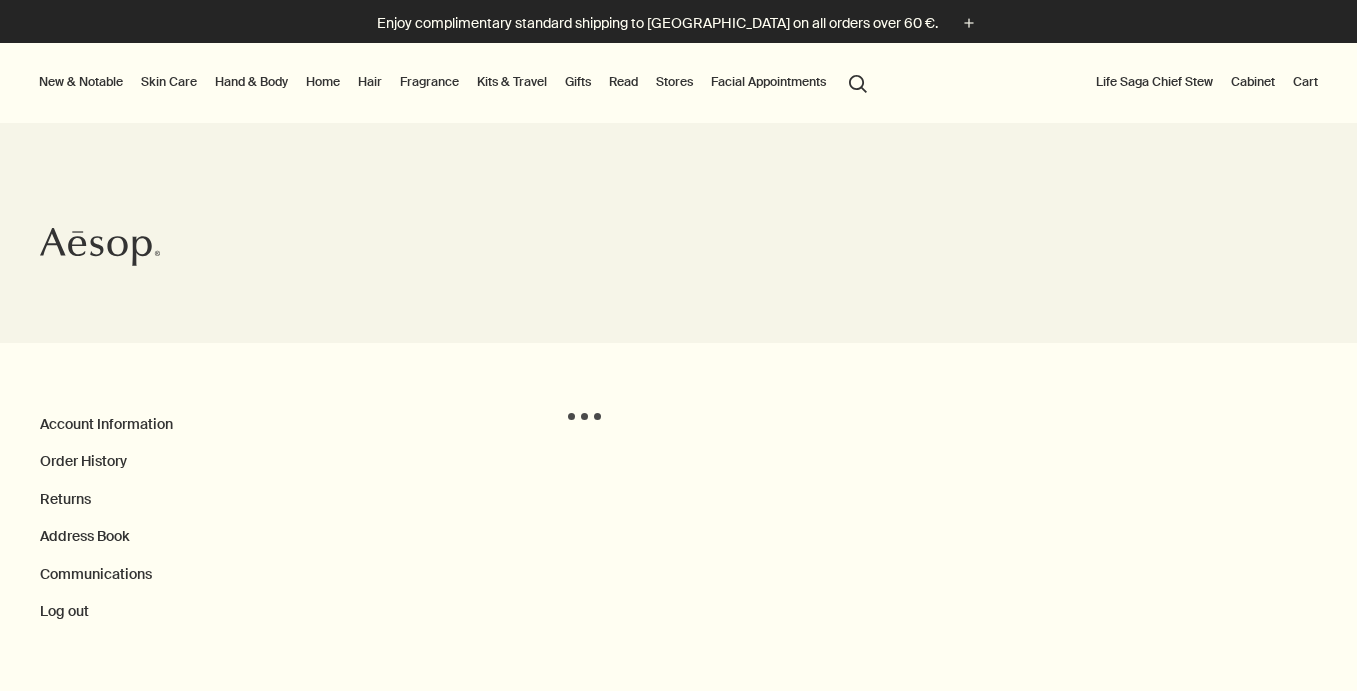 scroll, scrollTop: 0, scrollLeft: 0, axis: both 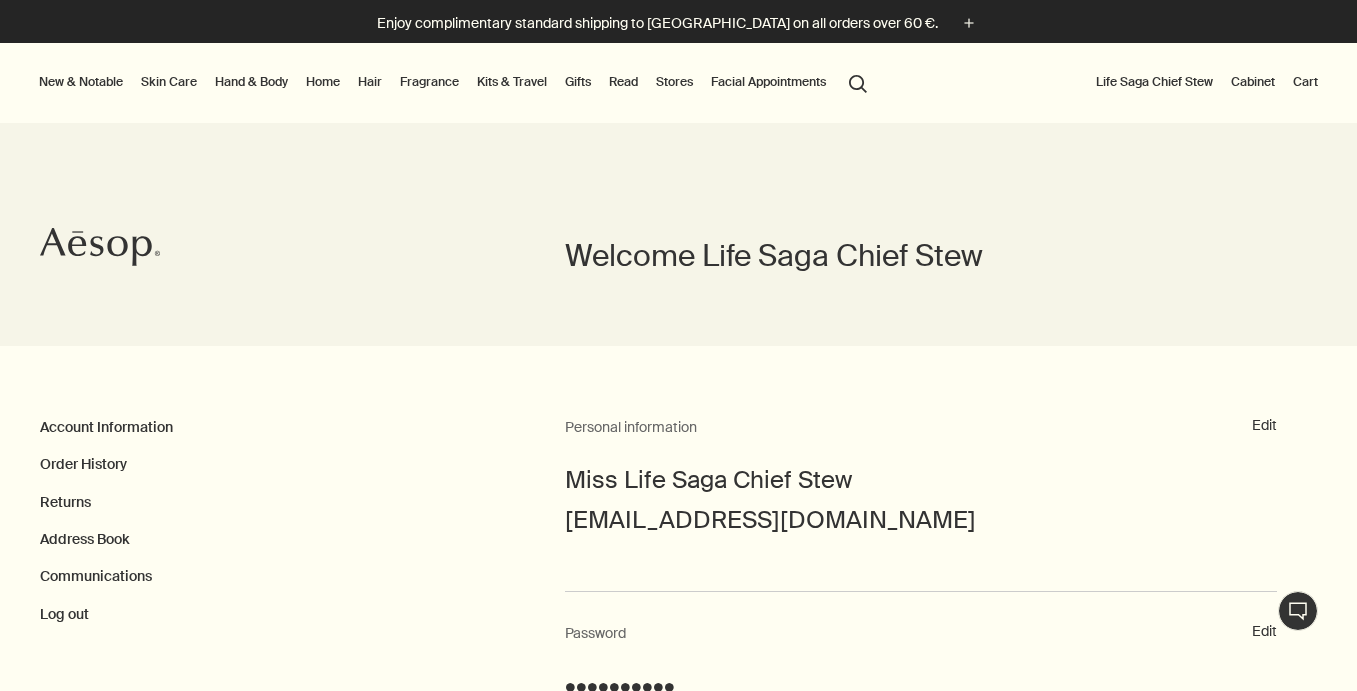 click on "Aesop" 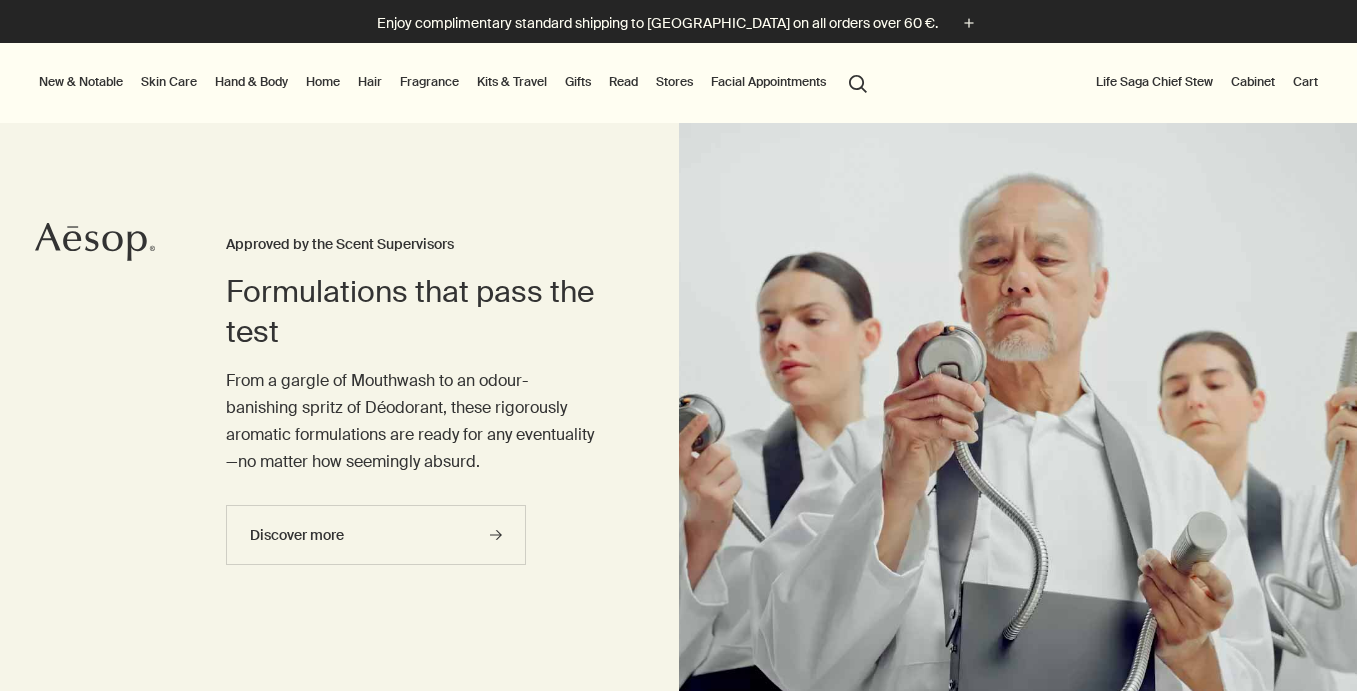 scroll, scrollTop: 0, scrollLeft: 0, axis: both 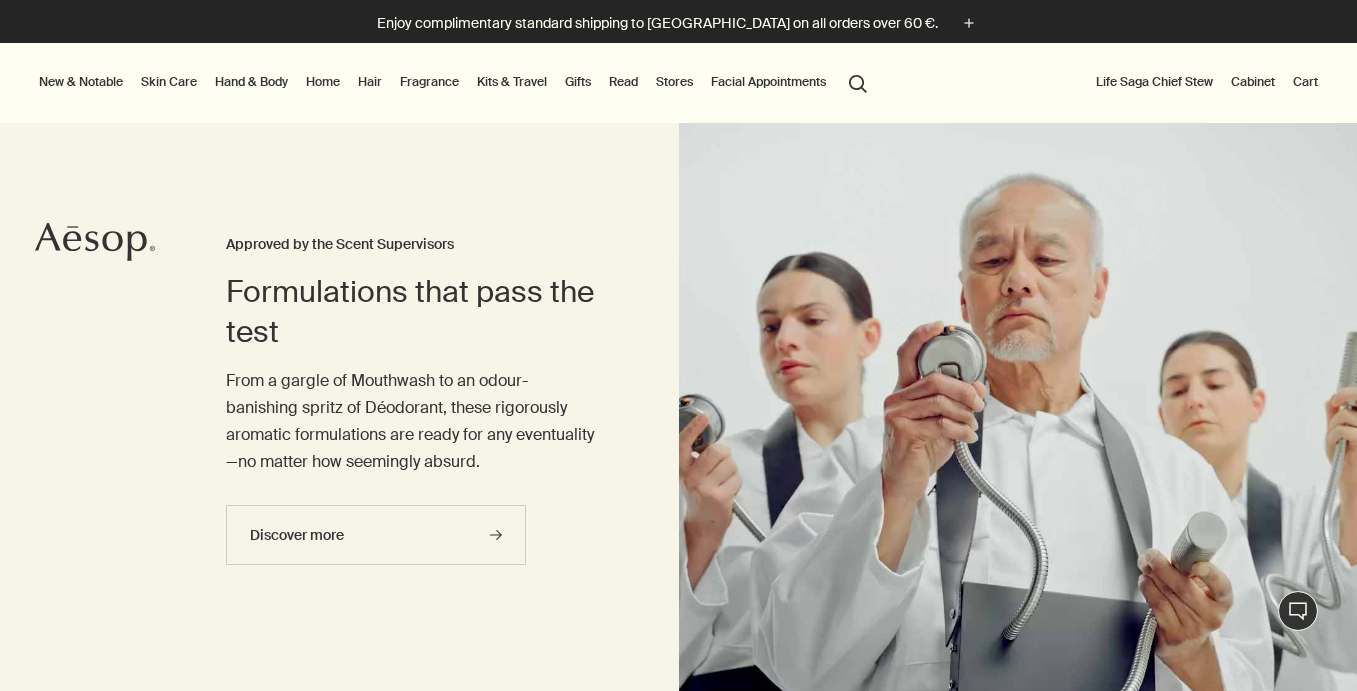 click on "search Search" at bounding box center (858, 82) 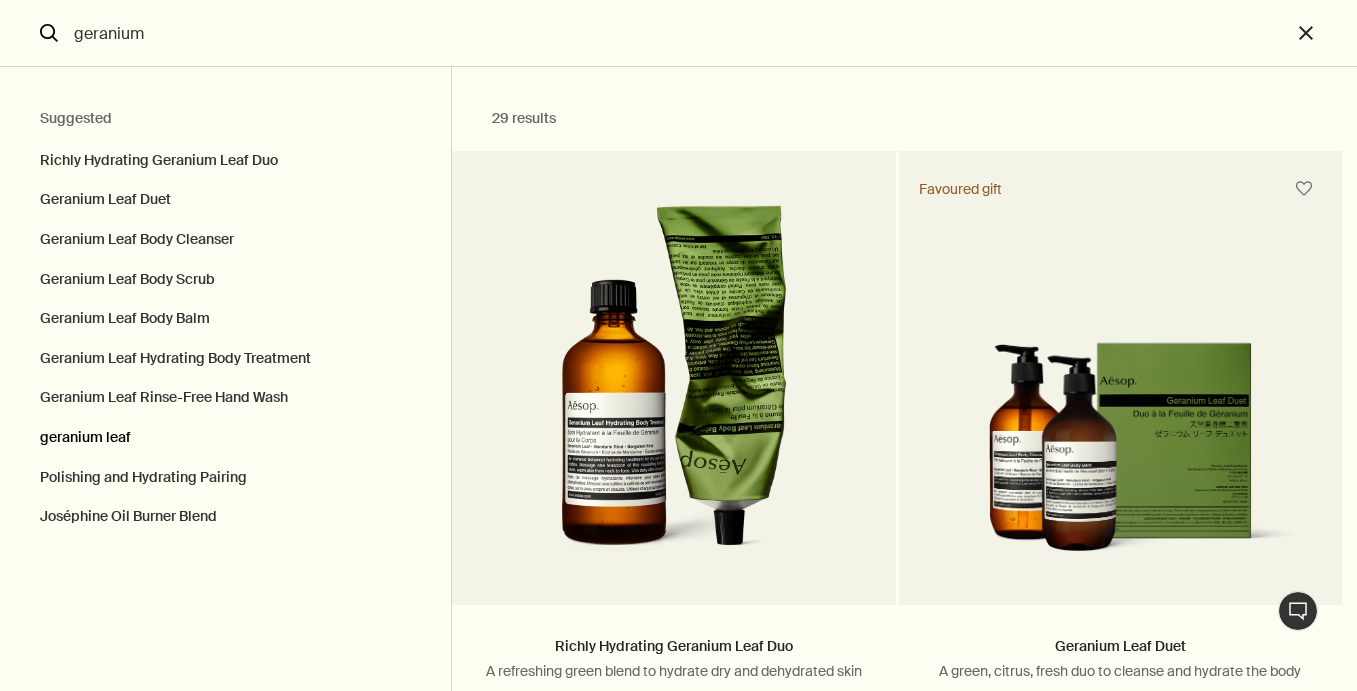 click on "geranium leaf" at bounding box center [225, 438] 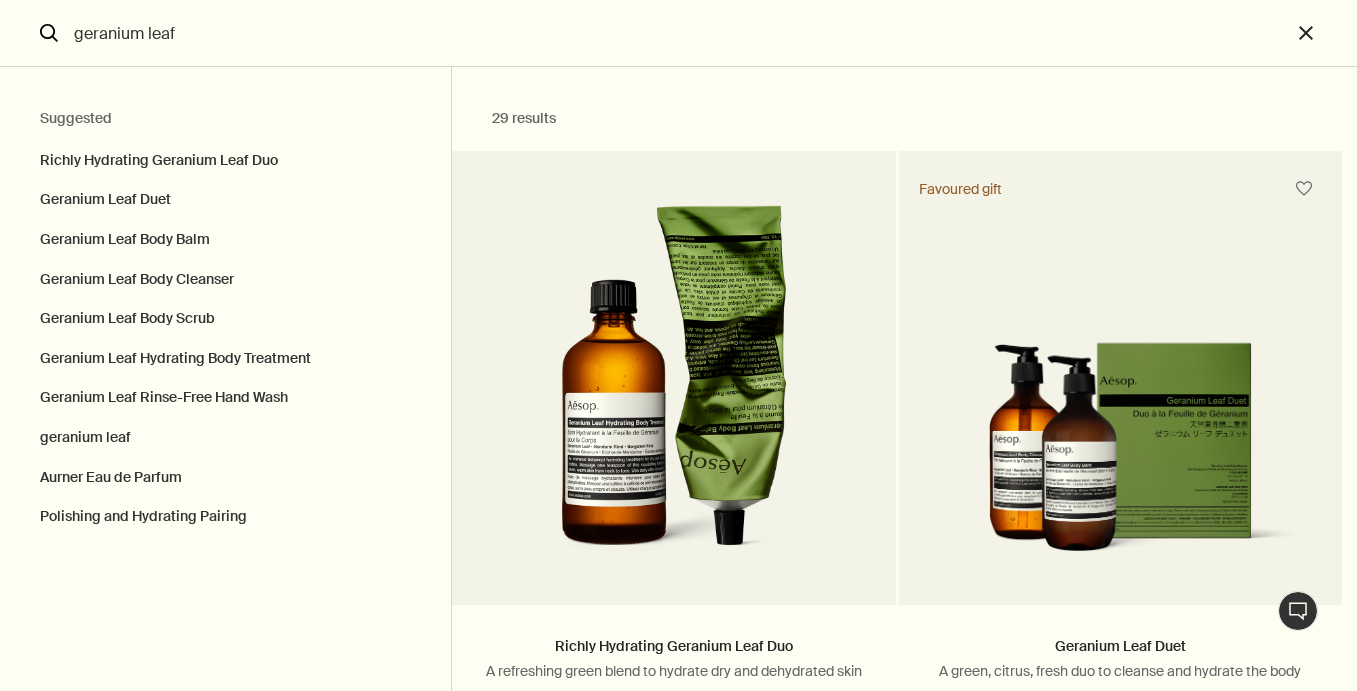 click on "geranium leaf" at bounding box center (678, 33) 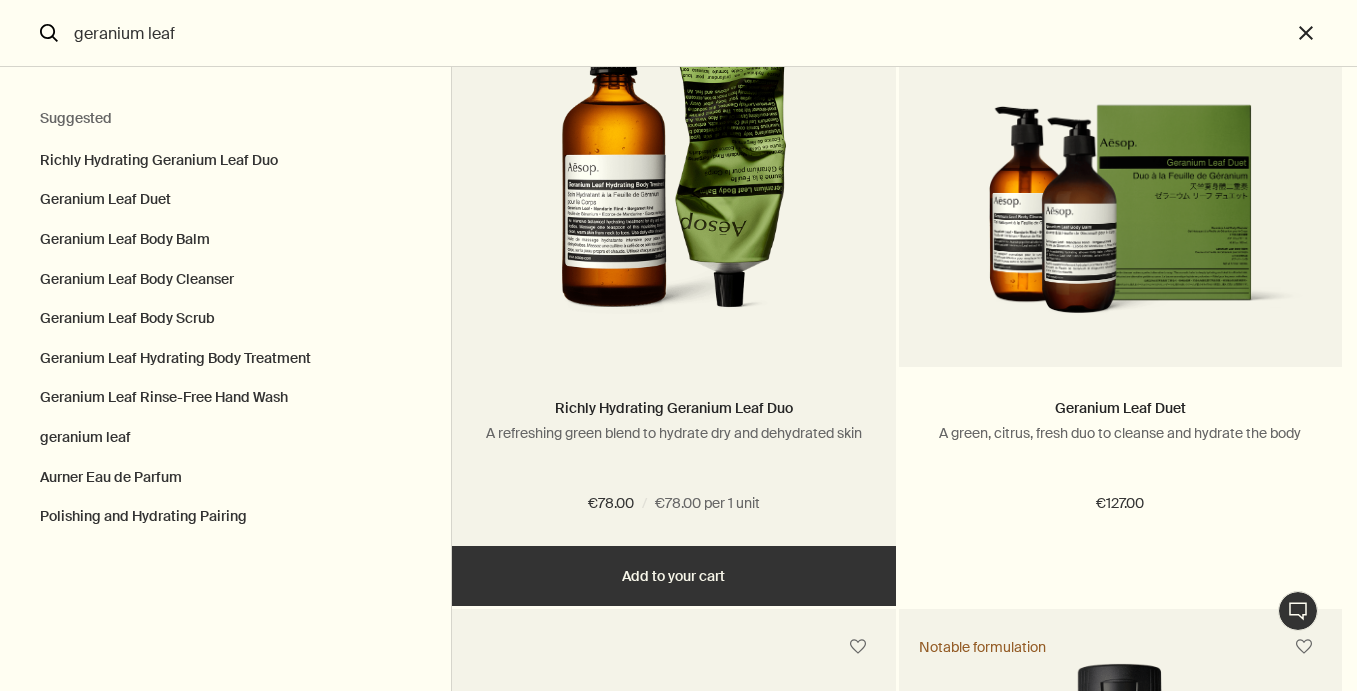 scroll, scrollTop: 239, scrollLeft: 0, axis: vertical 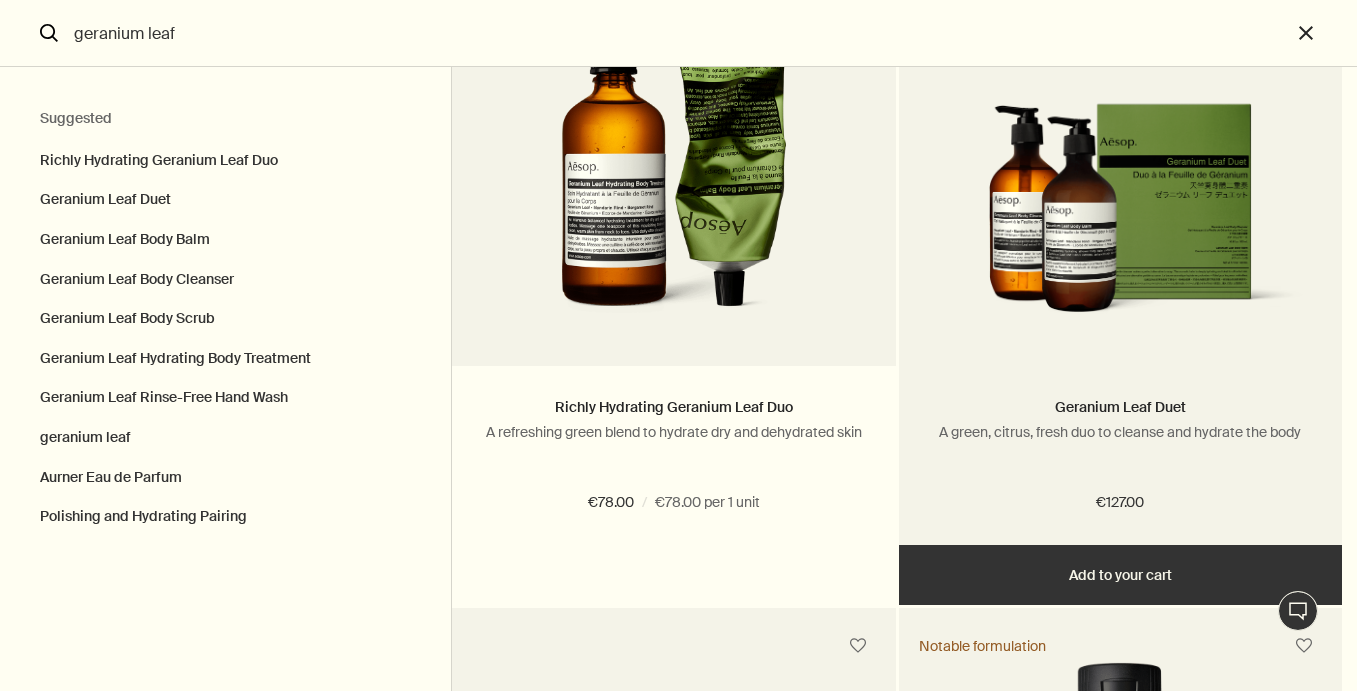 click on "Add Add to your cart" at bounding box center (1120, 575) 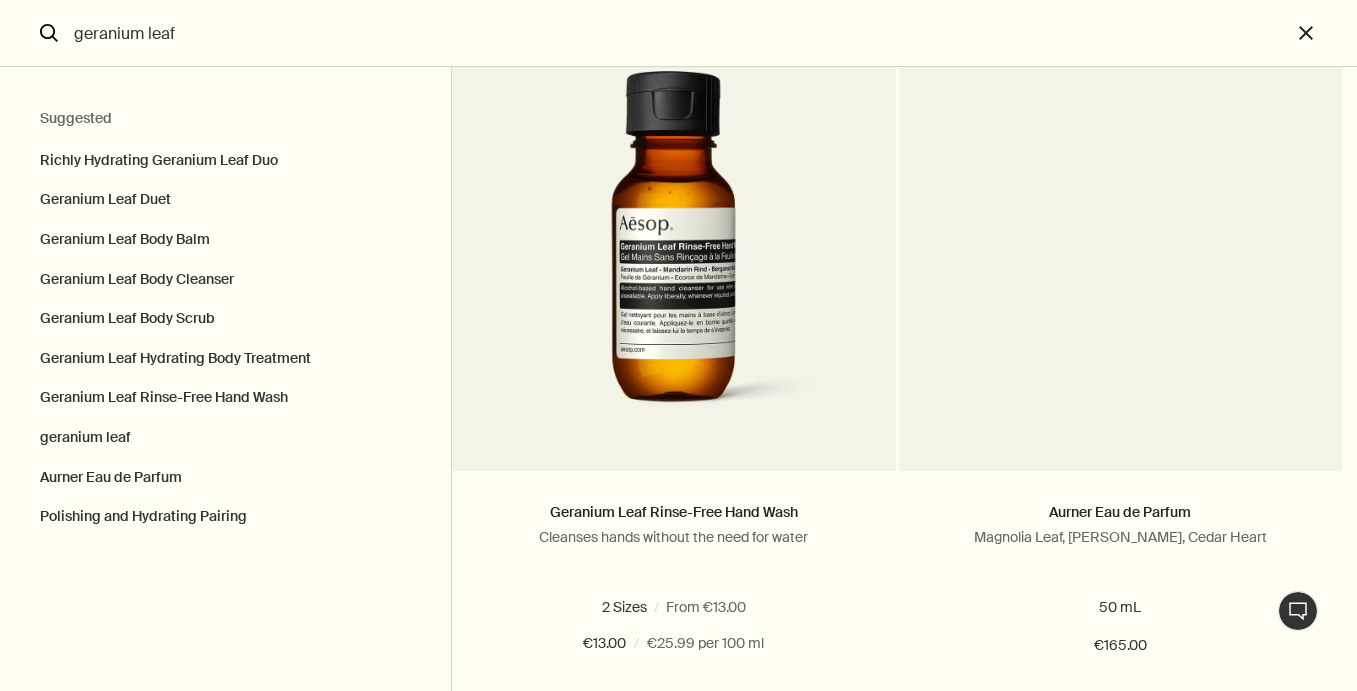 scroll, scrollTop: 0, scrollLeft: 0, axis: both 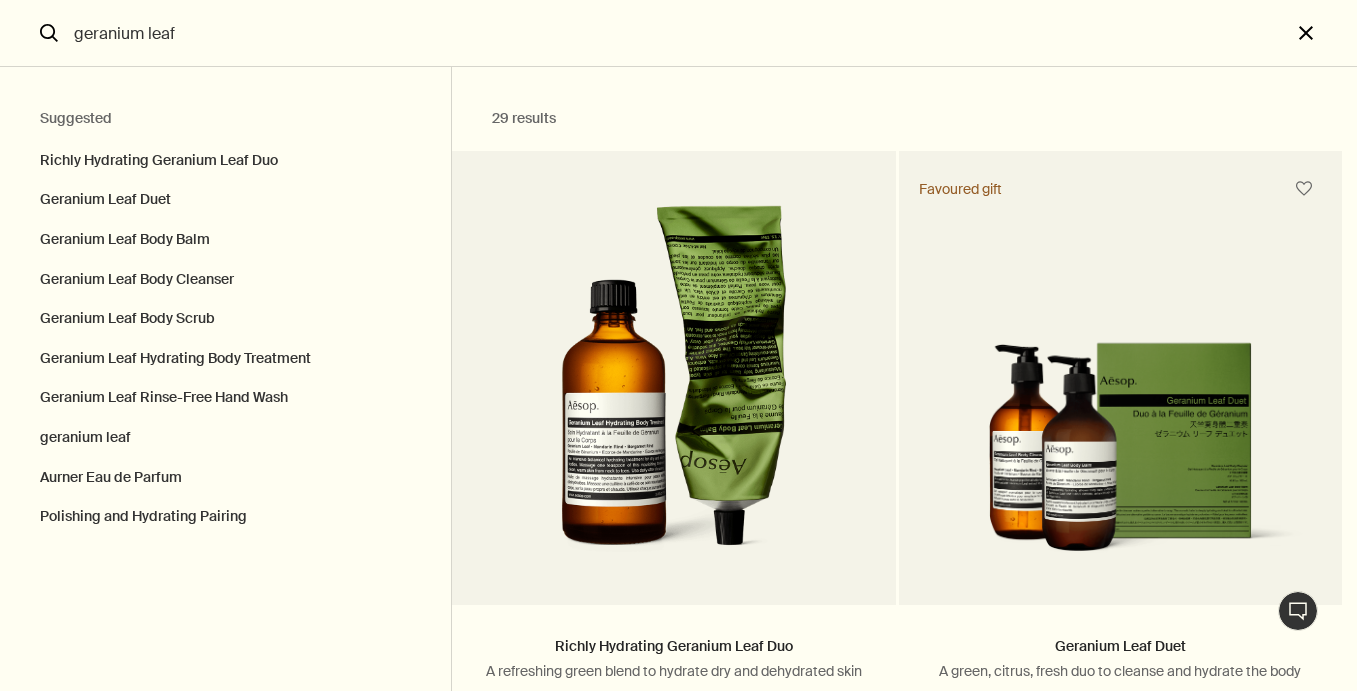 click on "close" at bounding box center (1324, 33) 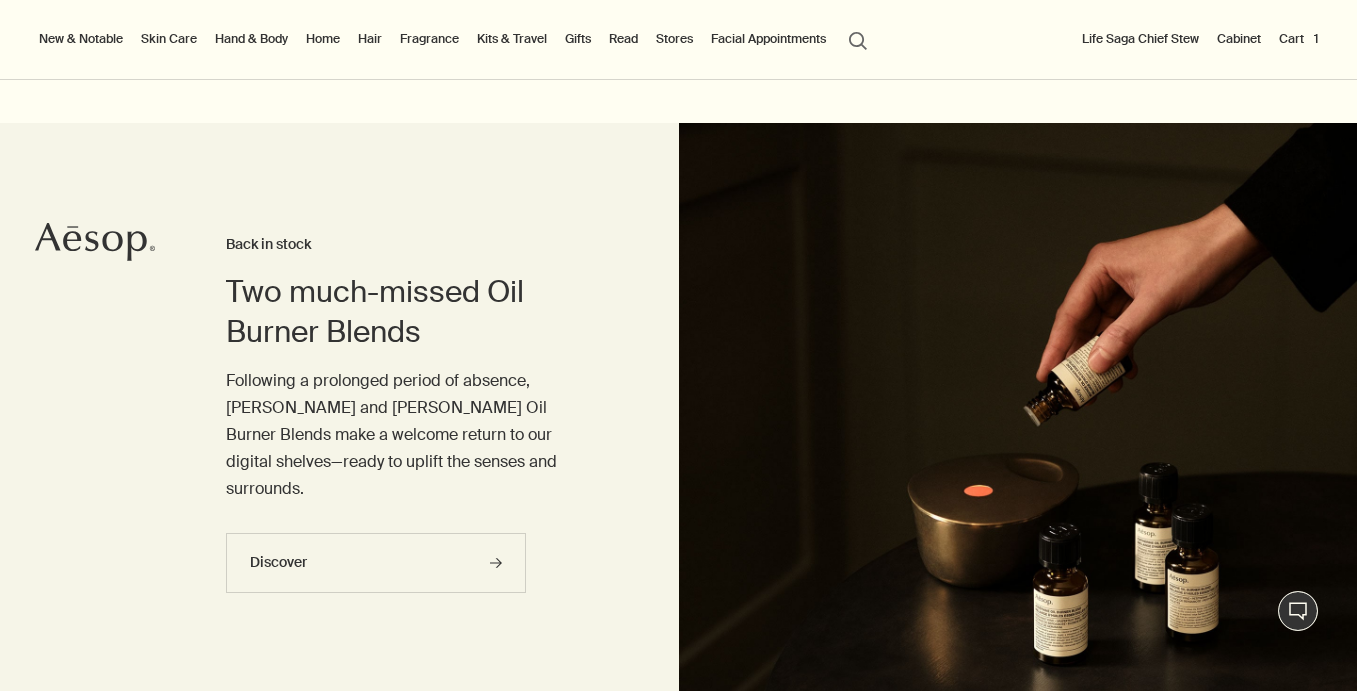 type 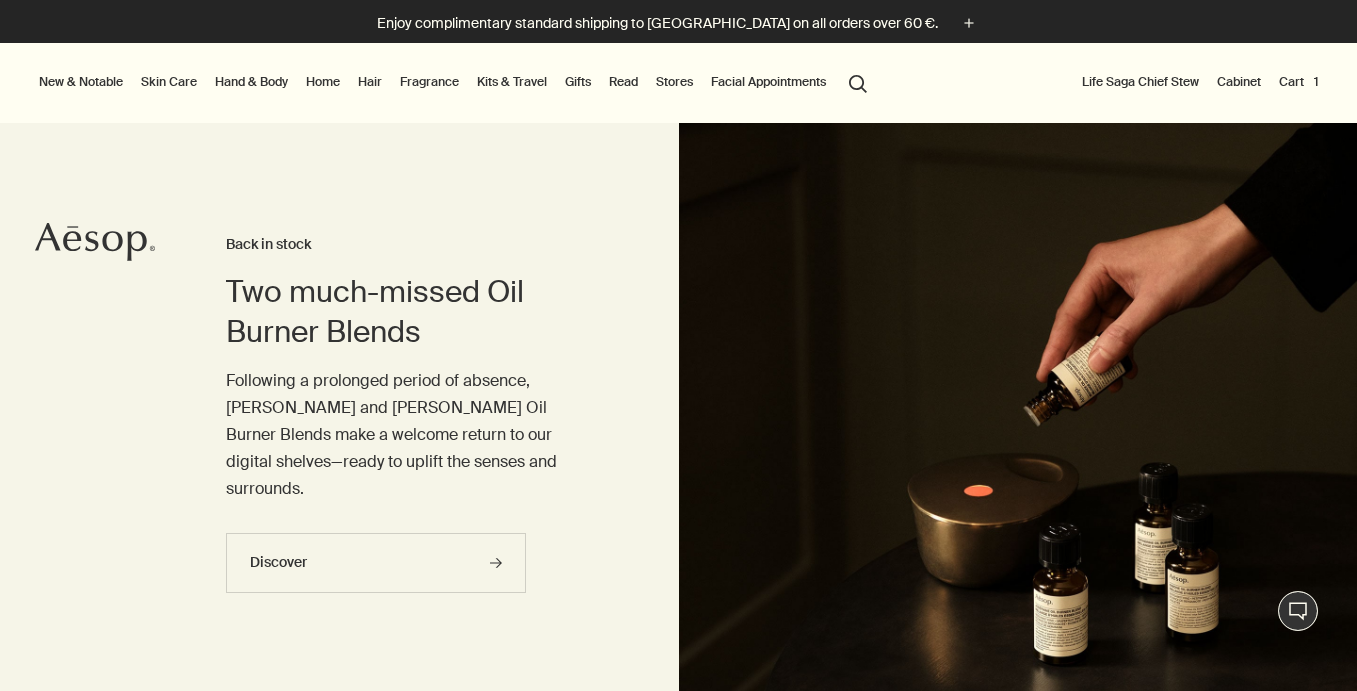 click on "Hair" at bounding box center [370, 82] 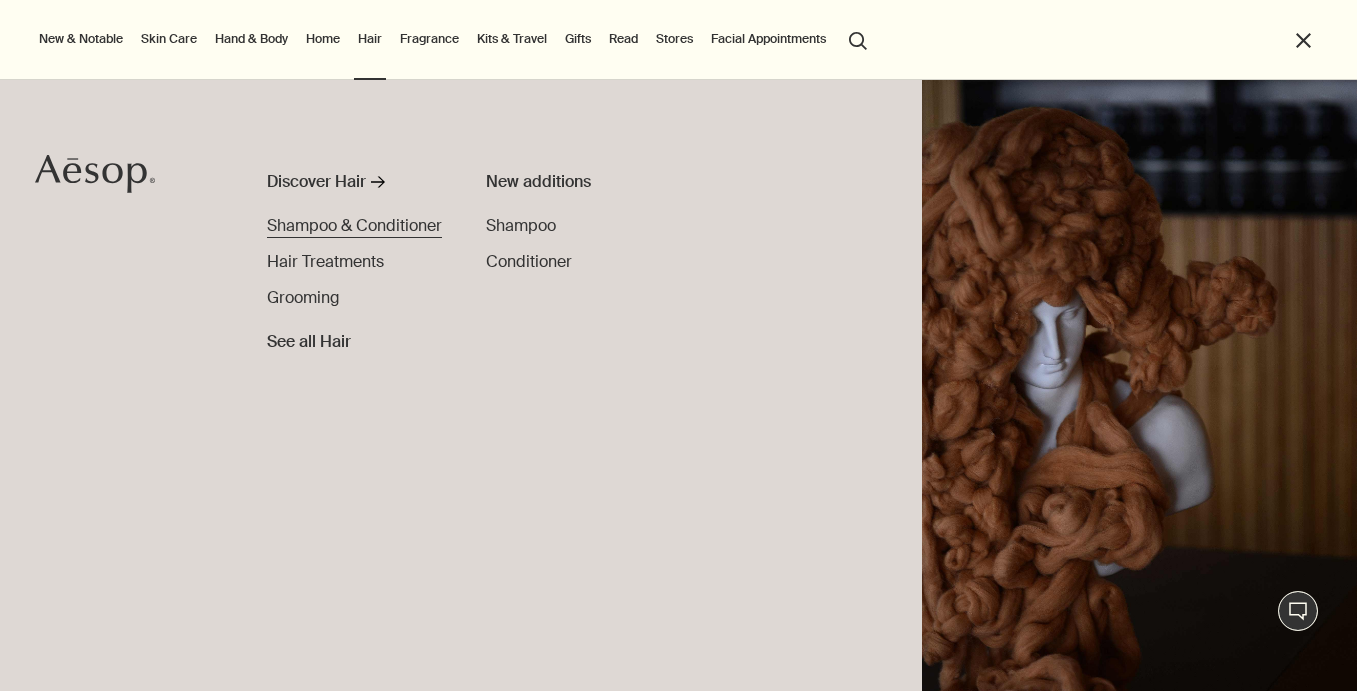 click on "Shampoo & Conditioner" at bounding box center (354, 225) 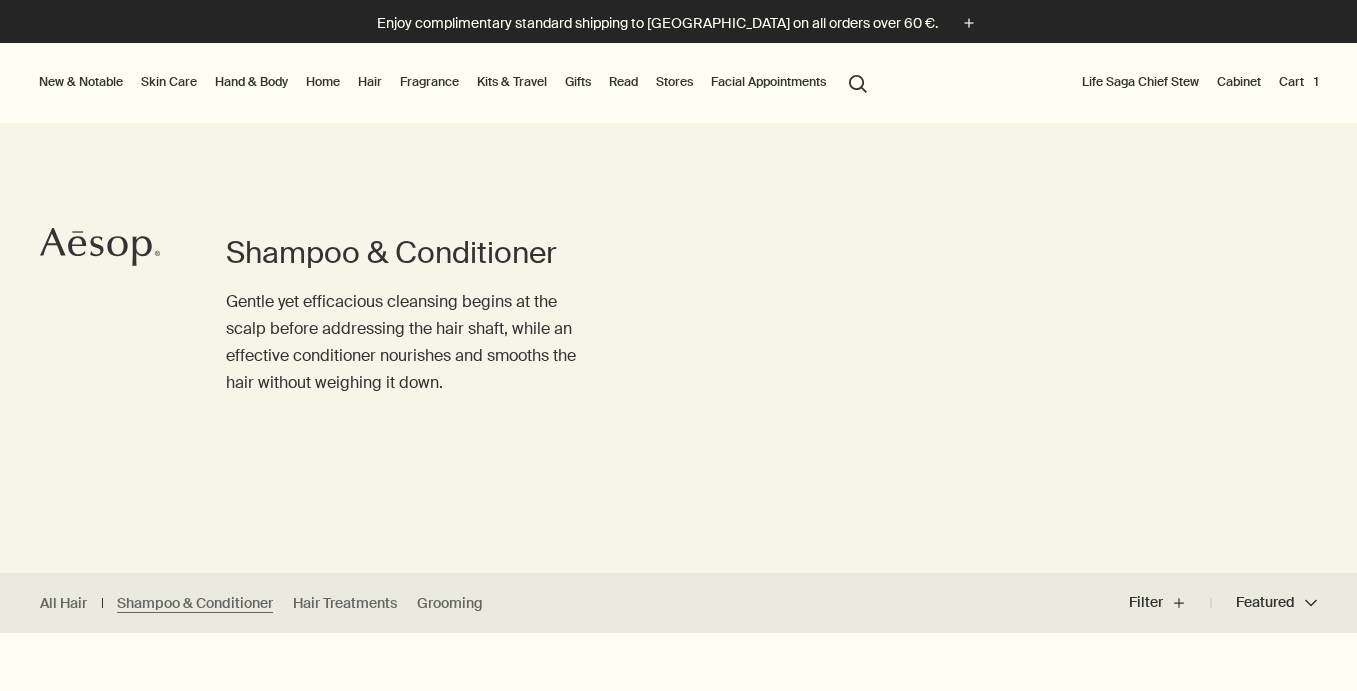 scroll, scrollTop: 0, scrollLeft: 0, axis: both 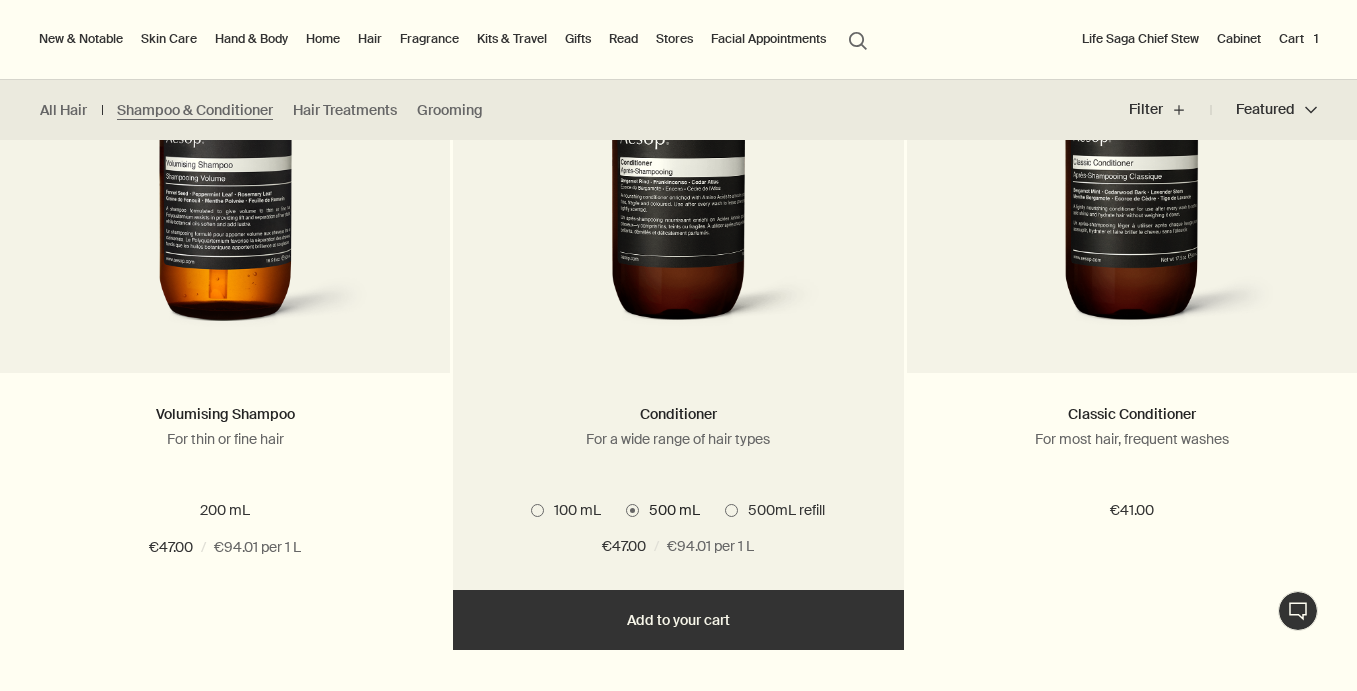 click on "Add Add to your cart" at bounding box center (678, 620) 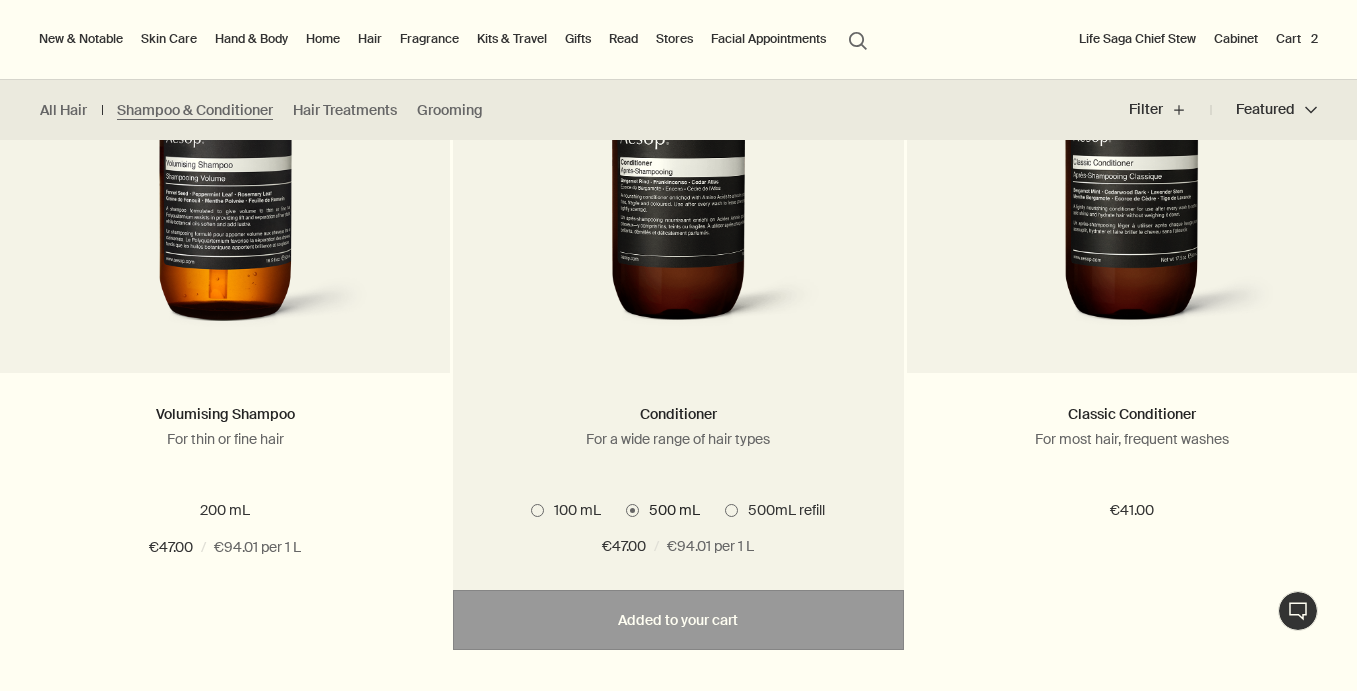 click at bounding box center (731, 510) 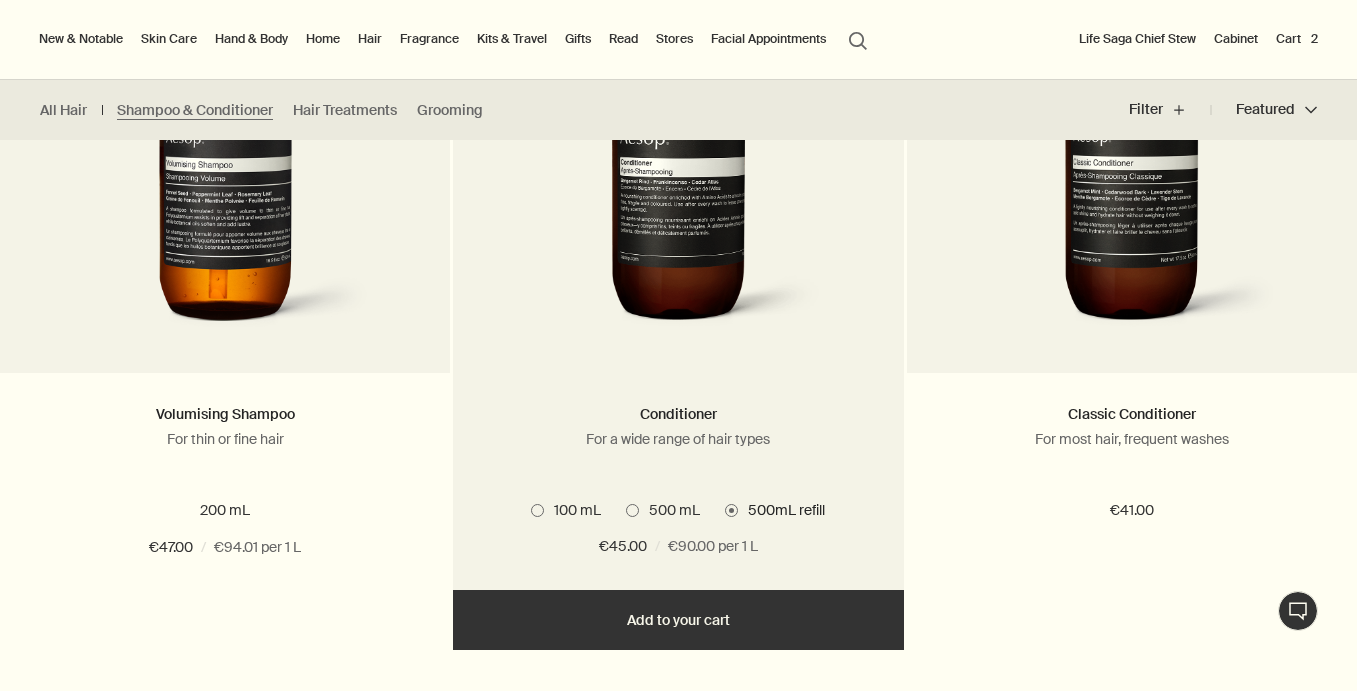 click on "Added Added to your cart Add Add to your cart" at bounding box center [678, 620] 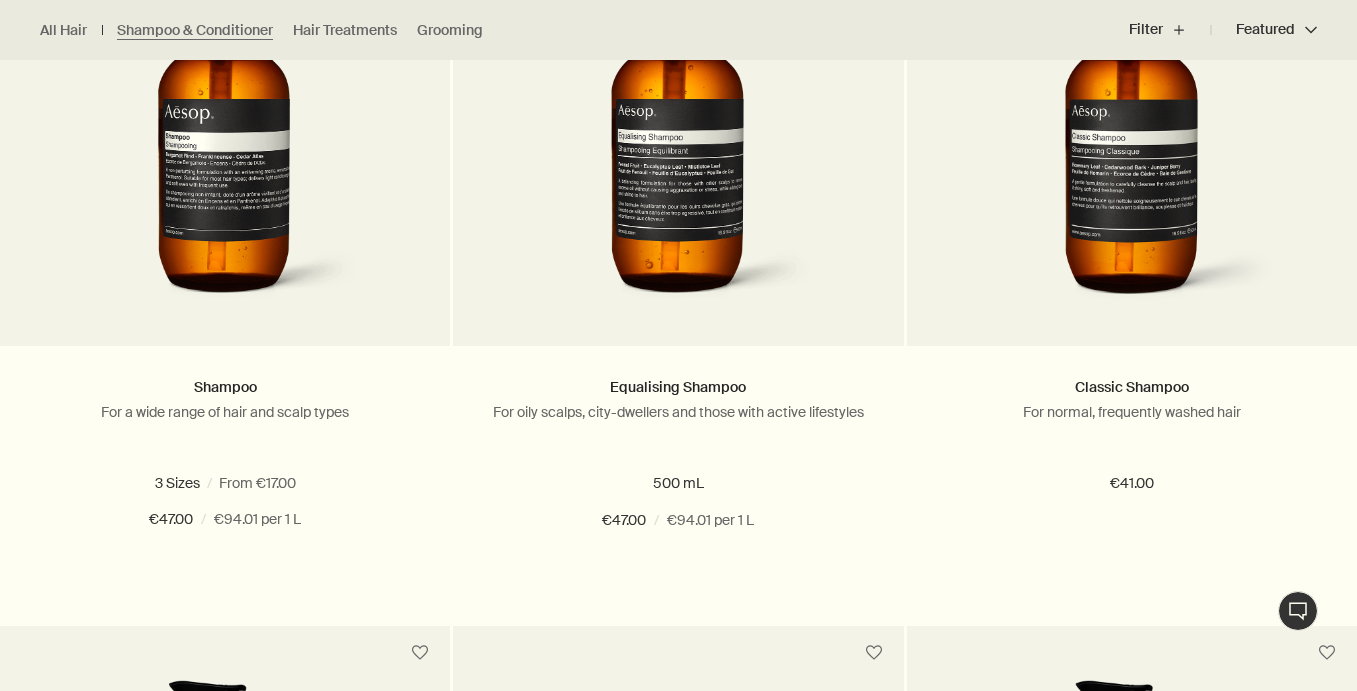 scroll, scrollTop: 745, scrollLeft: 0, axis: vertical 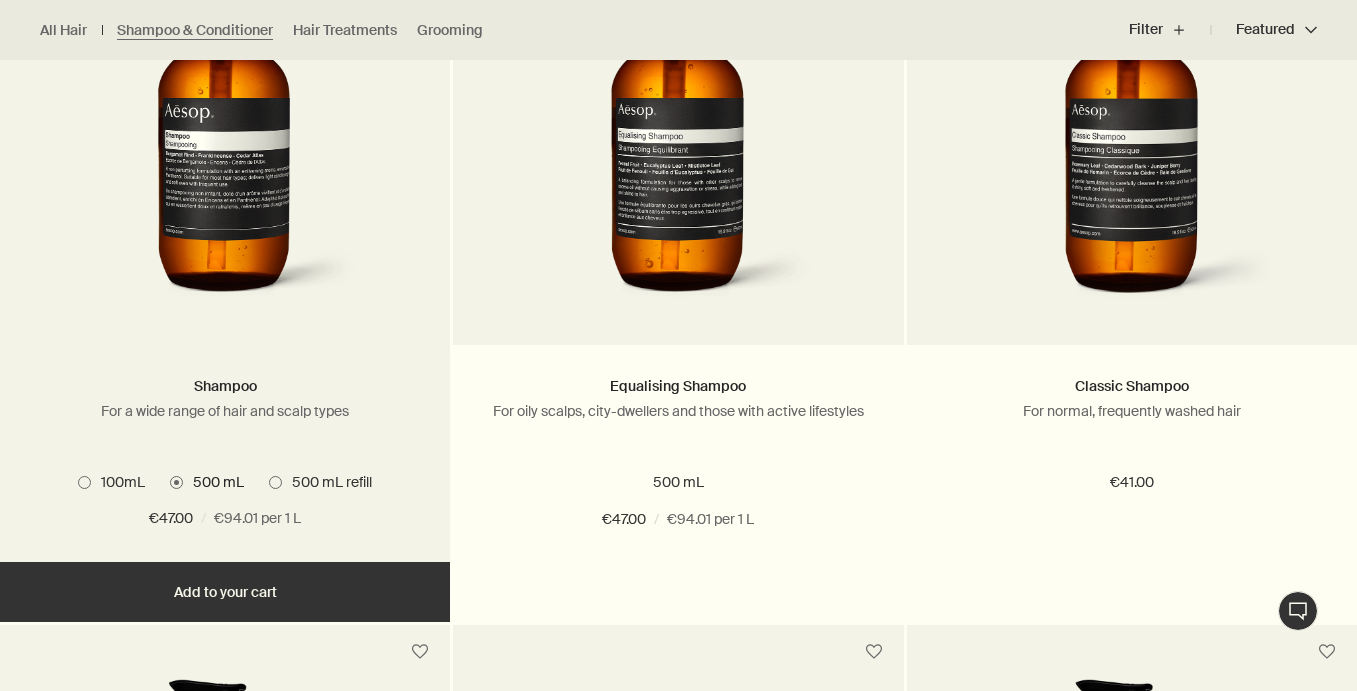 click on "Add Add to your cart" at bounding box center [225, 592] 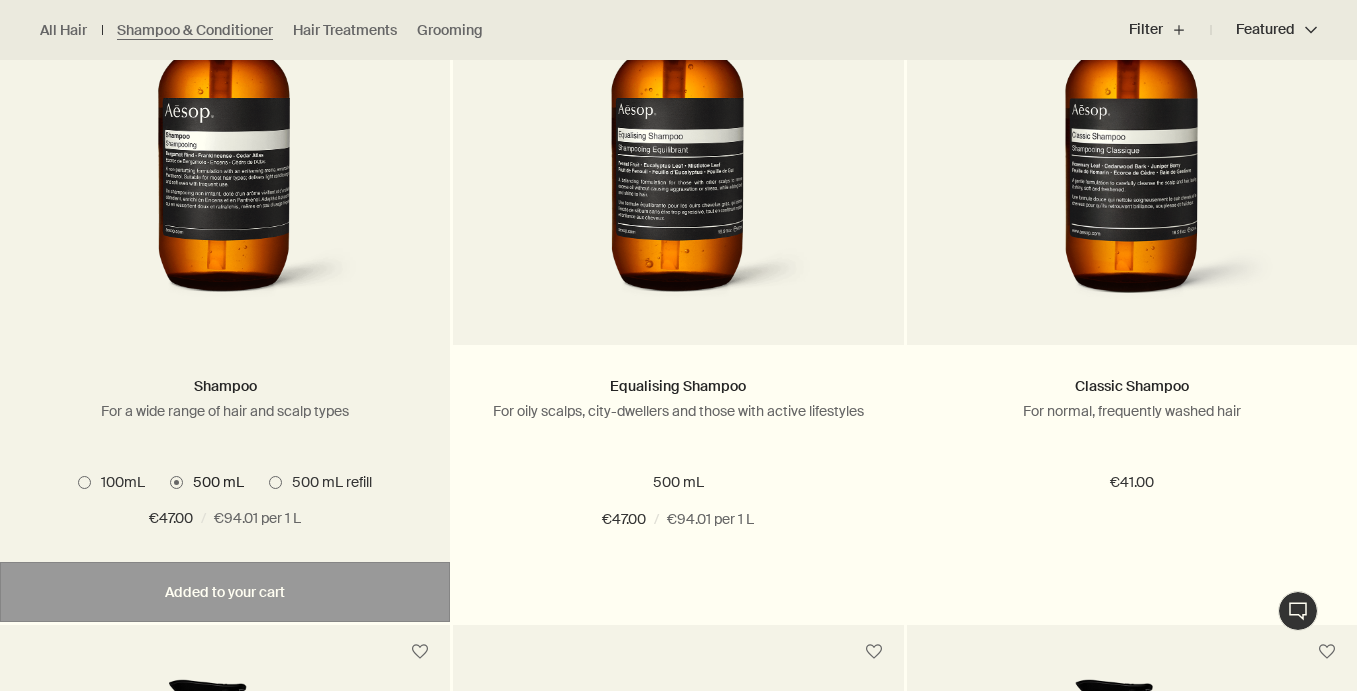 click at bounding box center [275, 482] 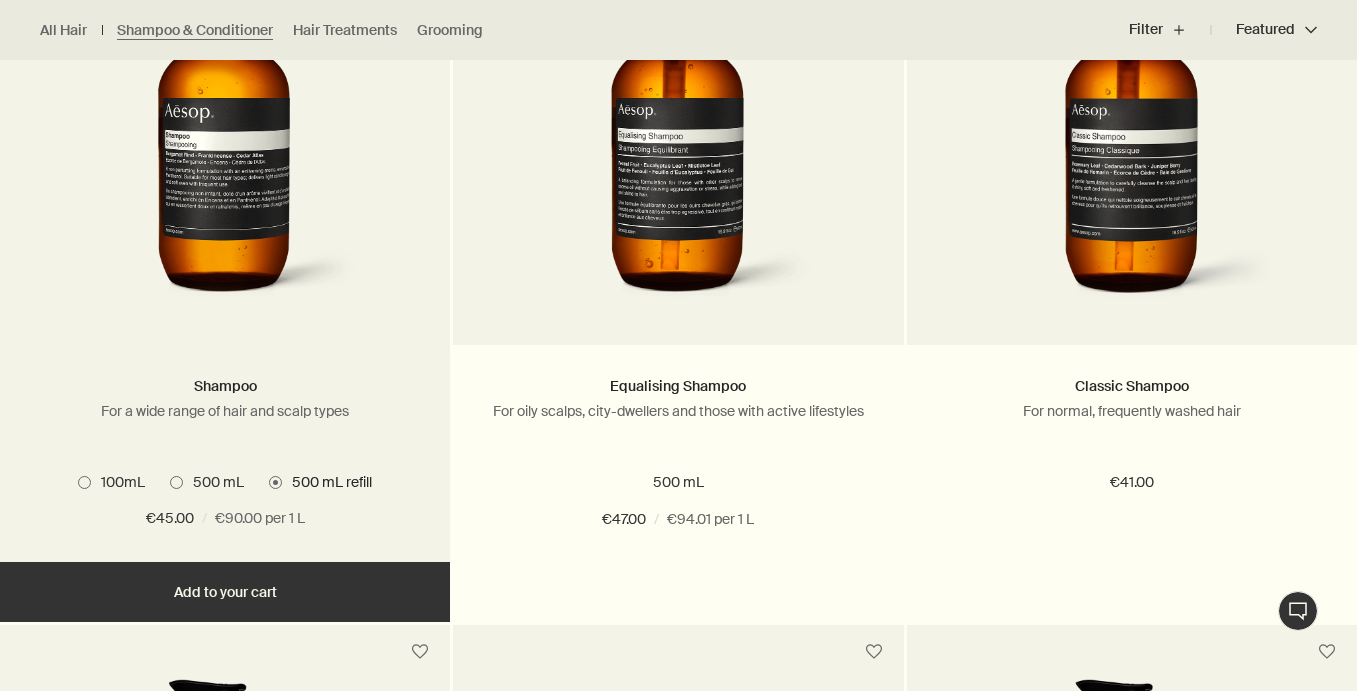 click on "Added Added to your cart Add Add to your cart" at bounding box center (225, 592) 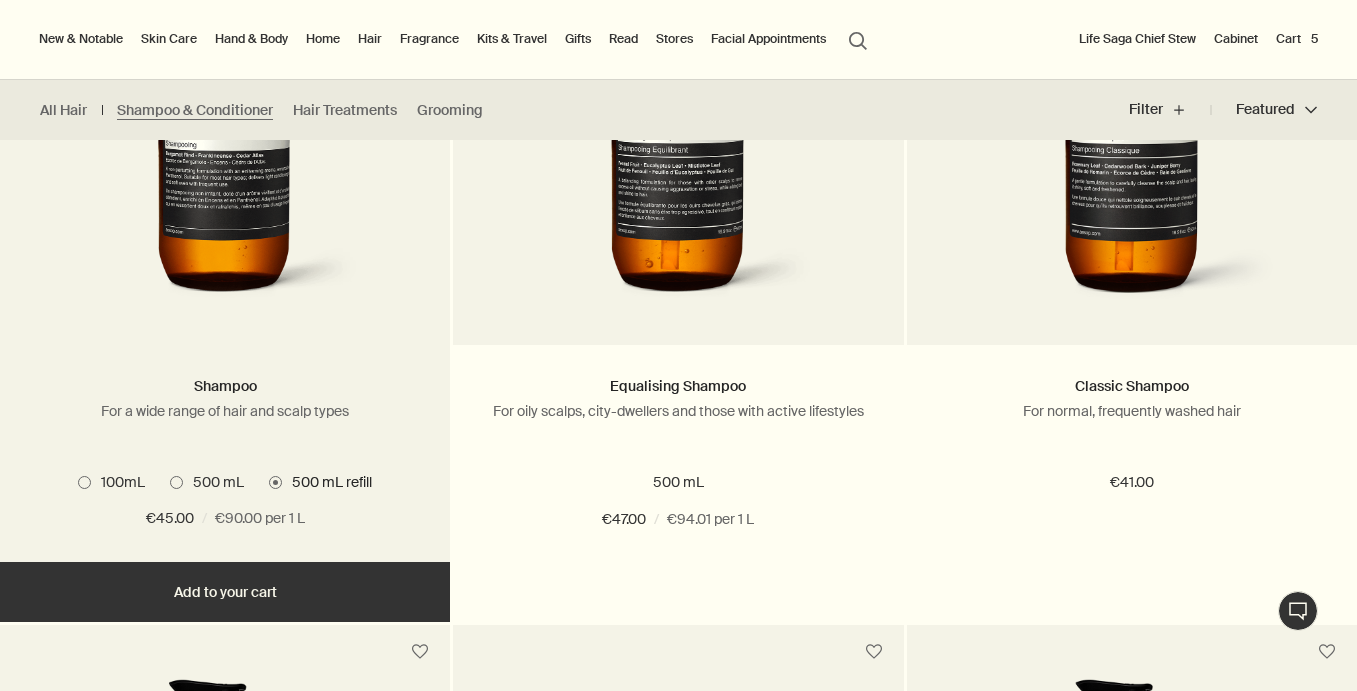 scroll, scrollTop: 0, scrollLeft: 0, axis: both 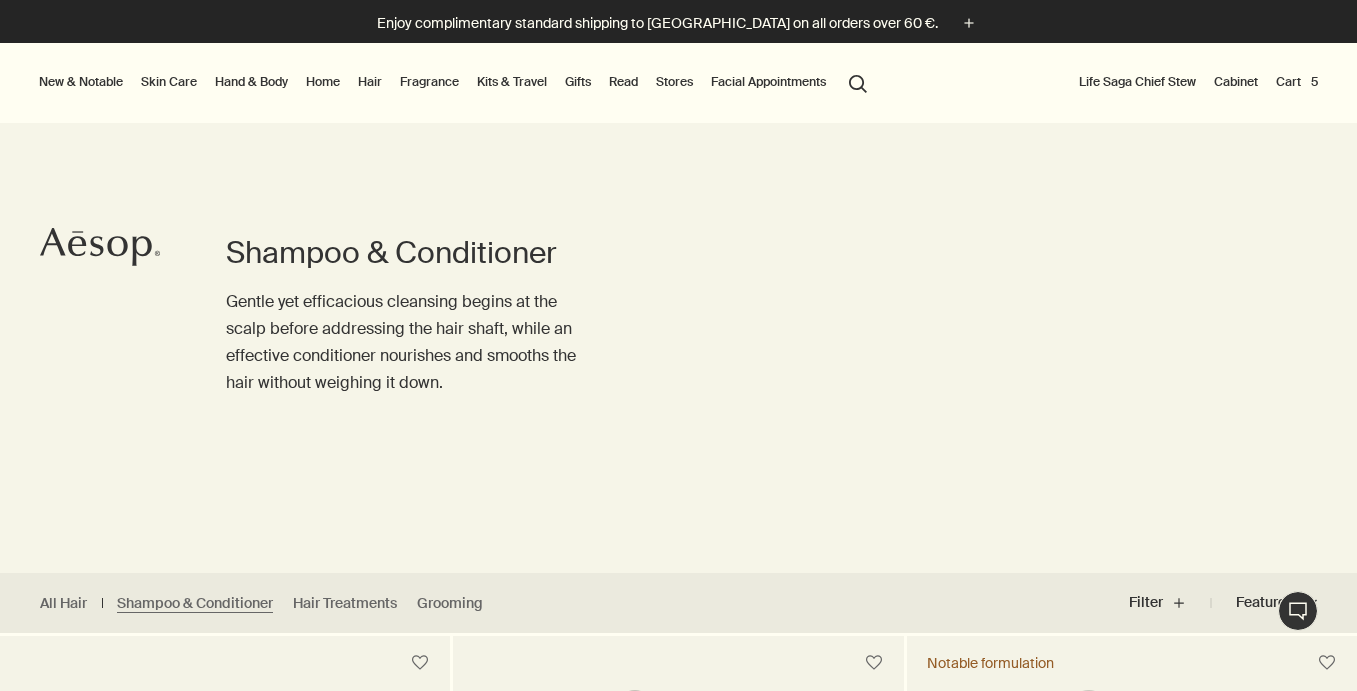 click on "Skin Care" at bounding box center [169, 82] 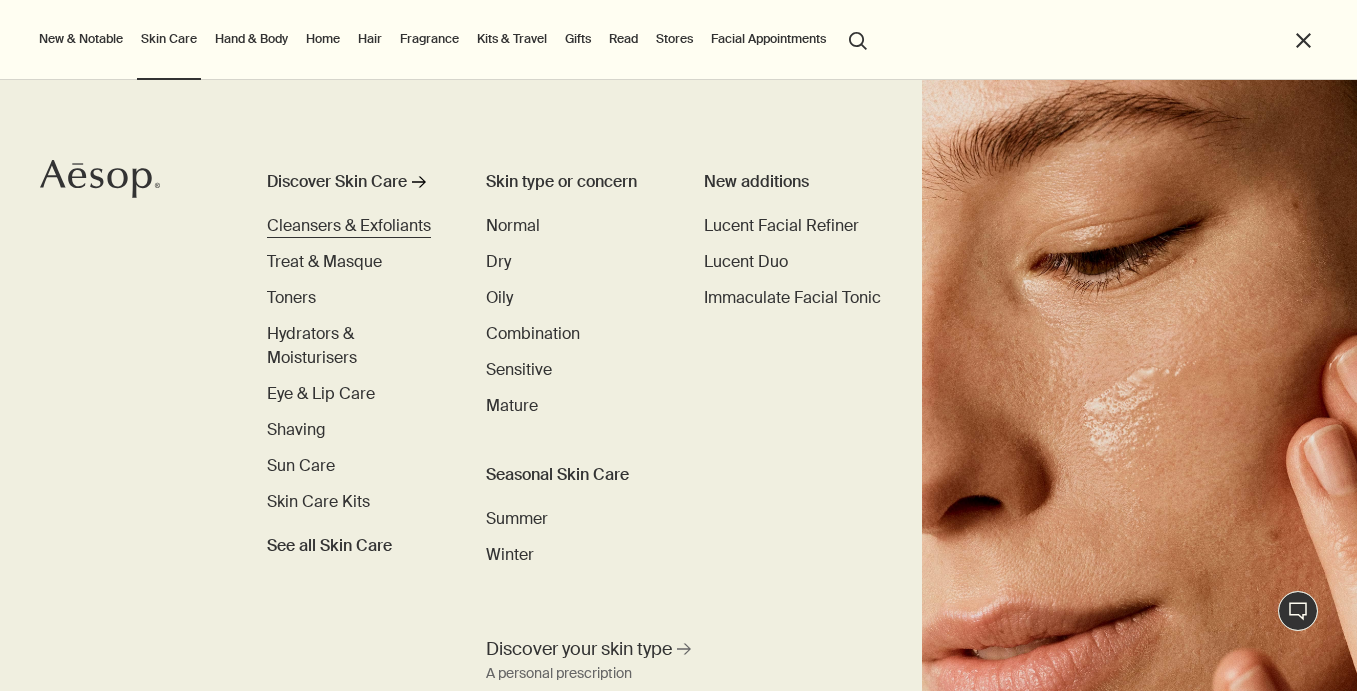 click on "Cleansers & Exfoliants" at bounding box center [349, 225] 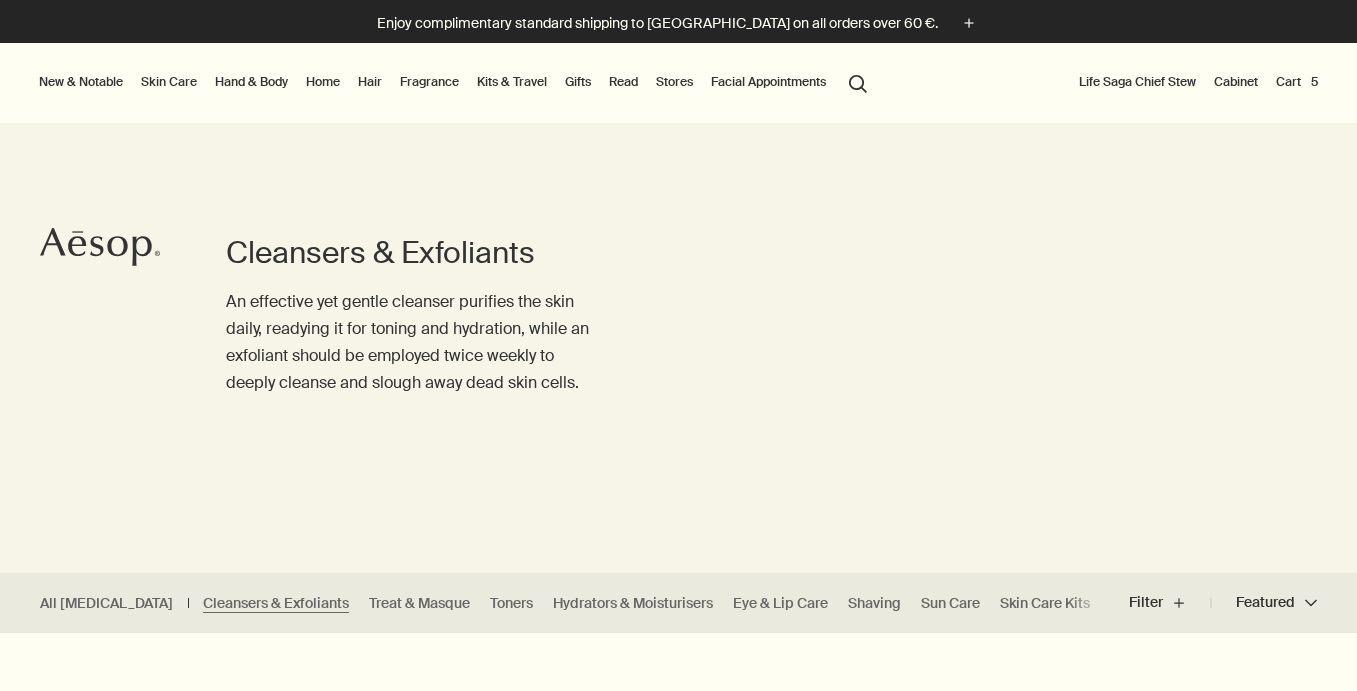 scroll, scrollTop: 0, scrollLeft: 0, axis: both 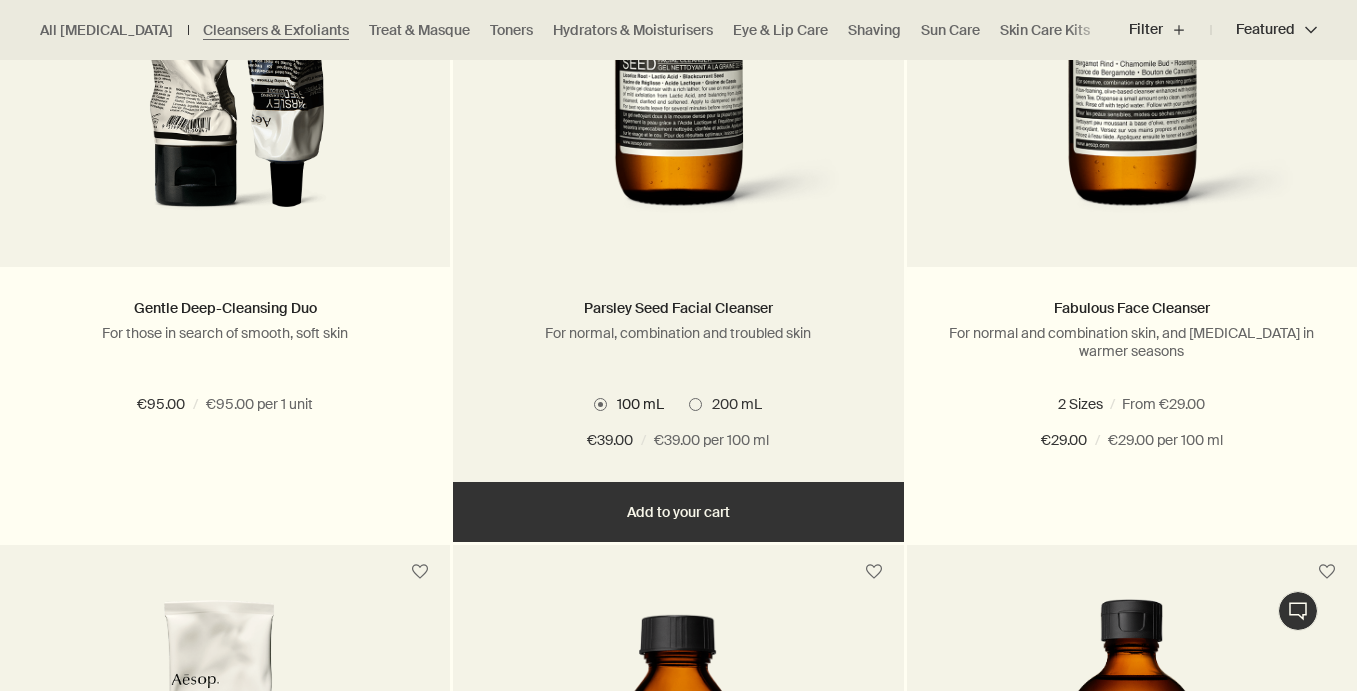 click at bounding box center [695, 404] 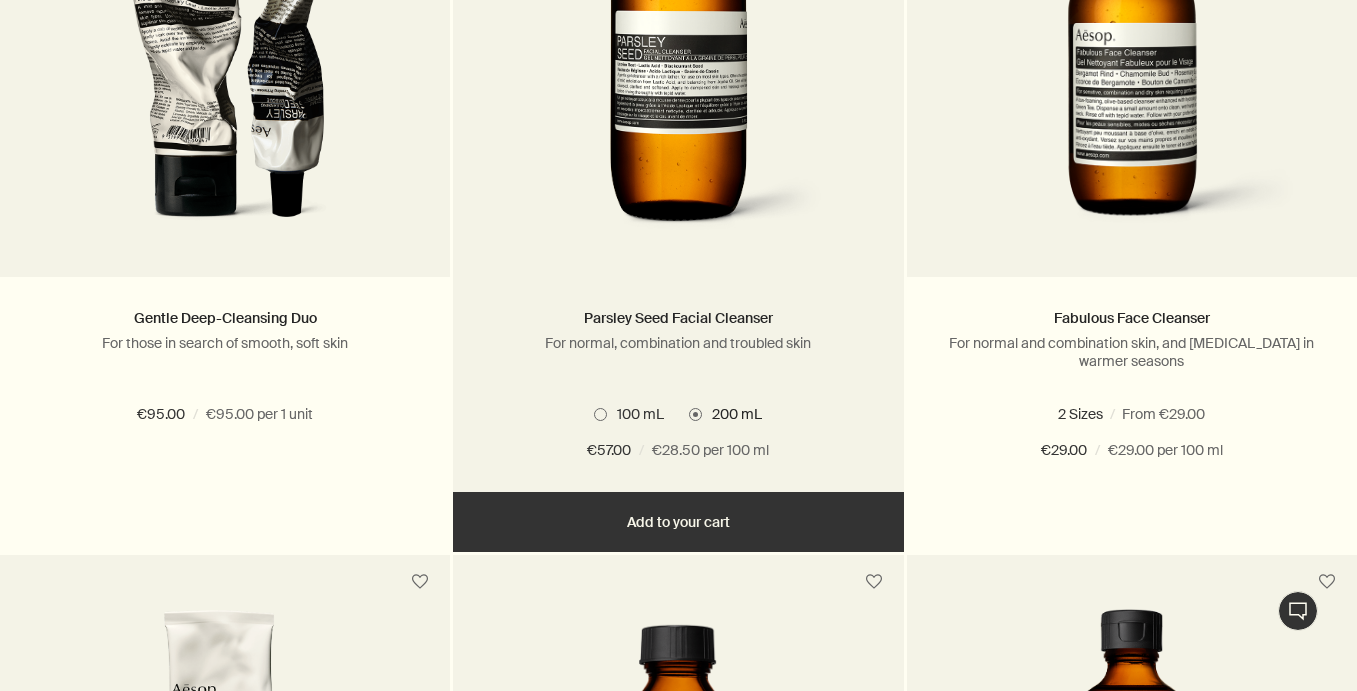 scroll, scrollTop: 820, scrollLeft: 0, axis: vertical 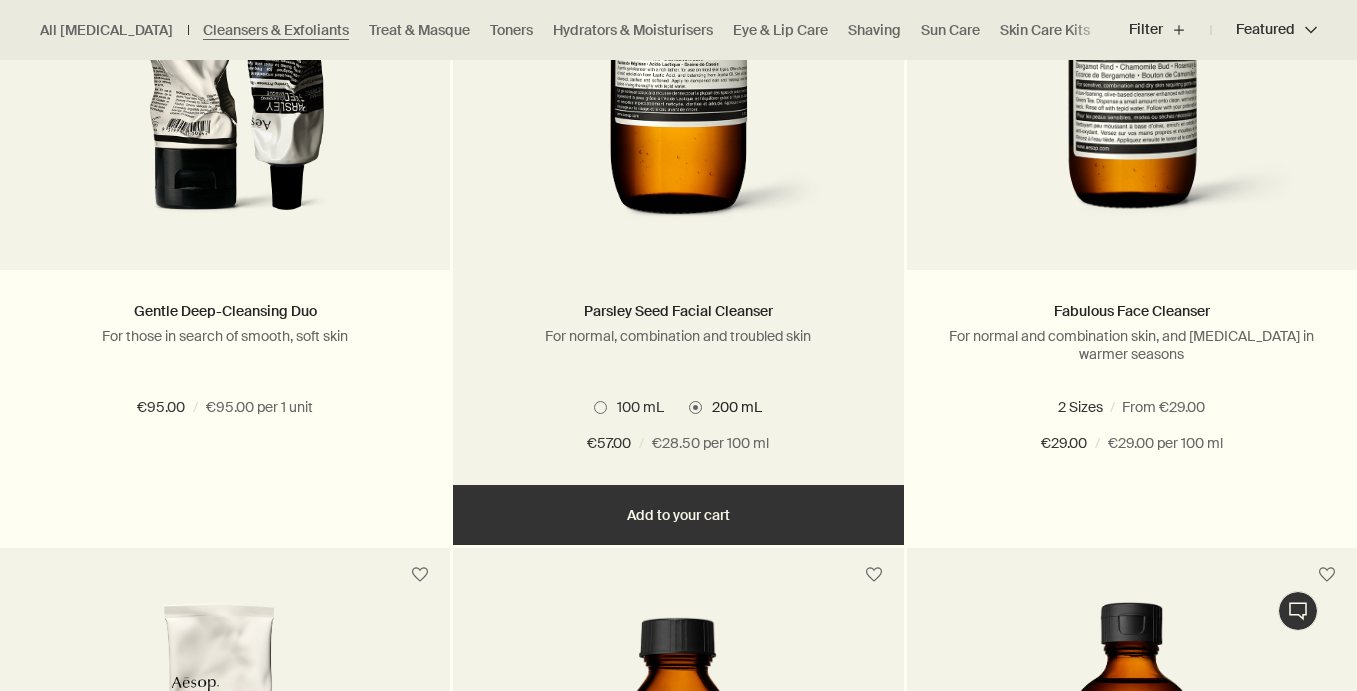 click at bounding box center [600, 407] 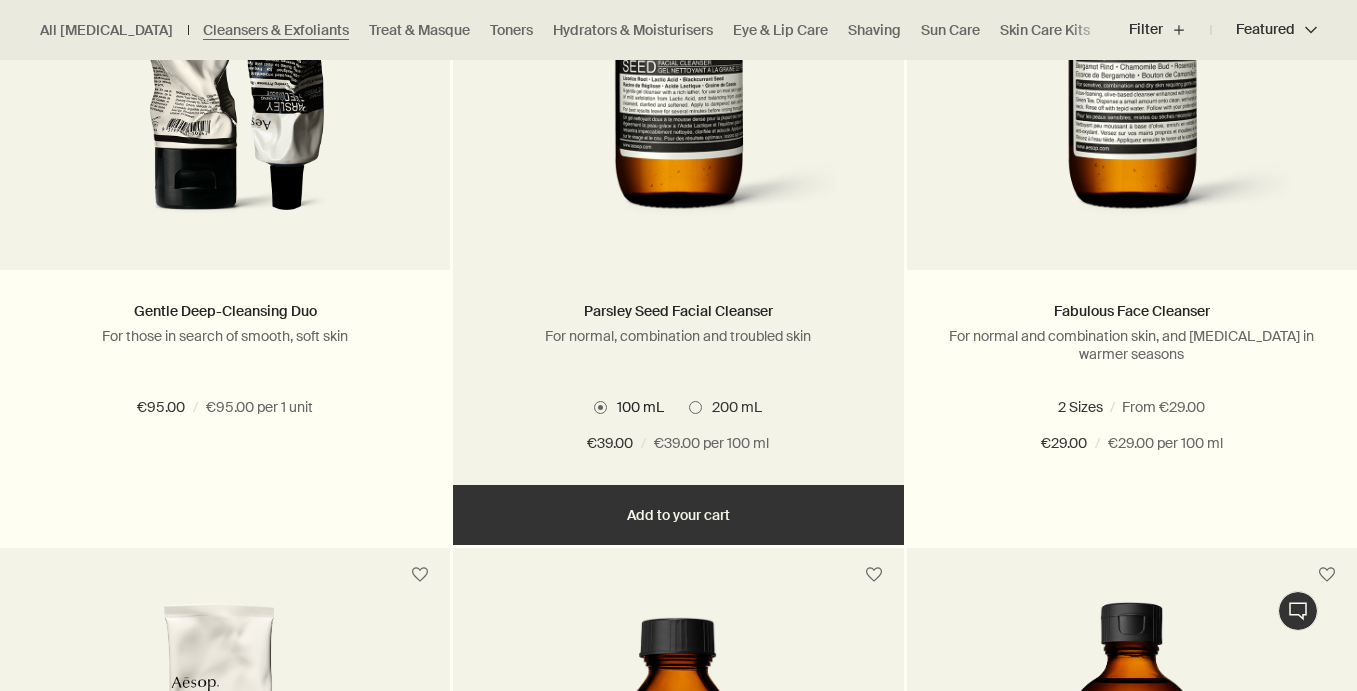 click on "Add Add to your cart" at bounding box center (678, 515) 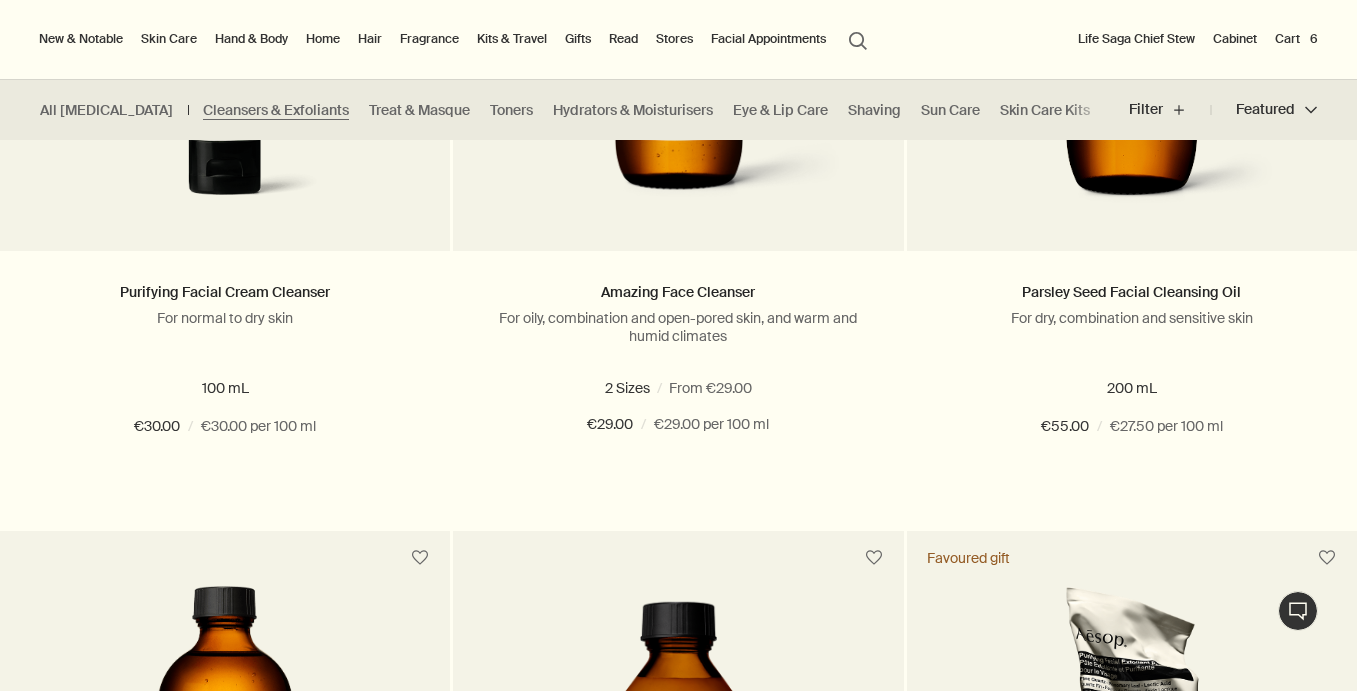 scroll, scrollTop: 0, scrollLeft: 0, axis: both 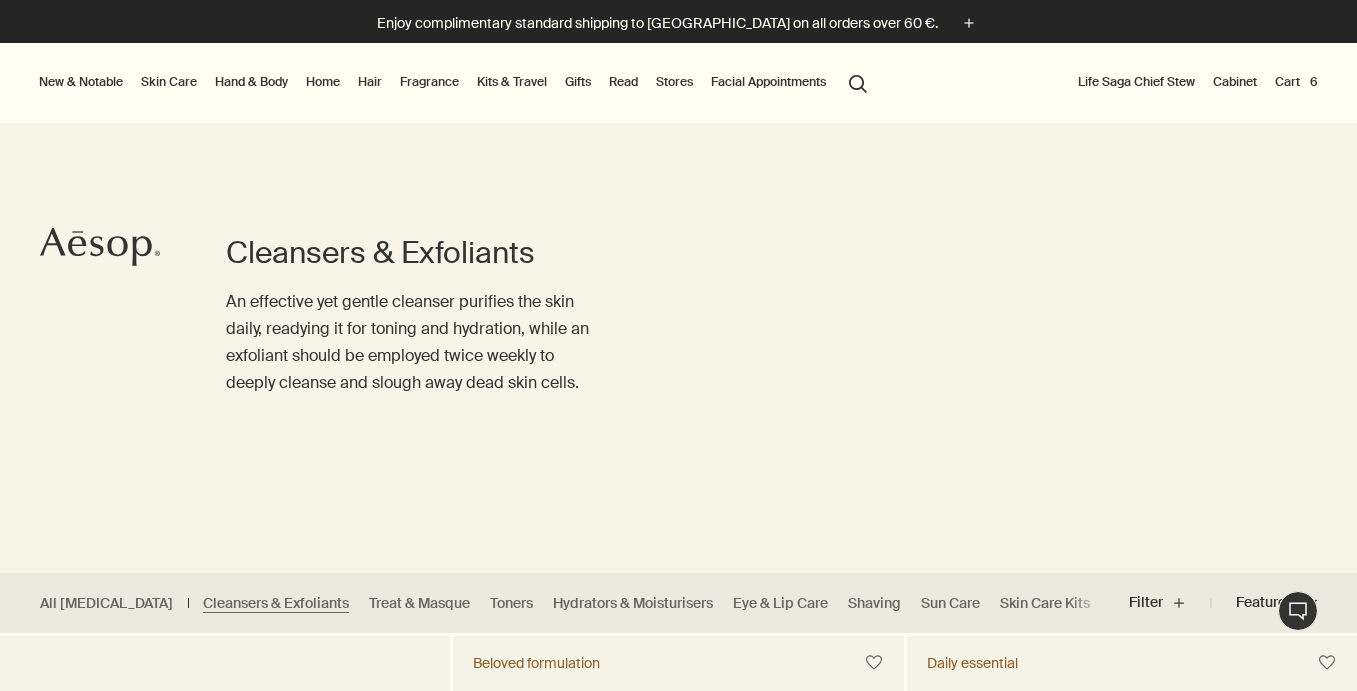 click on "Skin Care" at bounding box center (169, 82) 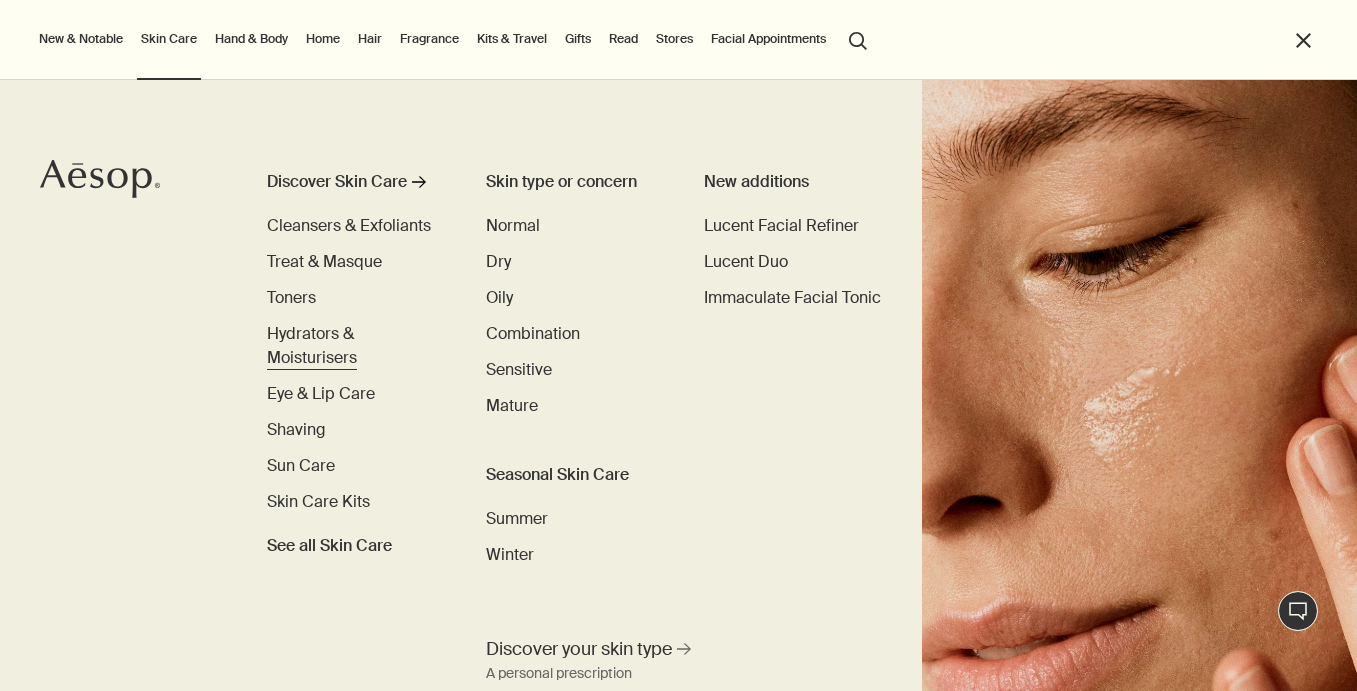 click on "Hydrators & Moisturisers" at bounding box center (312, 345) 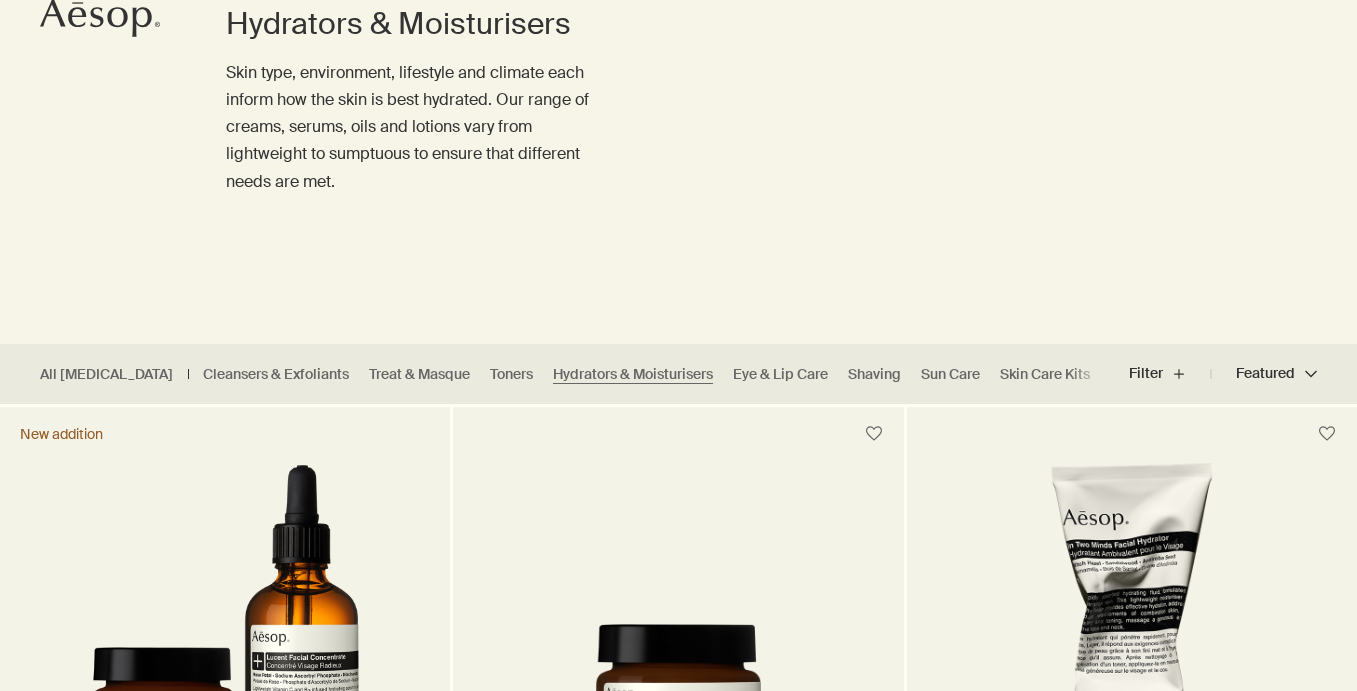 scroll, scrollTop: 463, scrollLeft: 0, axis: vertical 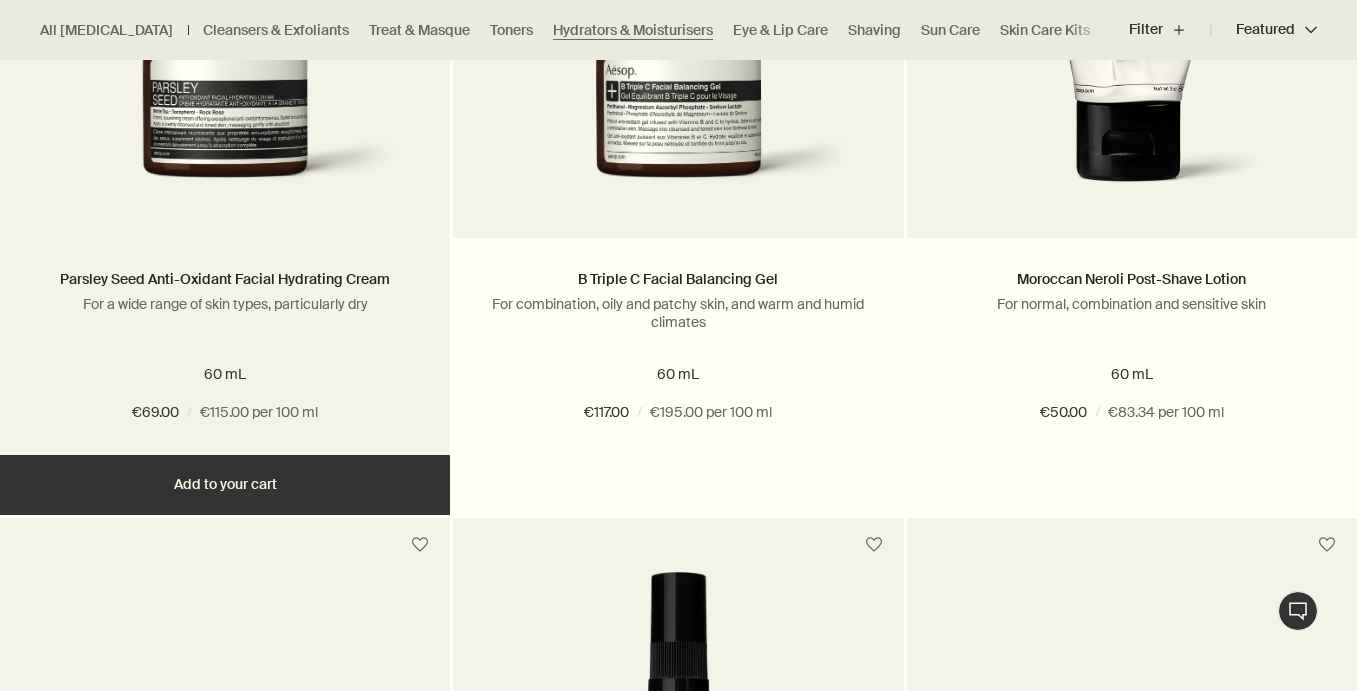 click on "Add Add to your cart" at bounding box center [225, 485] 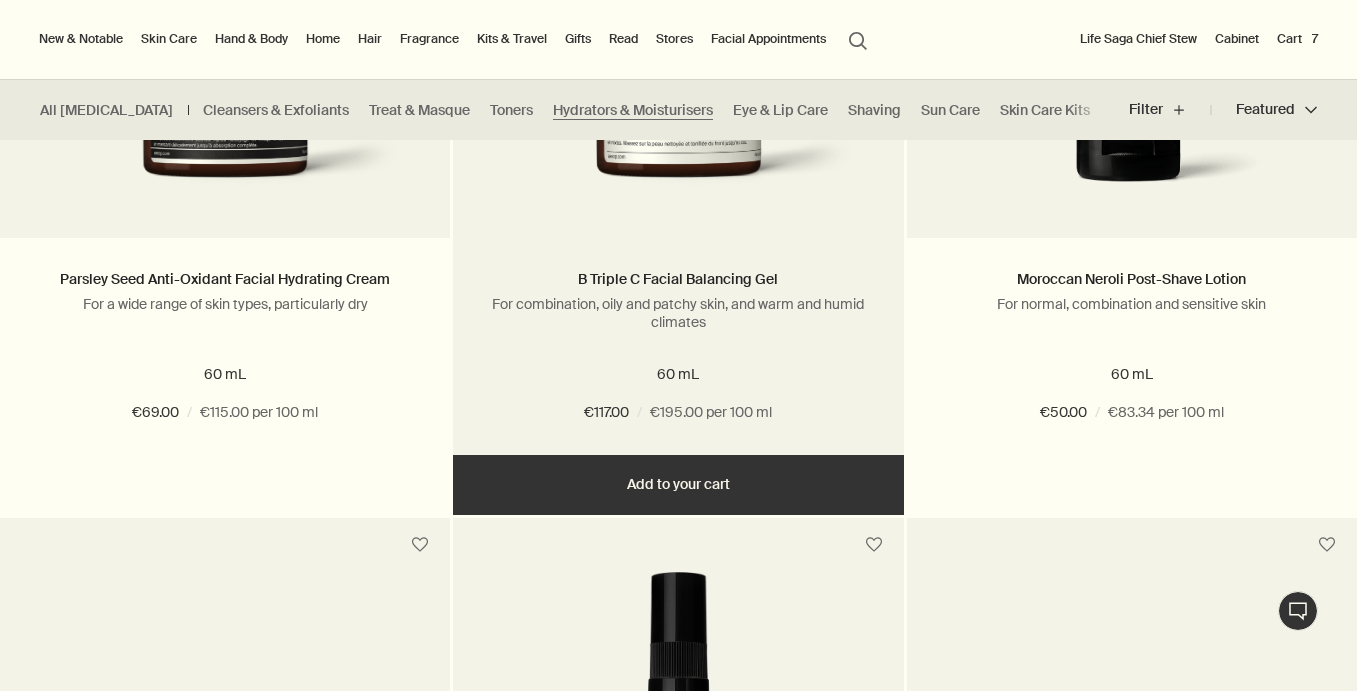 scroll, scrollTop: 0, scrollLeft: 0, axis: both 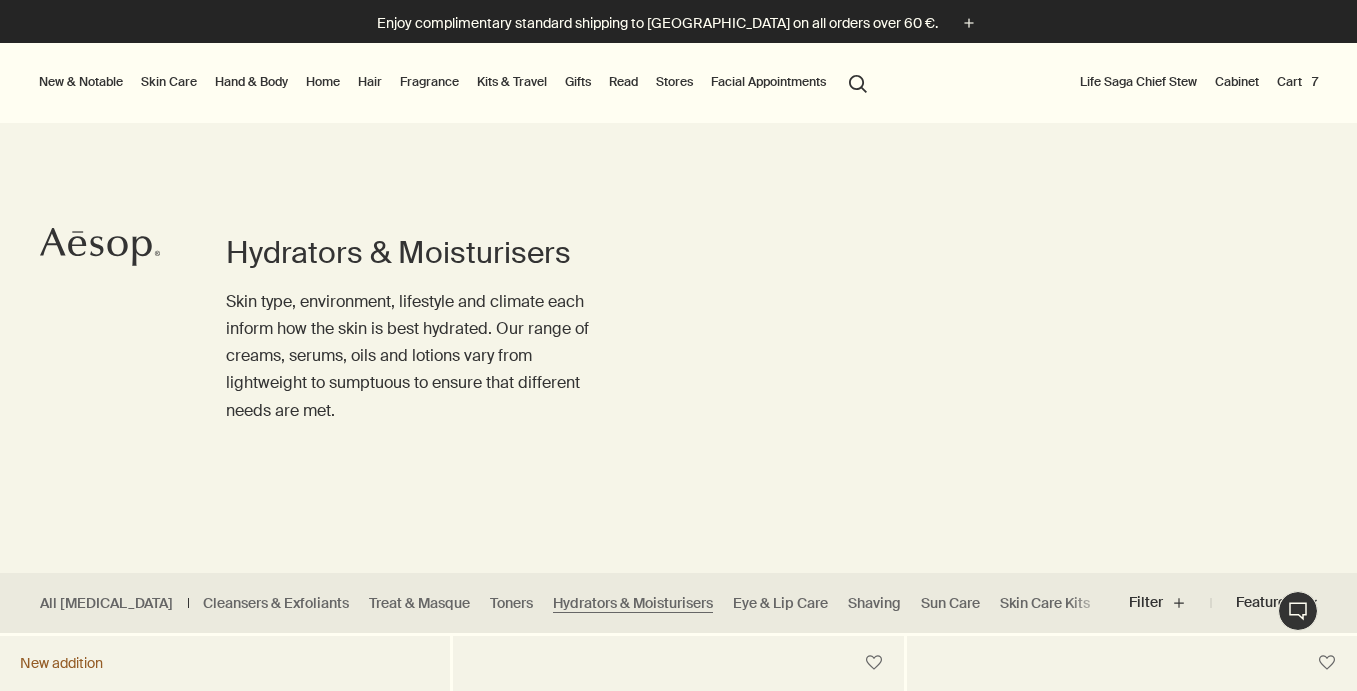 click on "Skin Care" at bounding box center [169, 82] 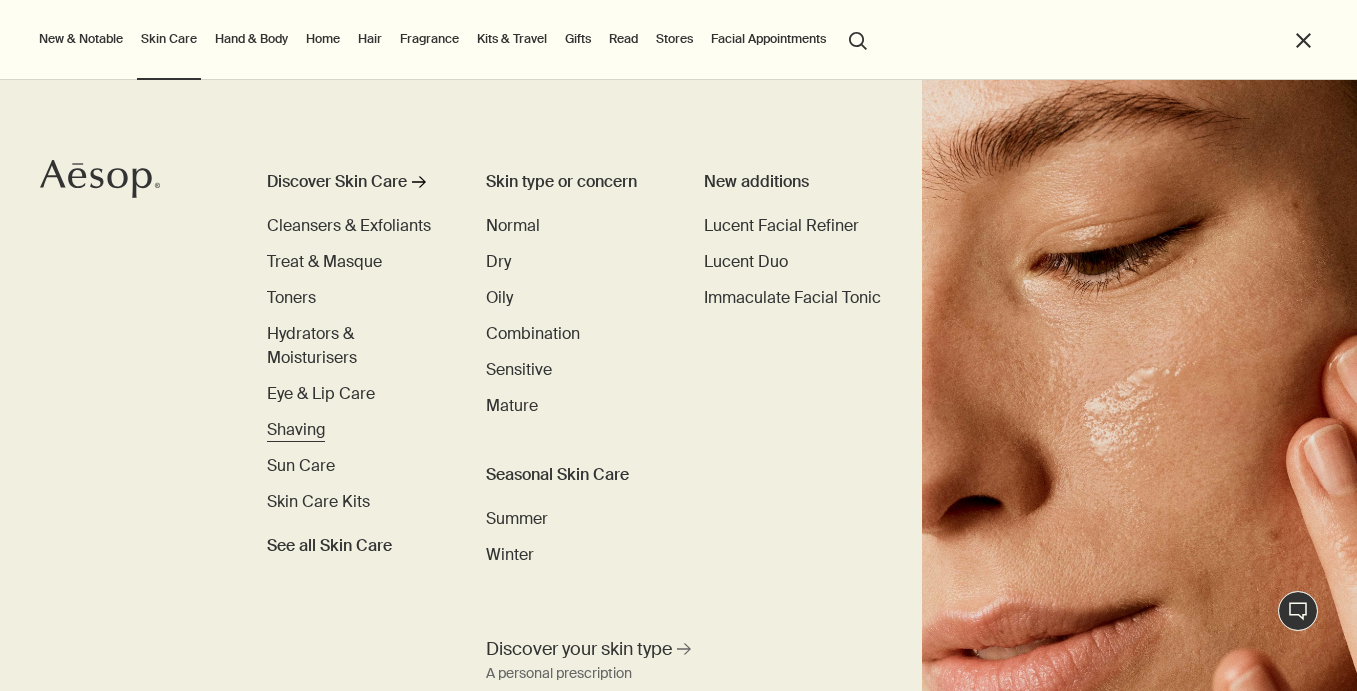 click on "Shaving" at bounding box center (296, 429) 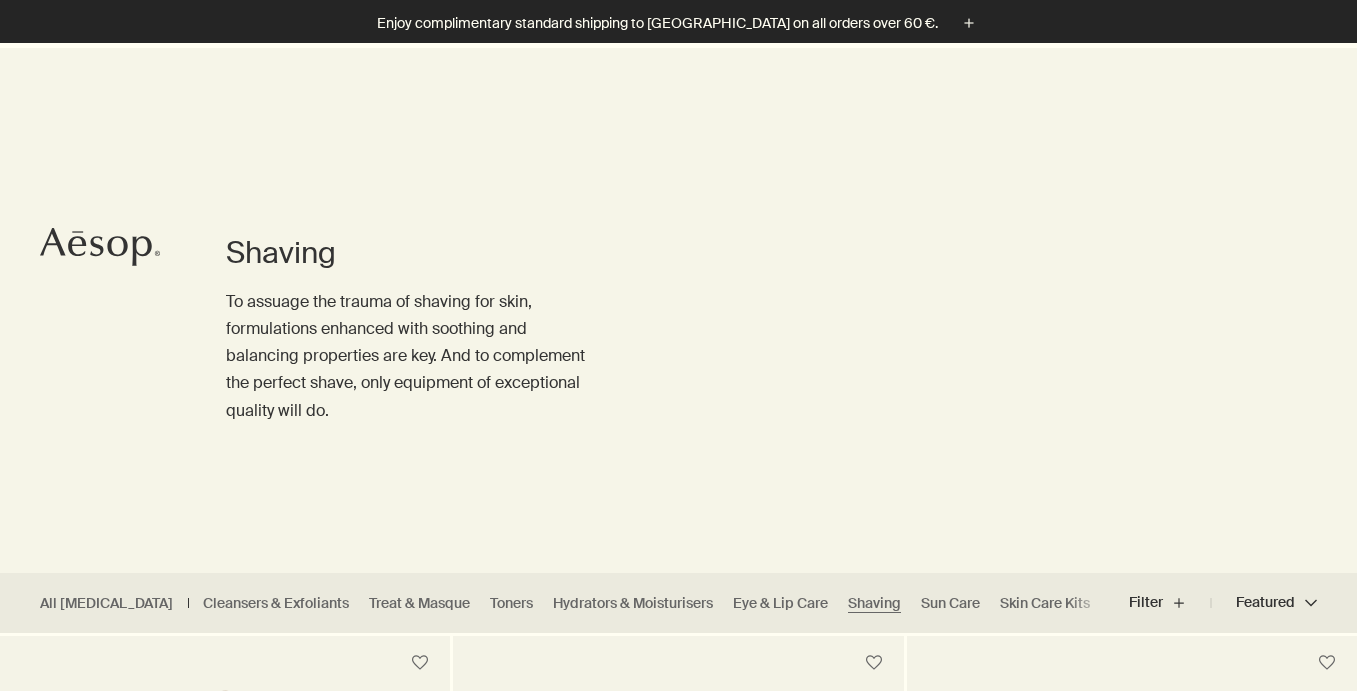 scroll, scrollTop: 511, scrollLeft: 0, axis: vertical 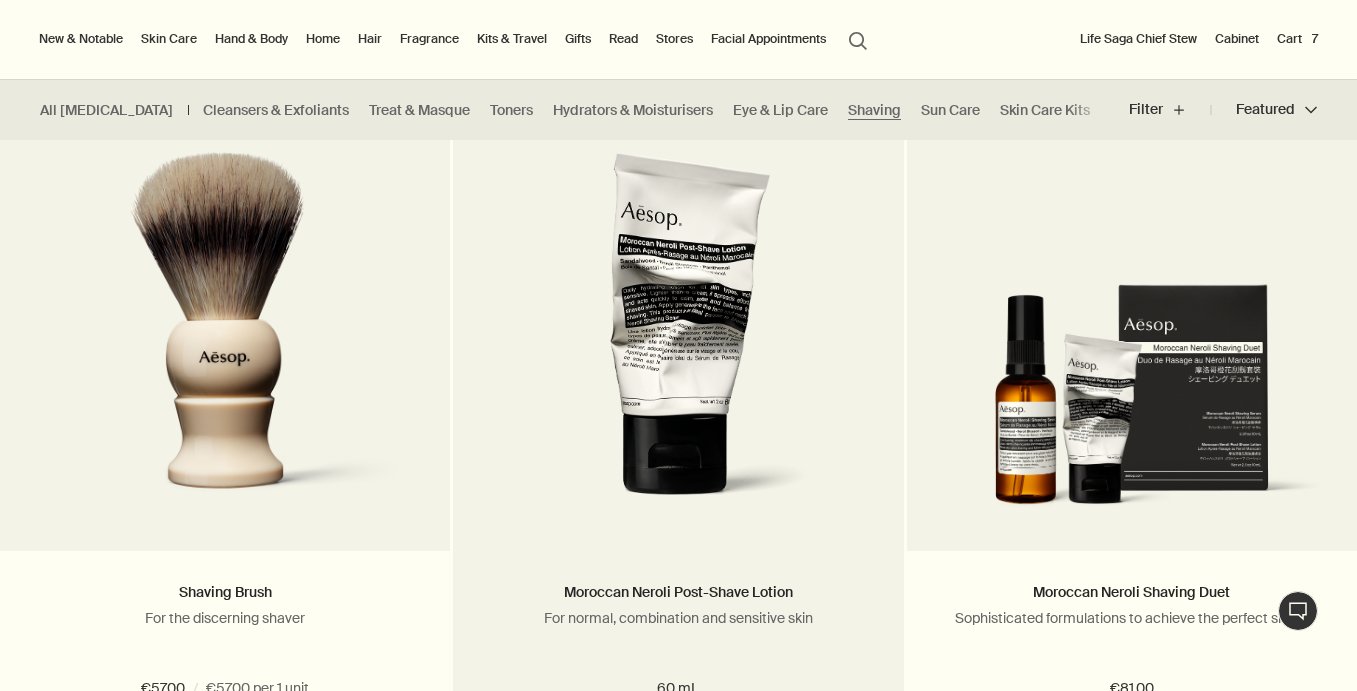 click at bounding box center [679, 336] 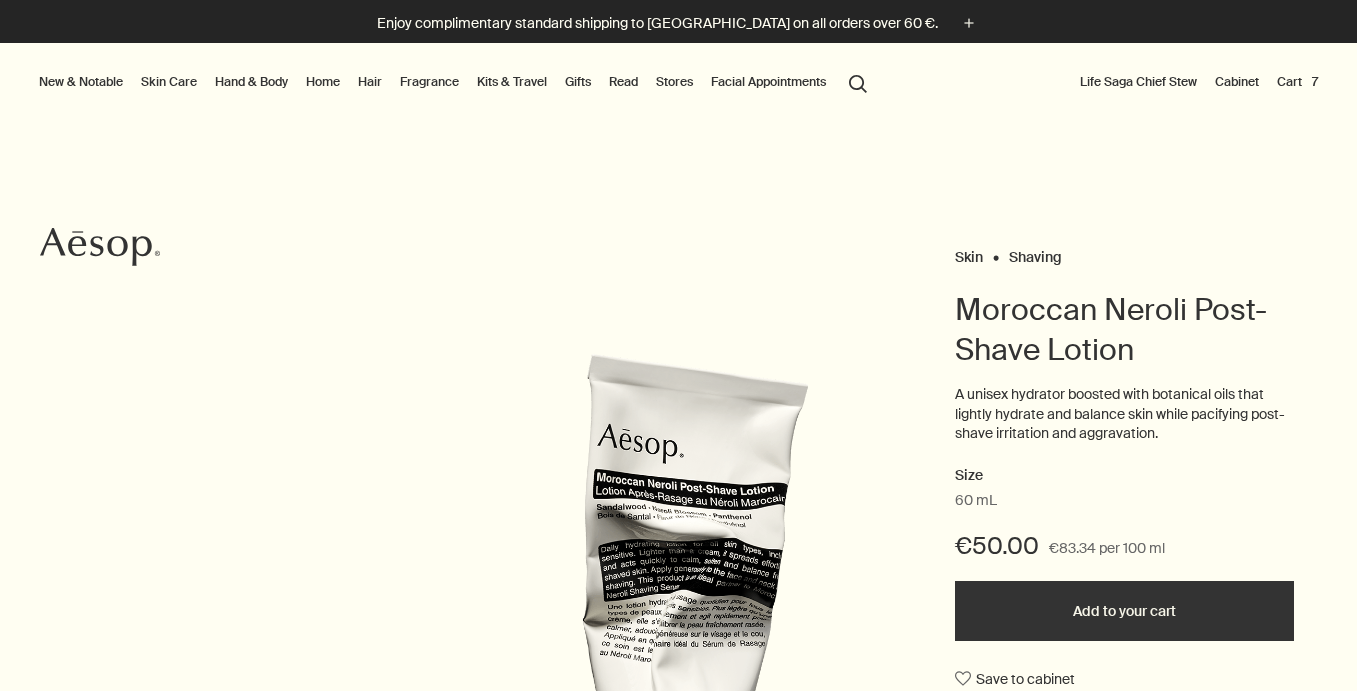 scroll, scrollTop: 0, scrollLeft: 0, axis: both 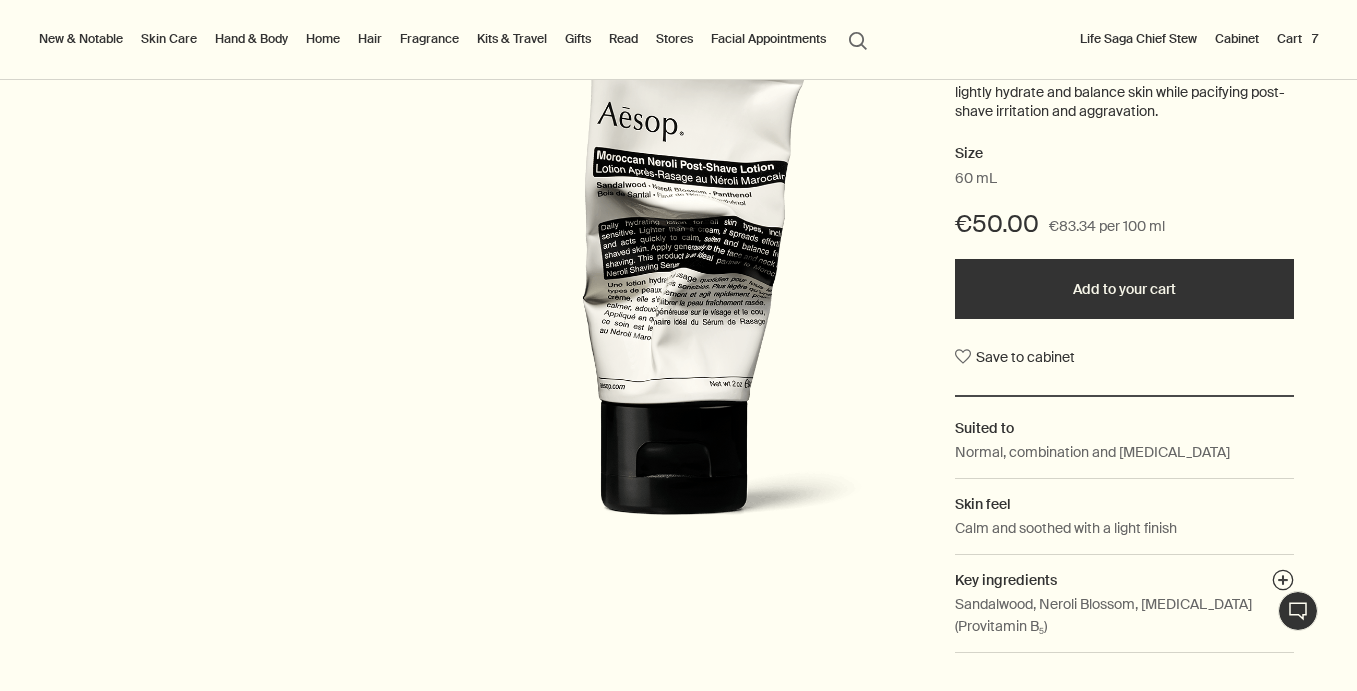 click on "Add to your cart" at bounding box center (1124, 289) 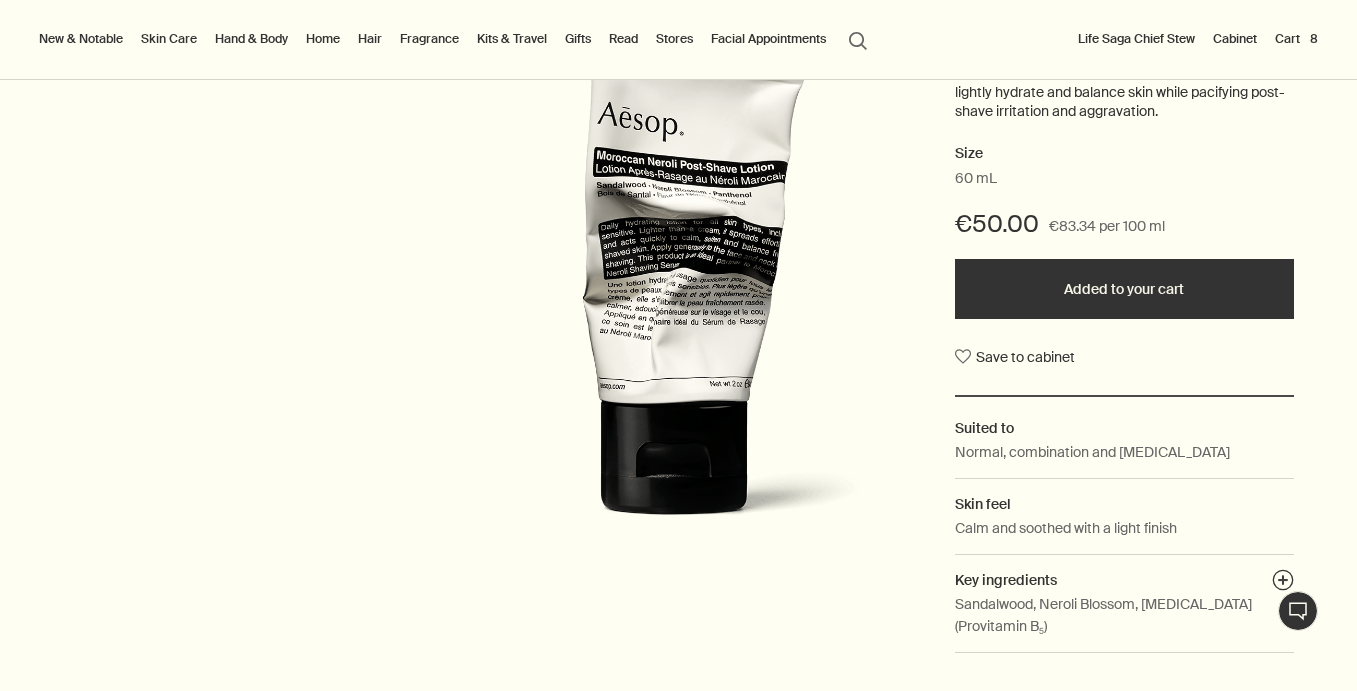 scroll, scrollTop: 0, scrollLeft: 0, axis: both 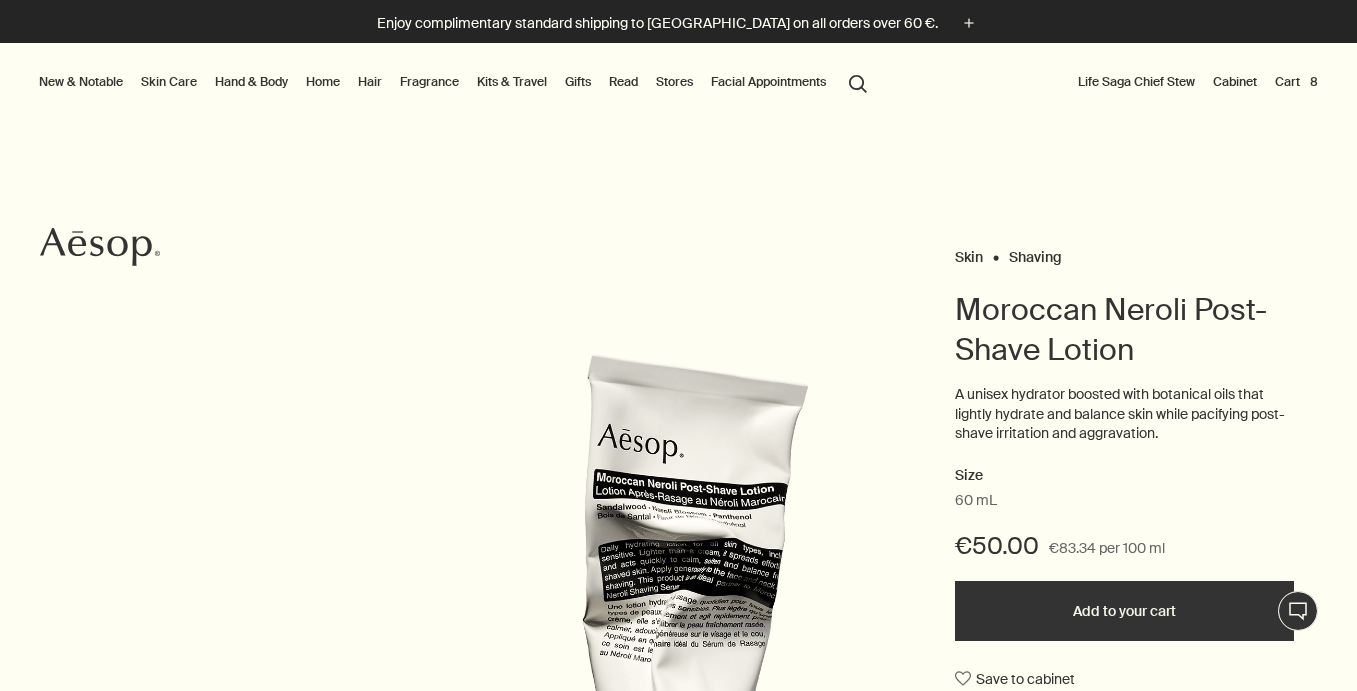 click on "search Search" at bounding box center [858, 82] 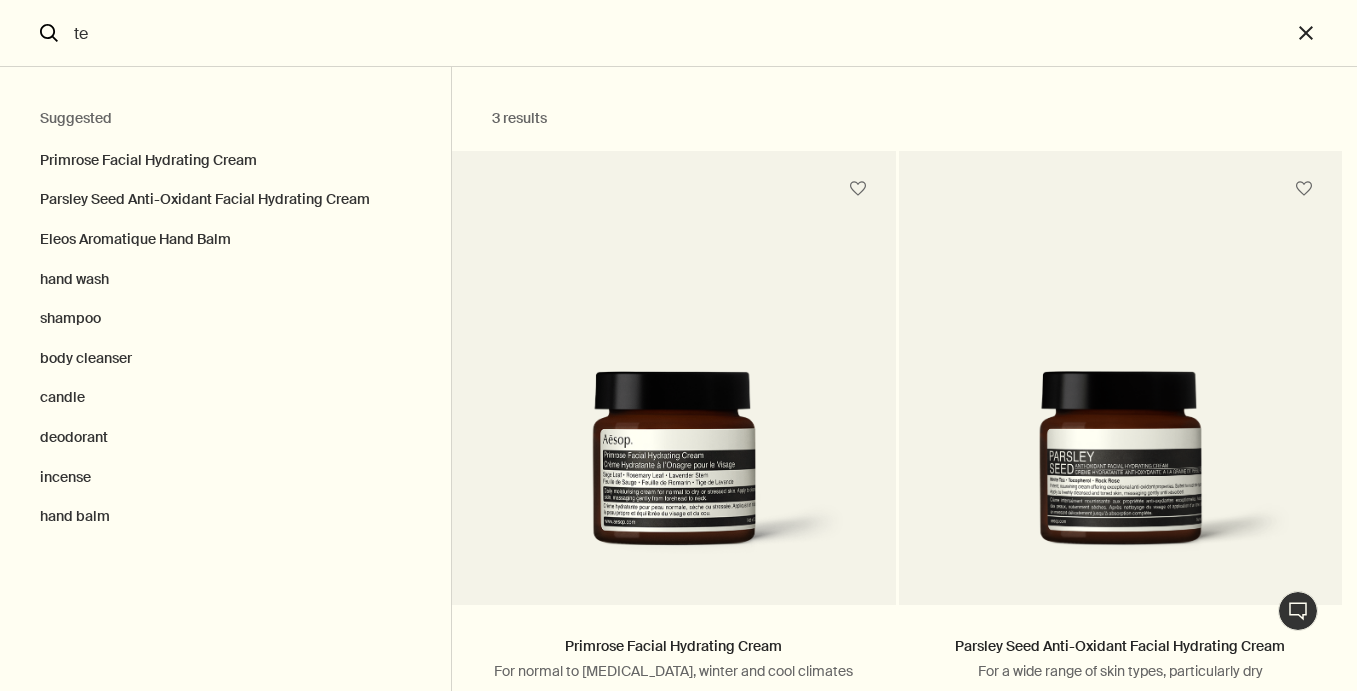 type on "t" 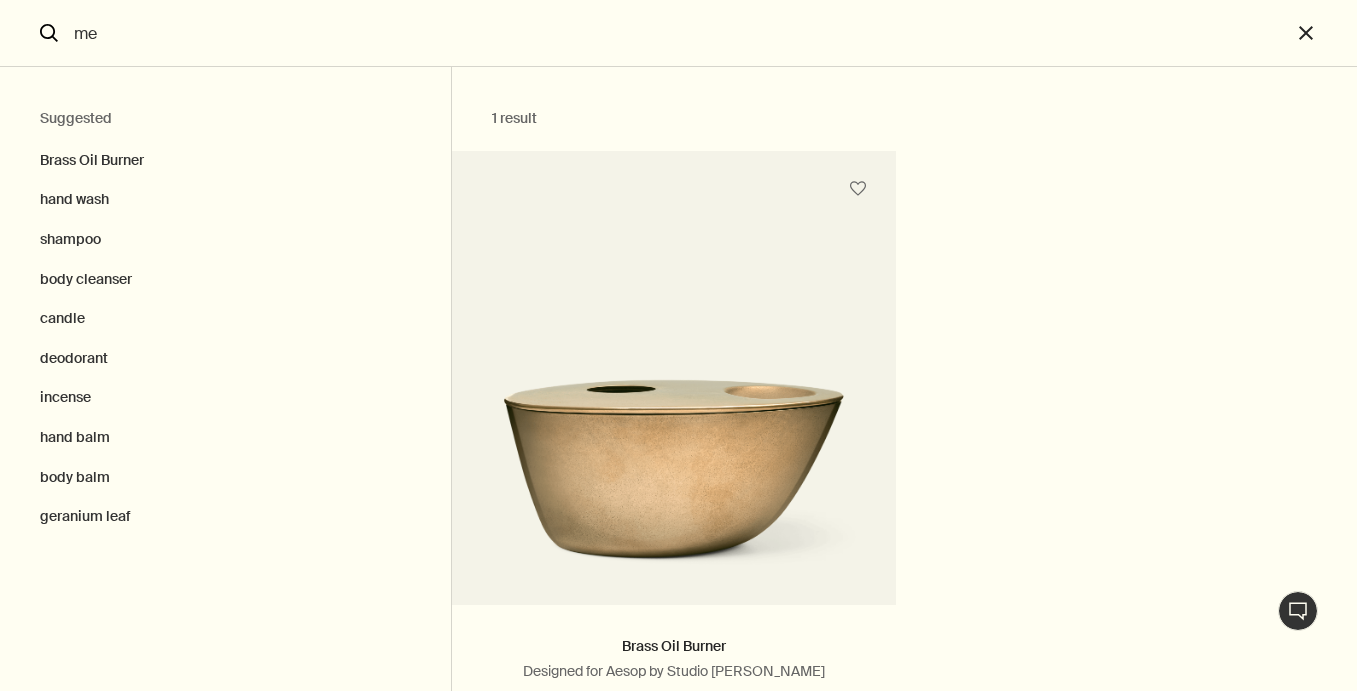 type on "m" 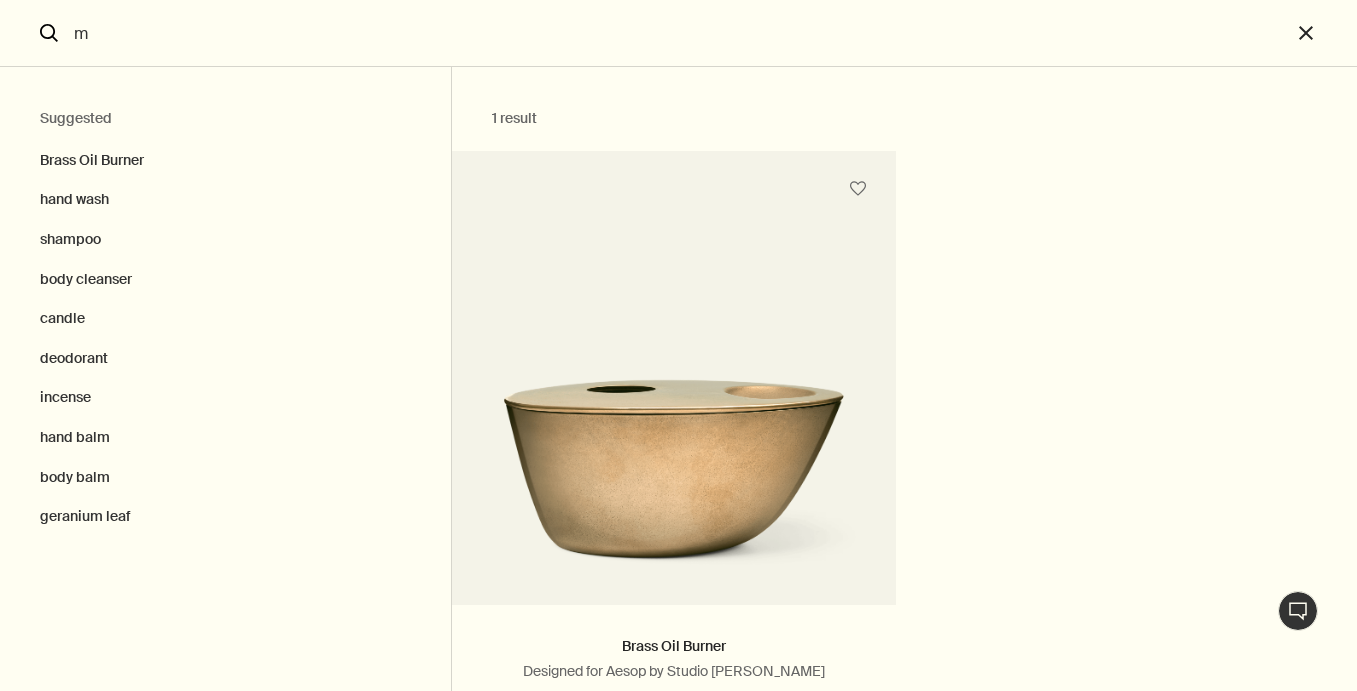 type 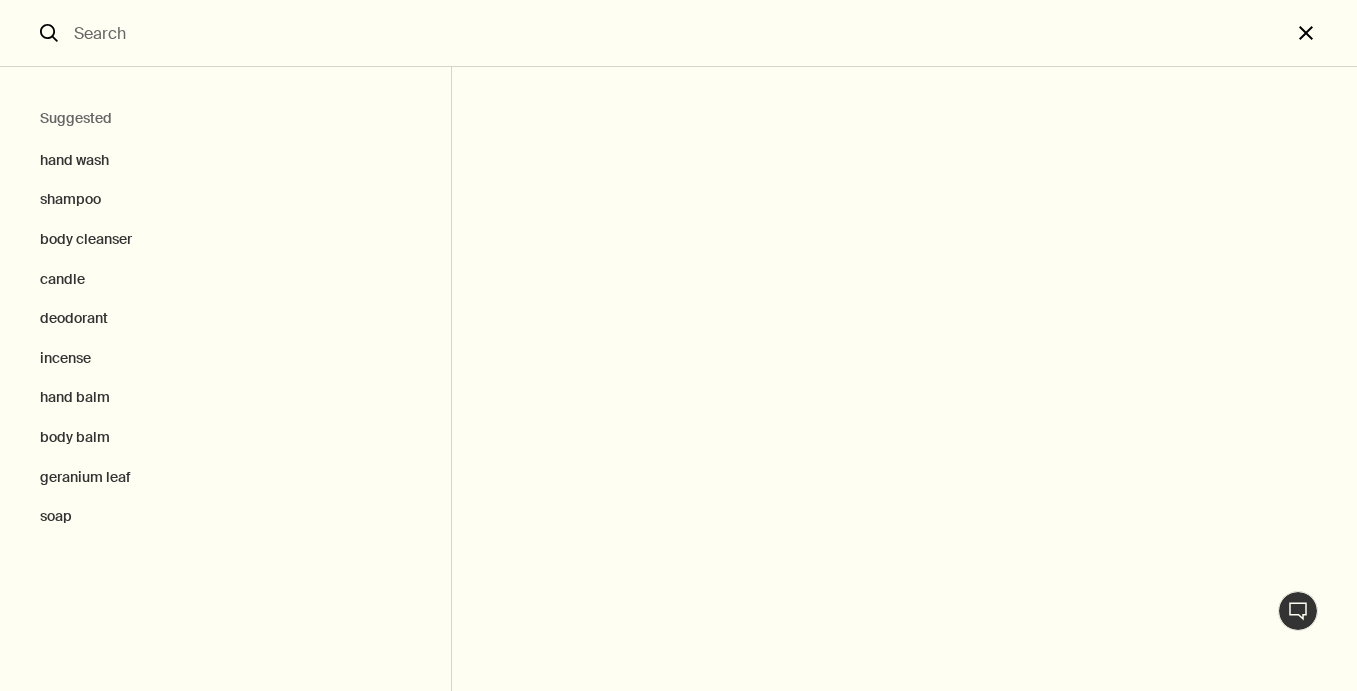 click on "close" at bounding box center (1324, 33) 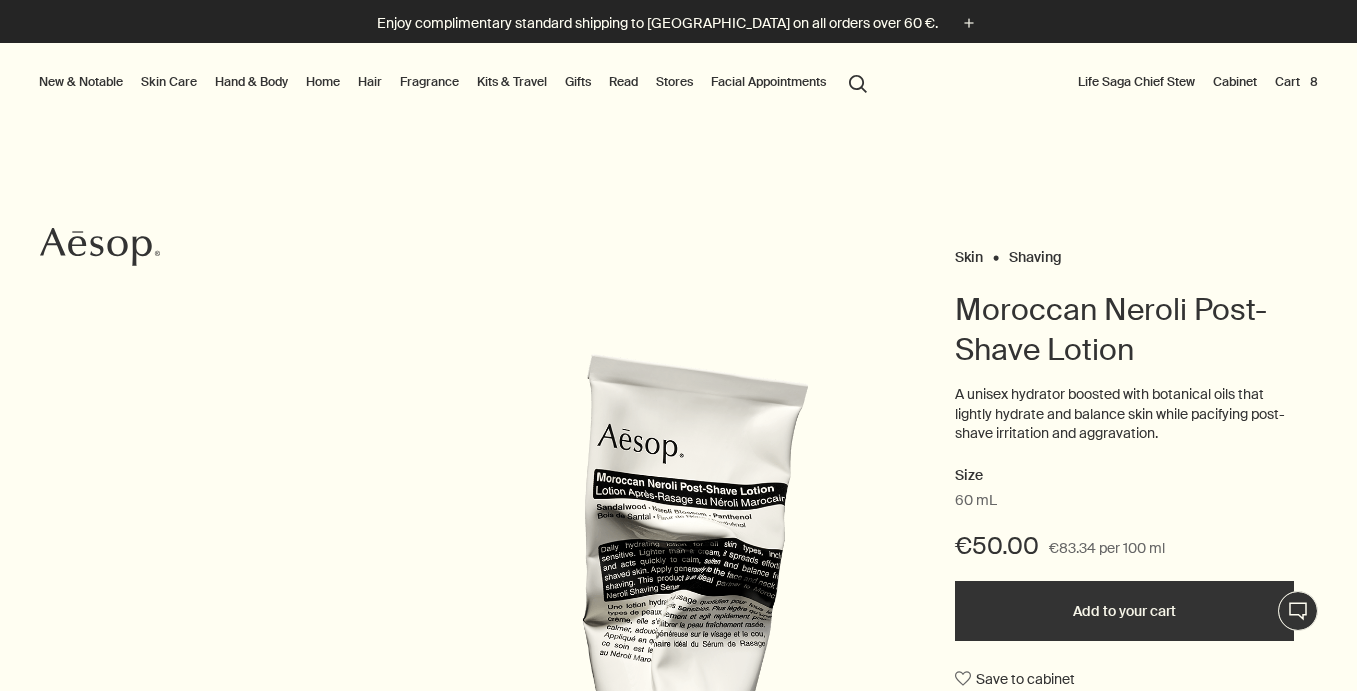 click on "Hand & Body" at bounding box center [251, 82] 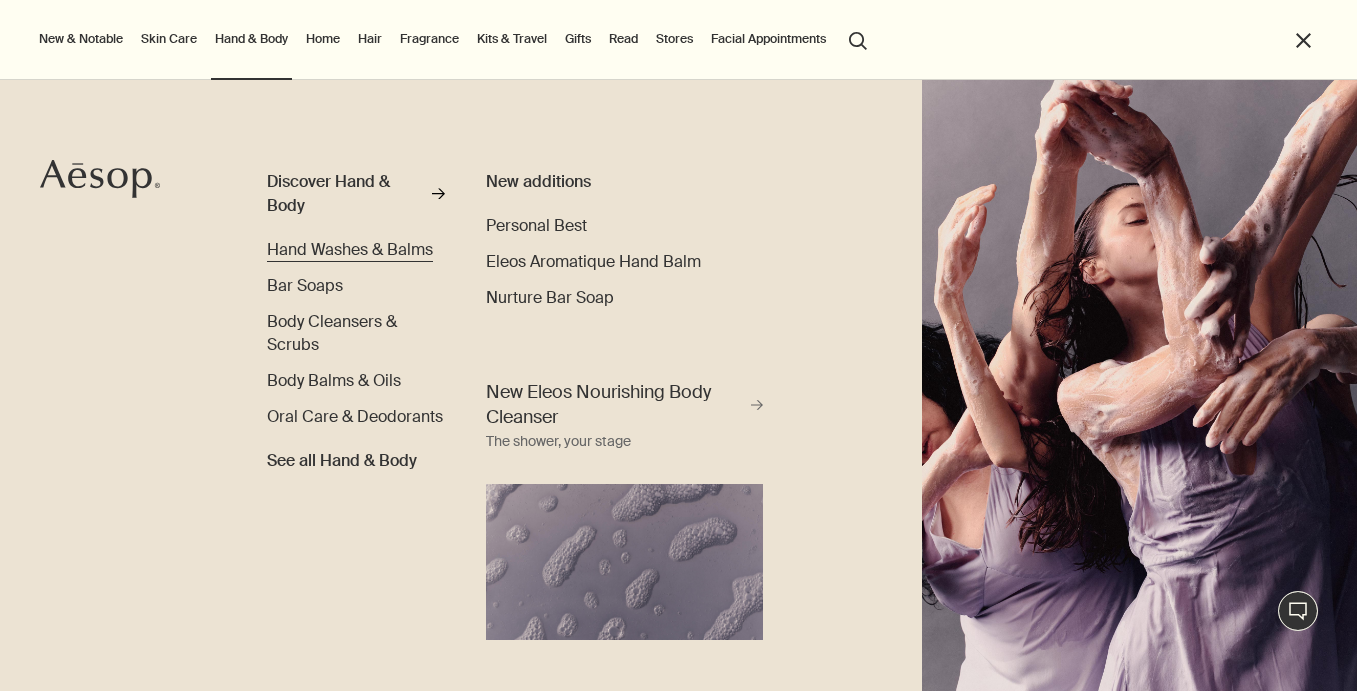 click on "Hand Washes & Balms" at bounding box center (350, 249) 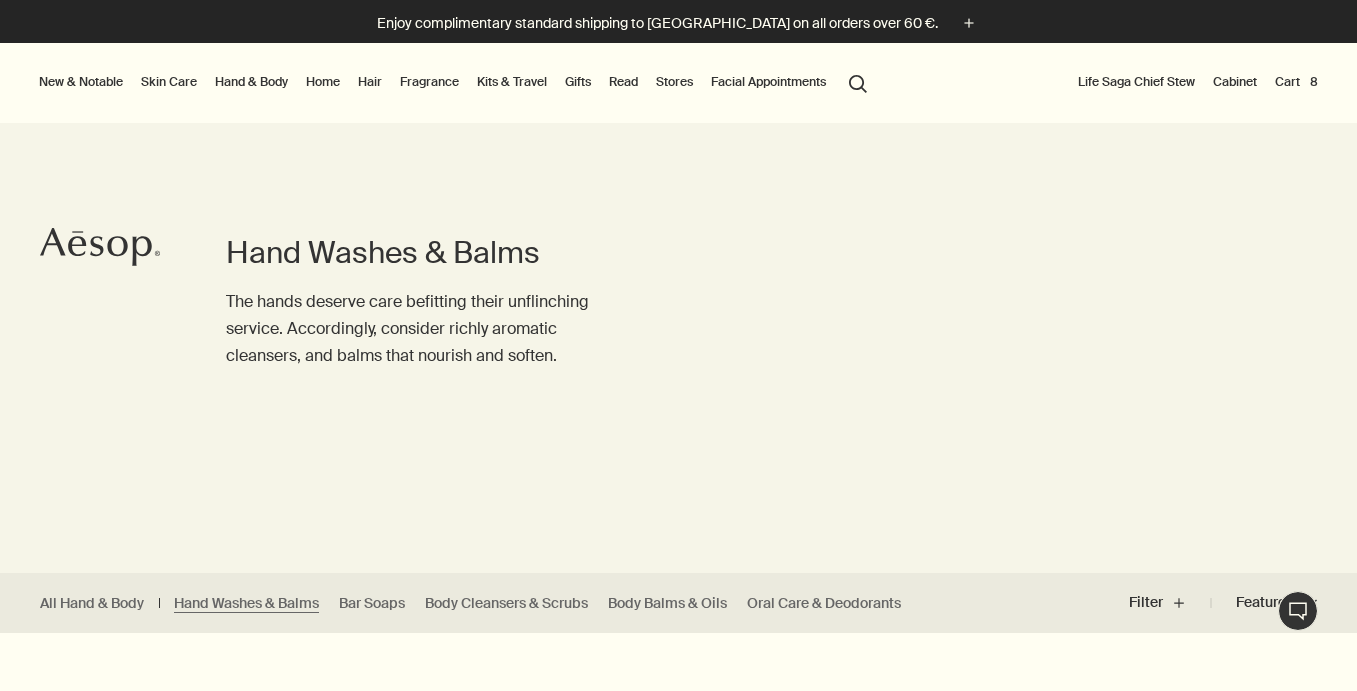 scroll, scrollTop: 0, scrollLeft: 0, axis: both 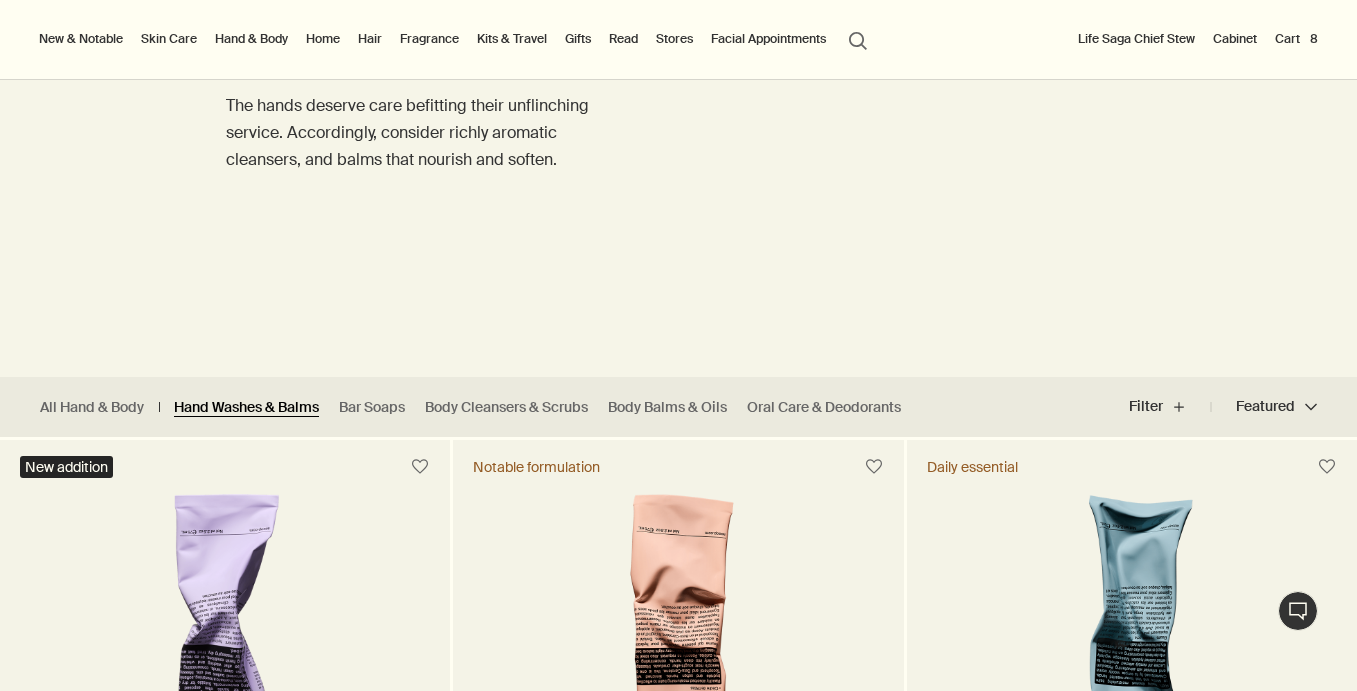 click on "Hand Washes & Balms" at bounding box center [246, 407] 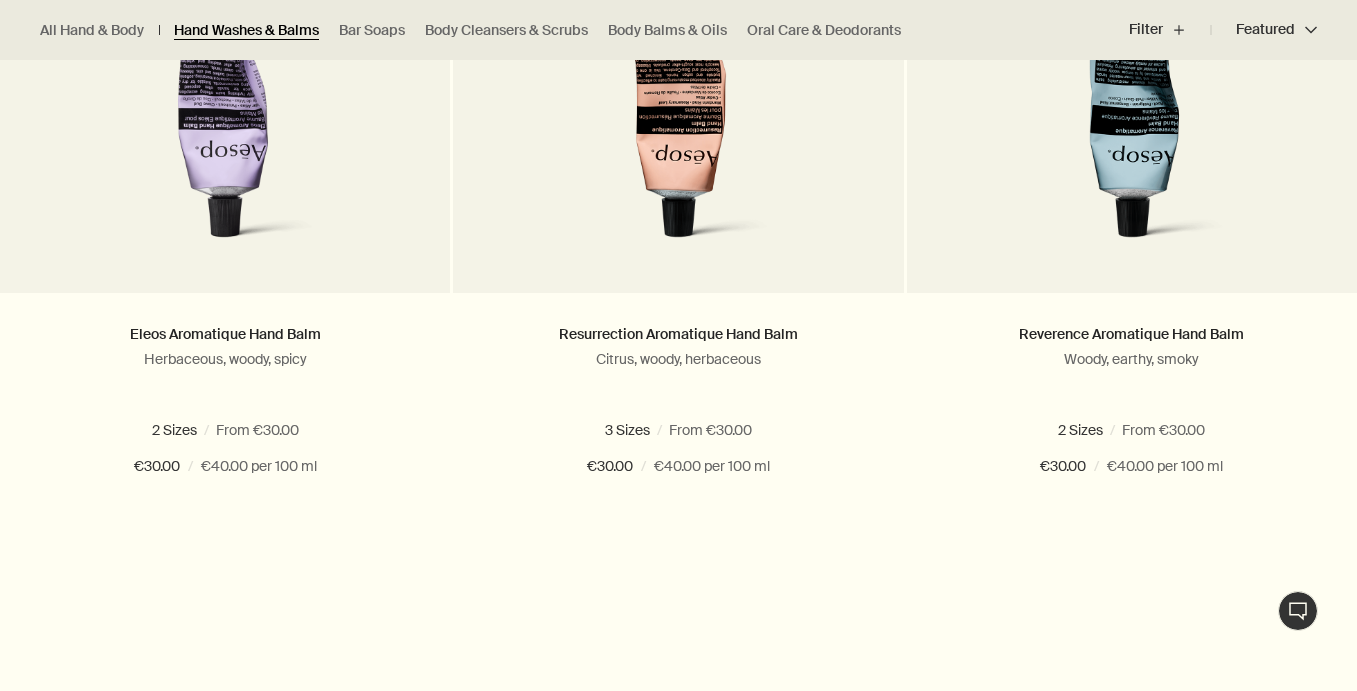 scroll, scrollTop: 798, scrollLeft: 0, axis: vertical 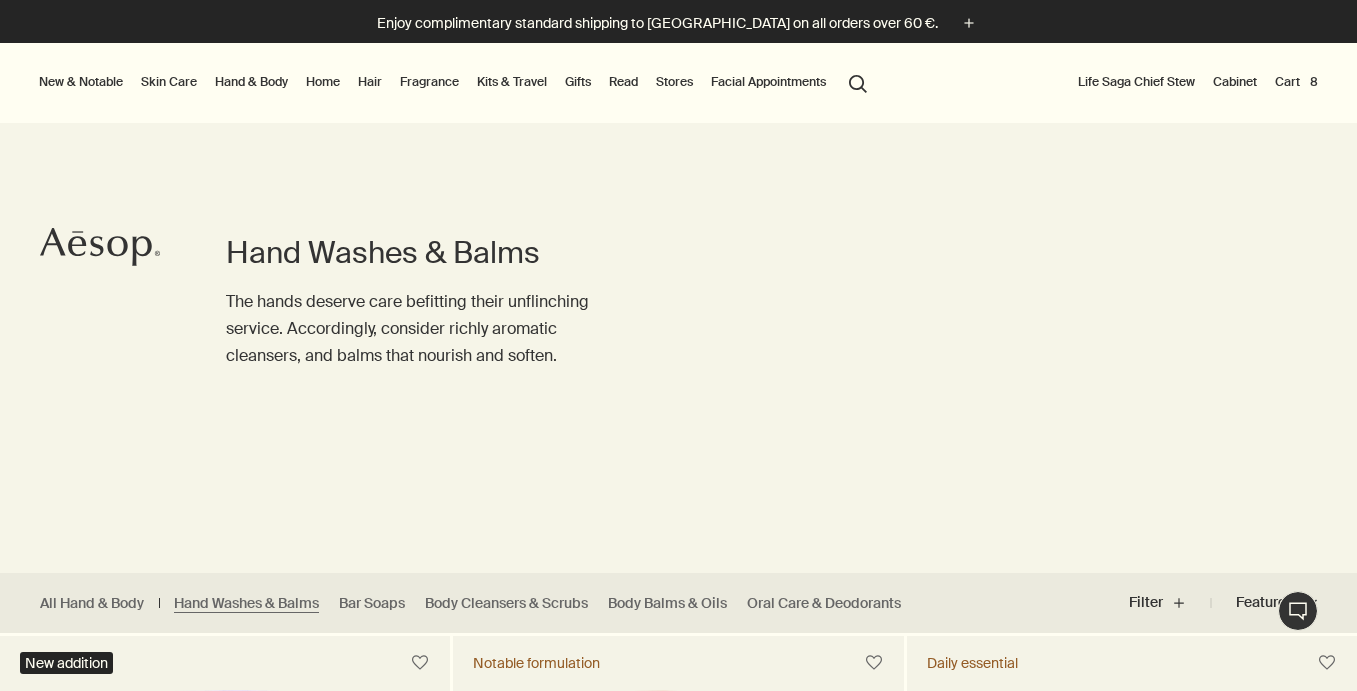 click on "Cart 8" at bounding box center (1296, 82) 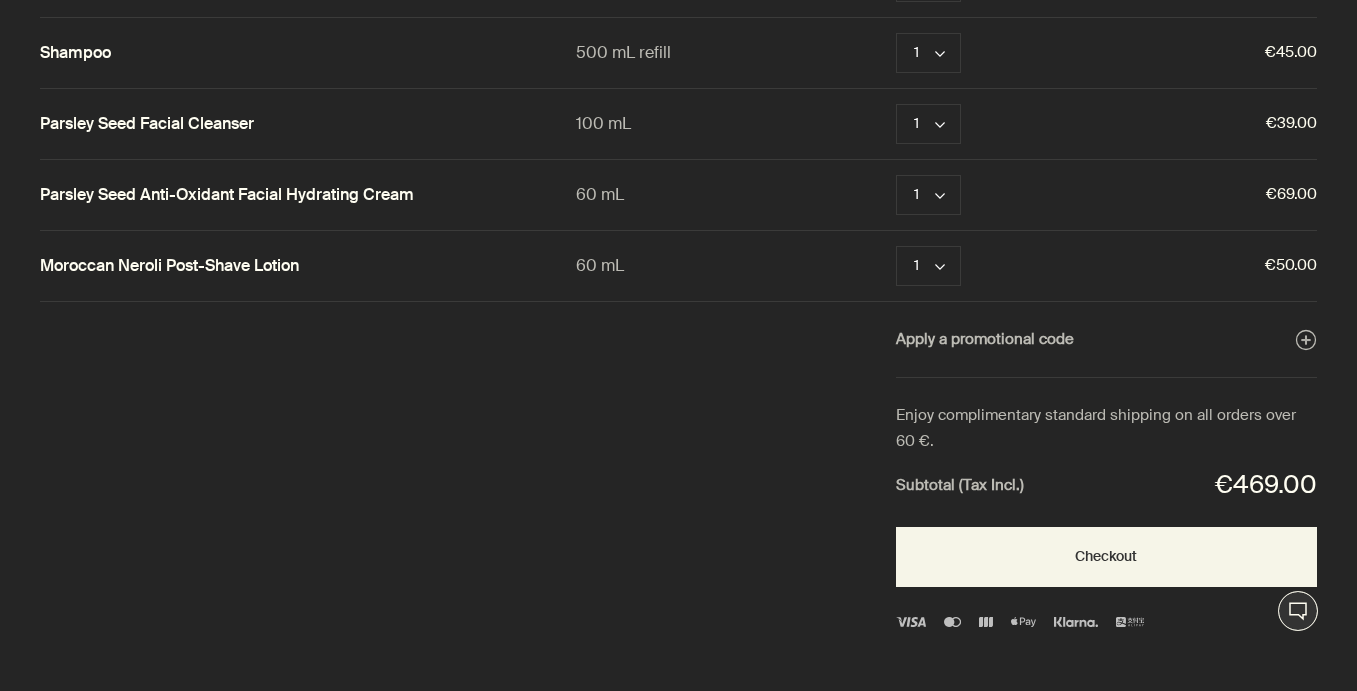 scroll, scrollTop: 0, scrollLeft: 0, axis: both 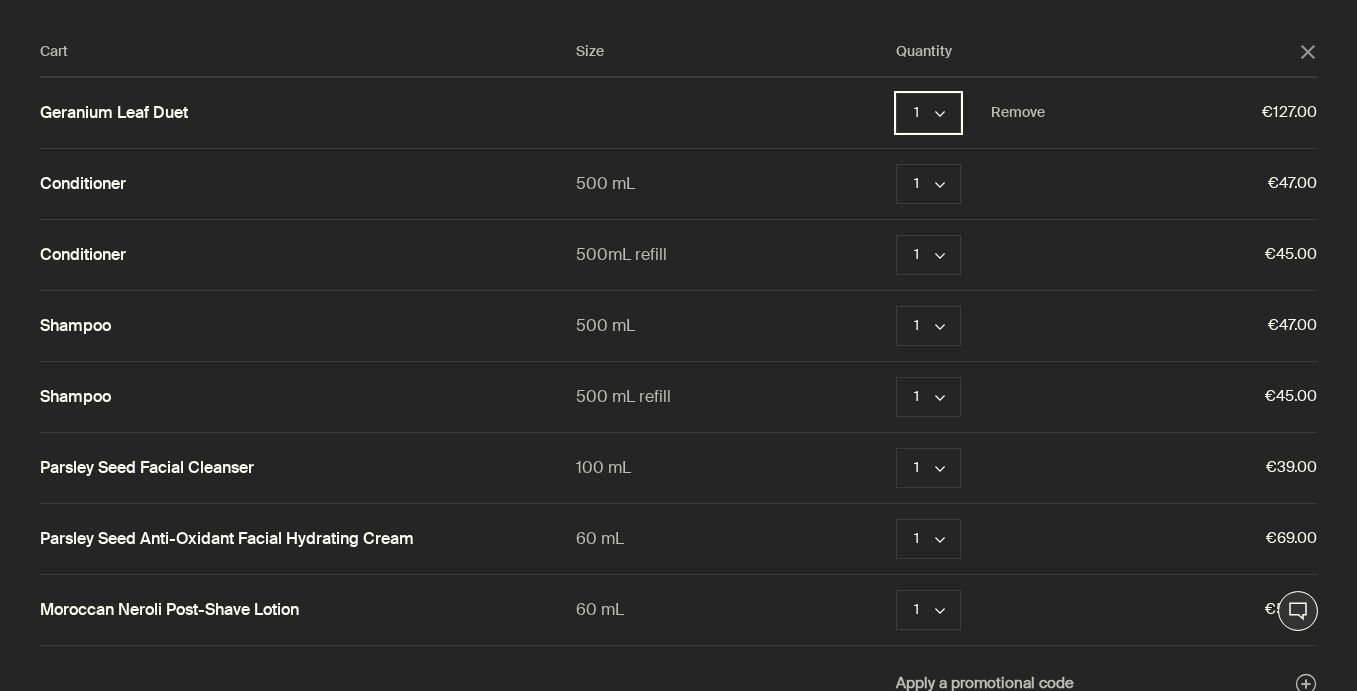 click on "1 chevron" at bounding box center [928, 113] 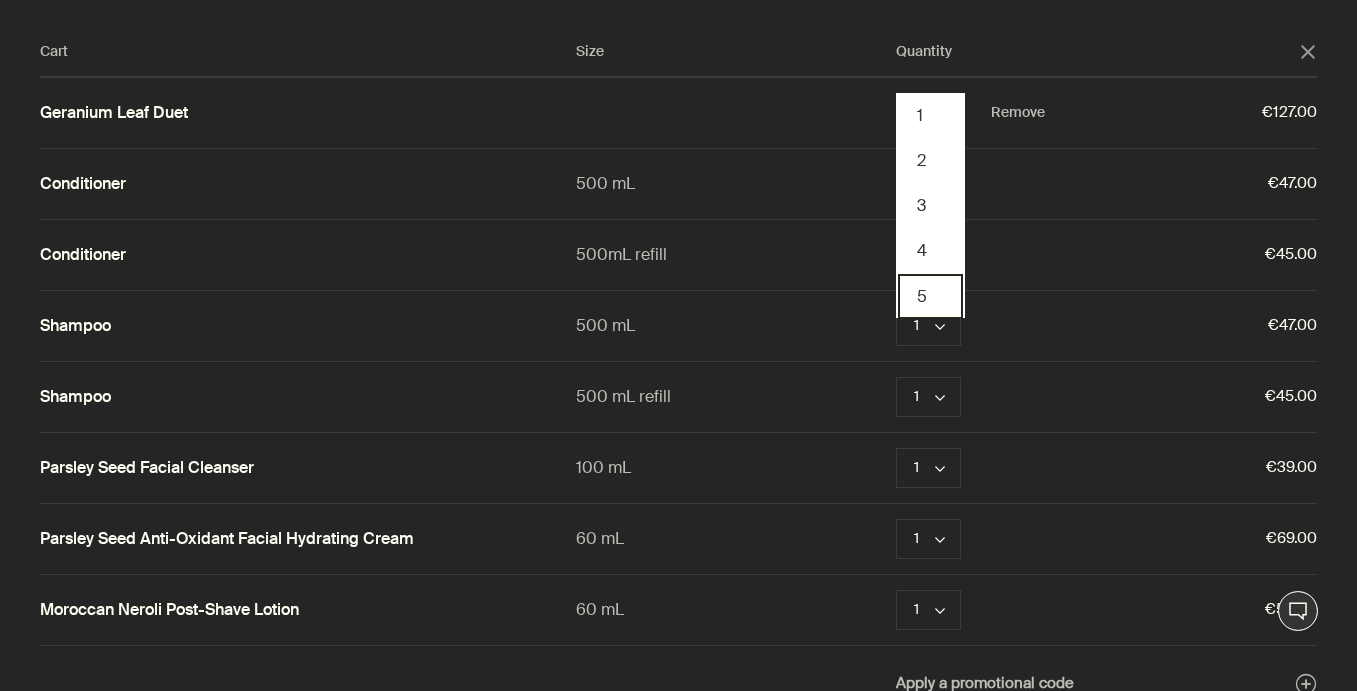click on "5" at bounding box center [930, 296] 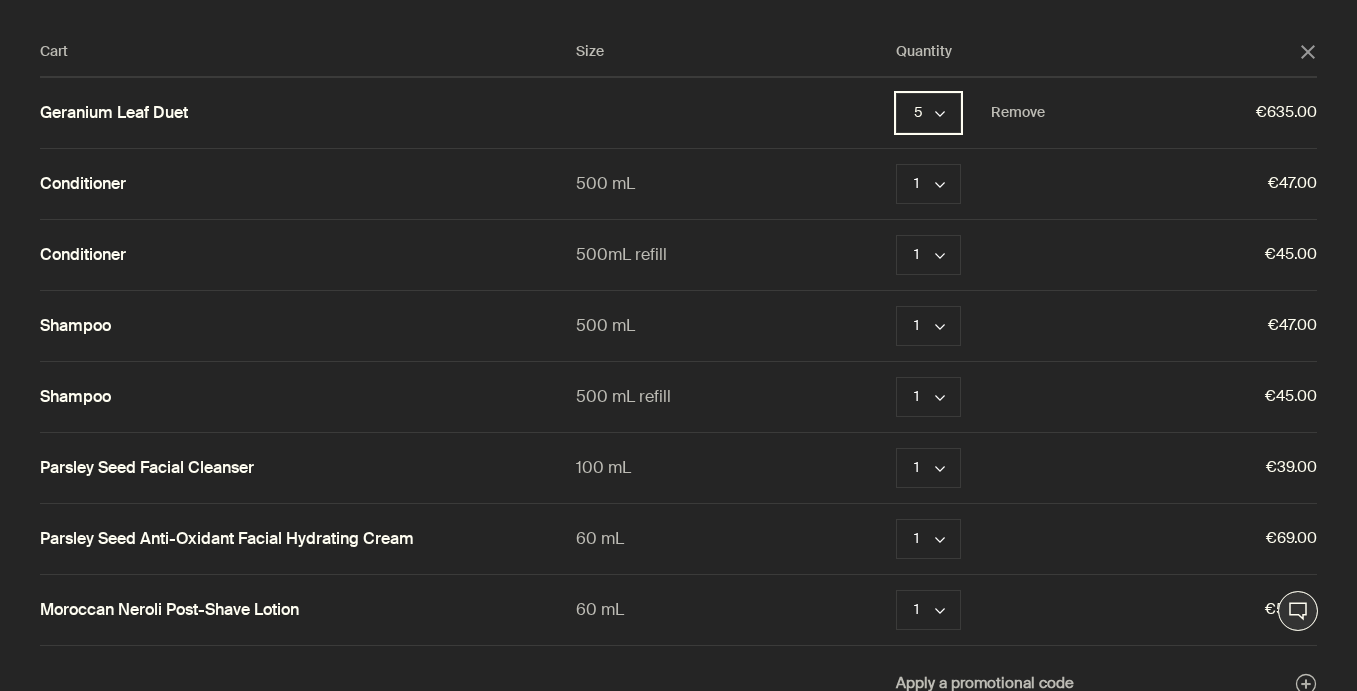 click on "5 chevron" at bounding box center (928, 113) 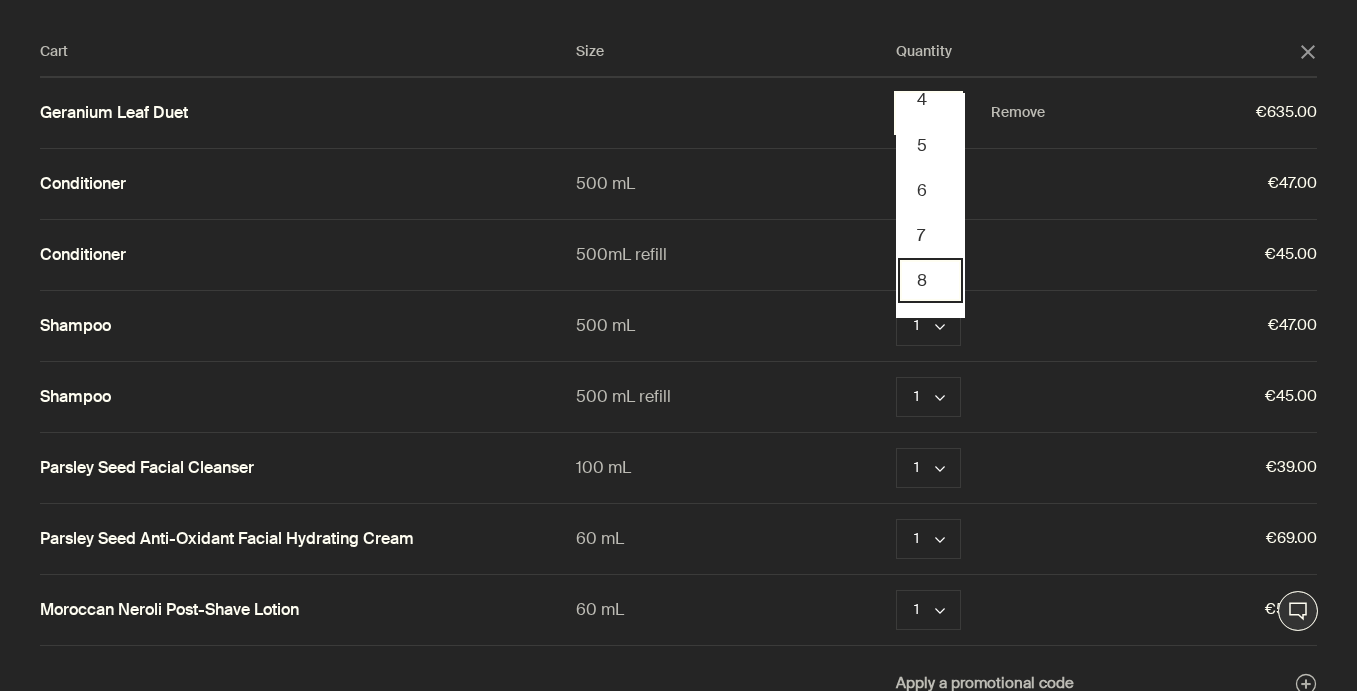 scroll, scrollTop: 181, scrollLeft: 0, axis: vertical 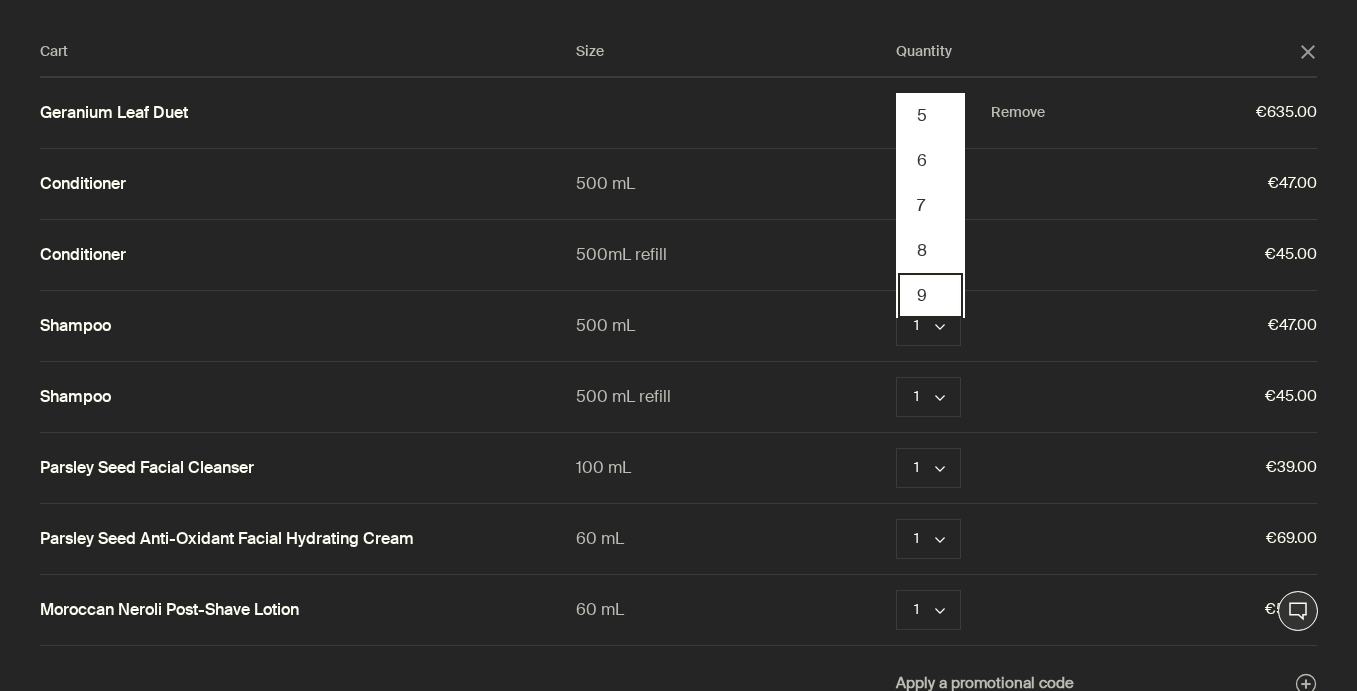 click on "9" at bounding box center [930, 295] 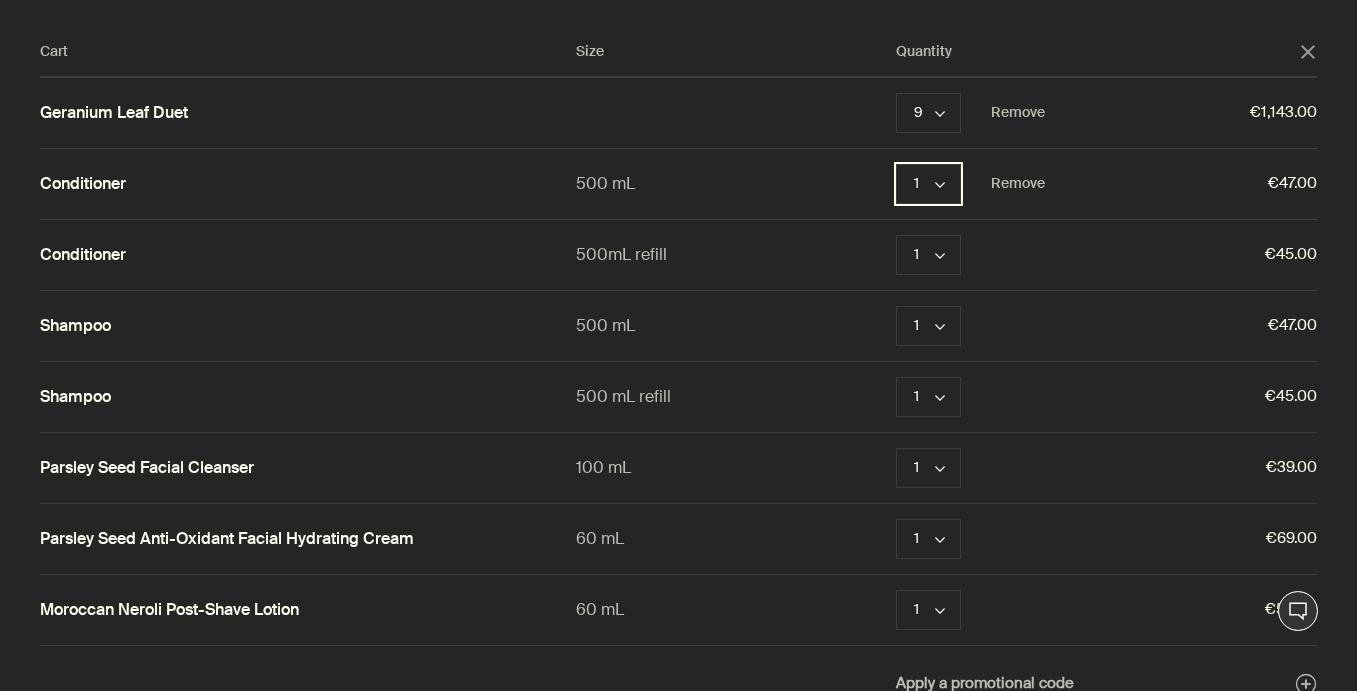 click on "chevron" 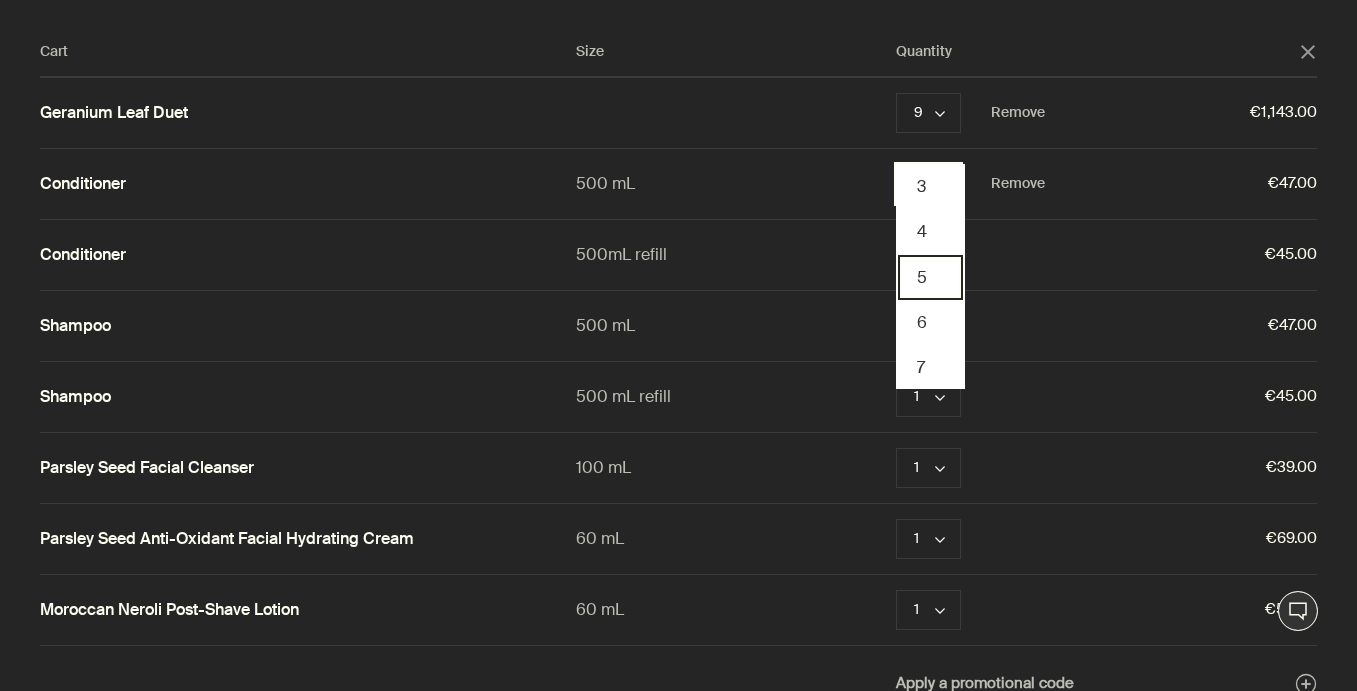 scroll, scrollTop: 95, scrollLeft: 0, axis: vertical 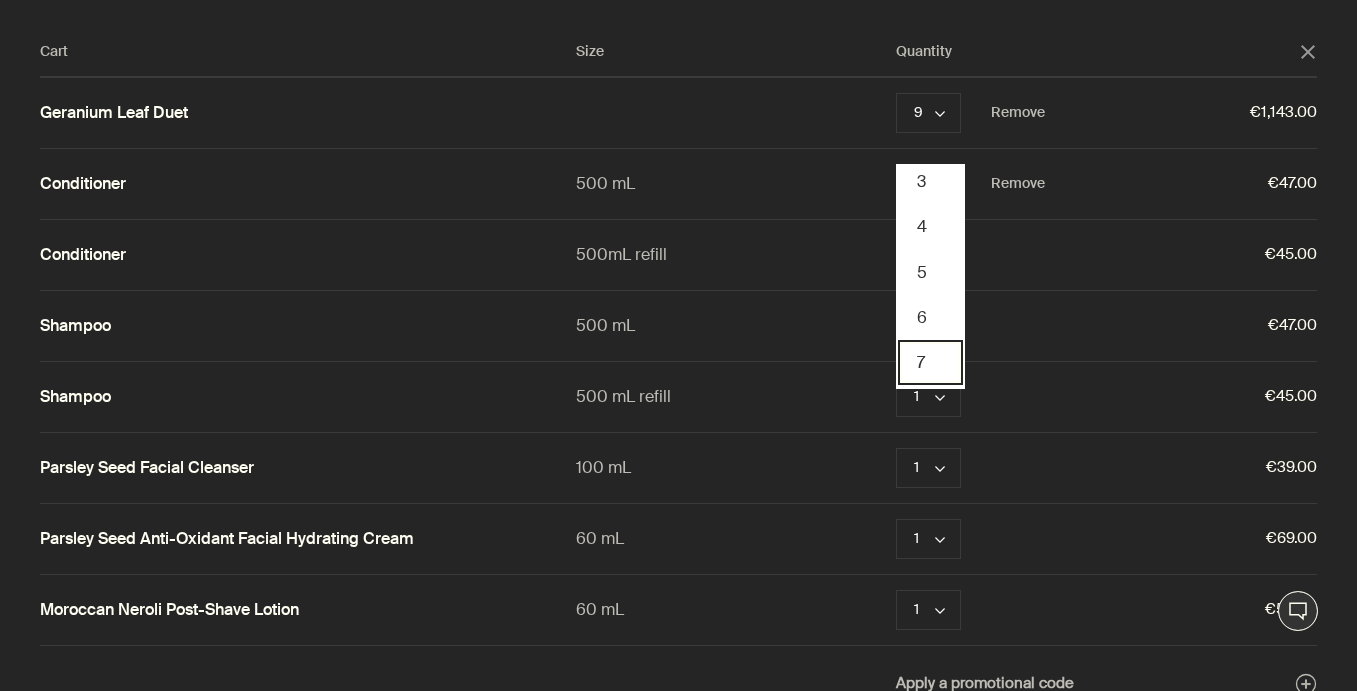 click on "7" at bounding box center [930, 362] 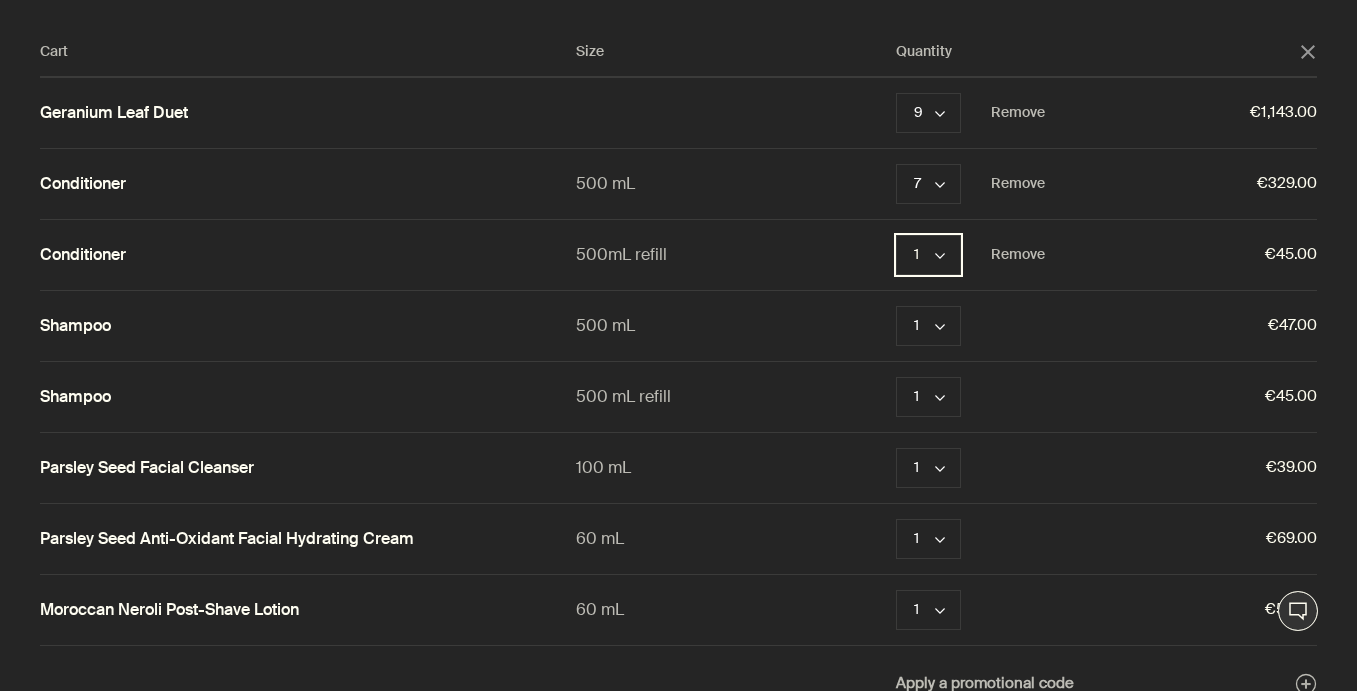 click 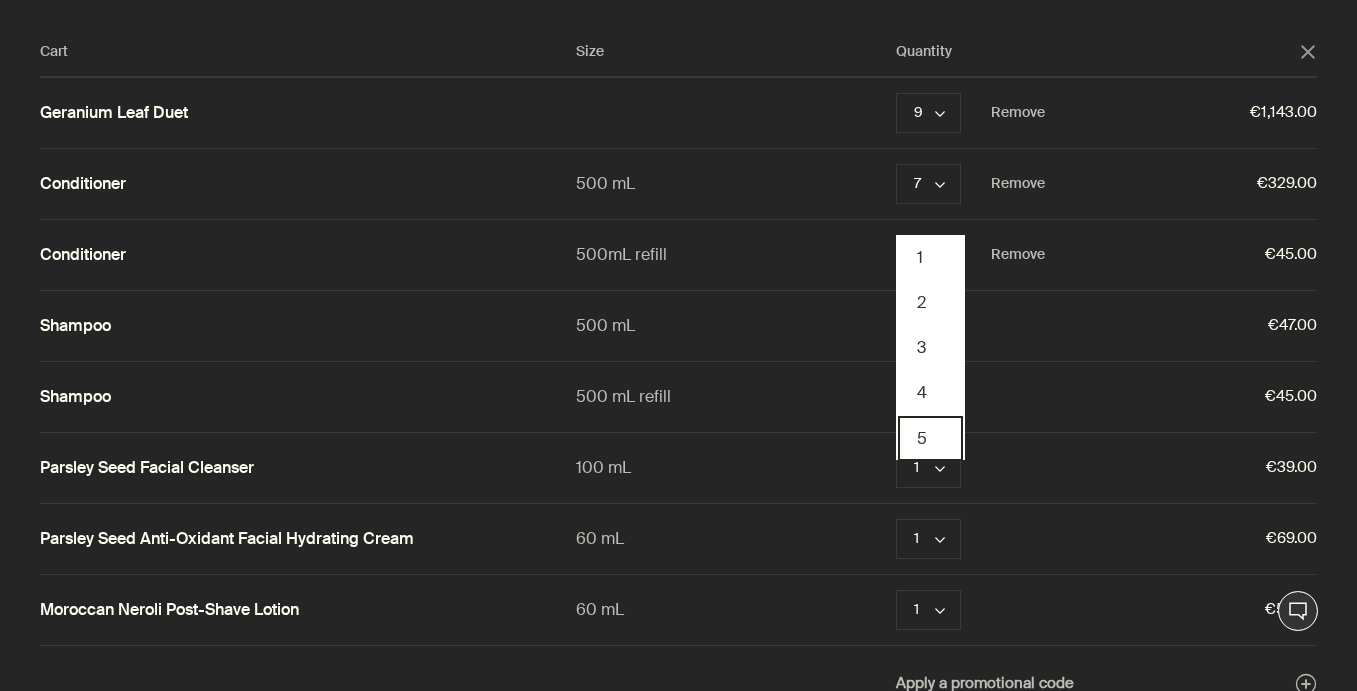 click on "5" at bounding box center [930, 438] 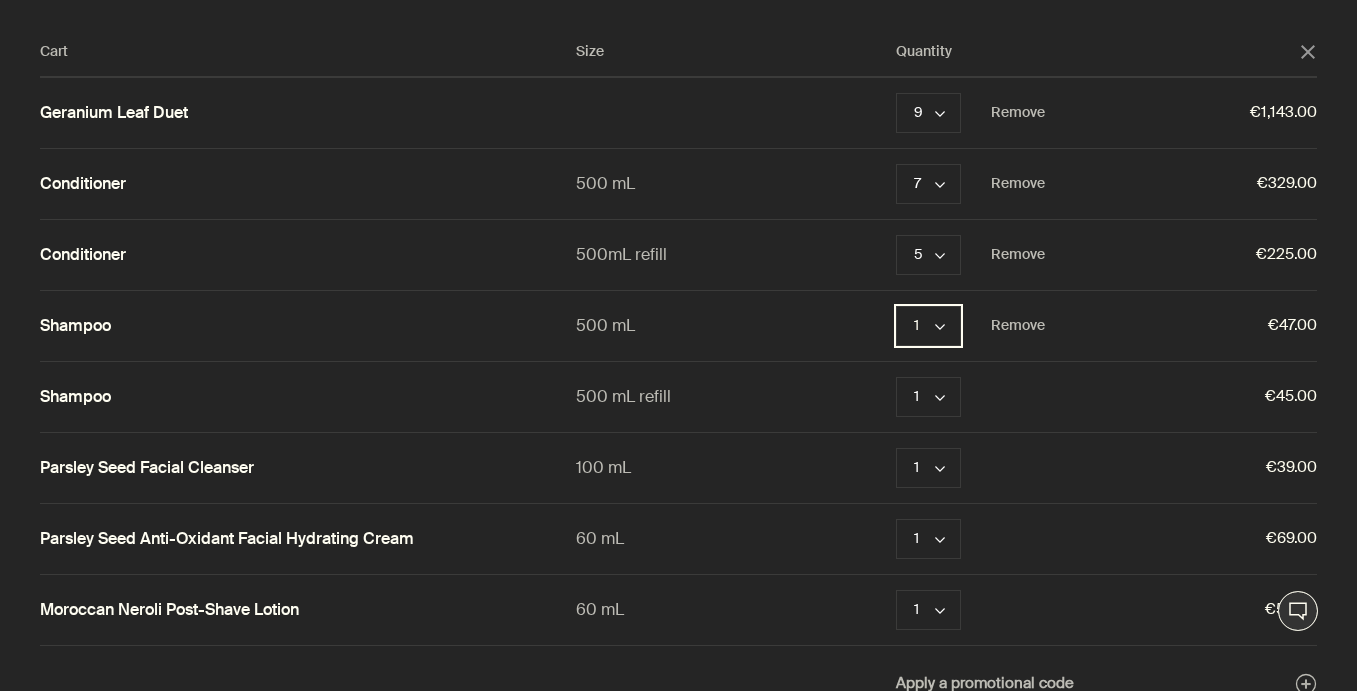 click on "chevron" 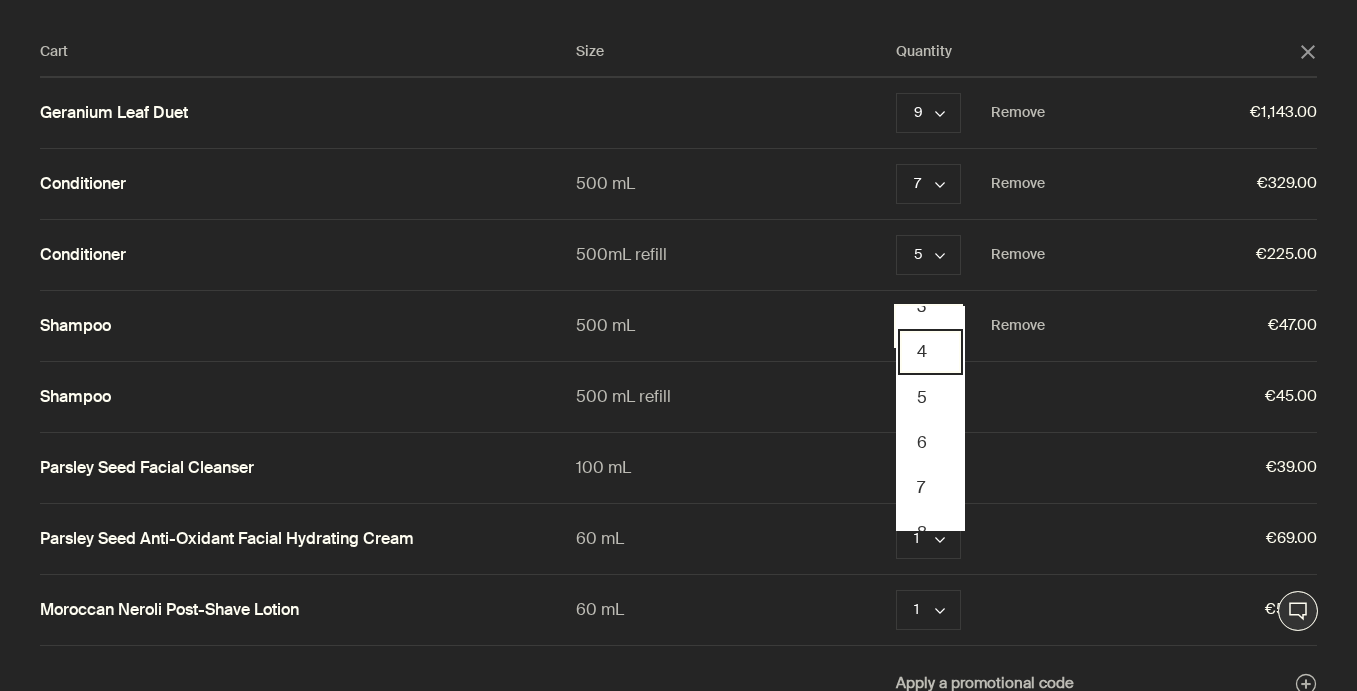 scroll, scrollTop: 114, scrollLeft: 0, axis: vertical 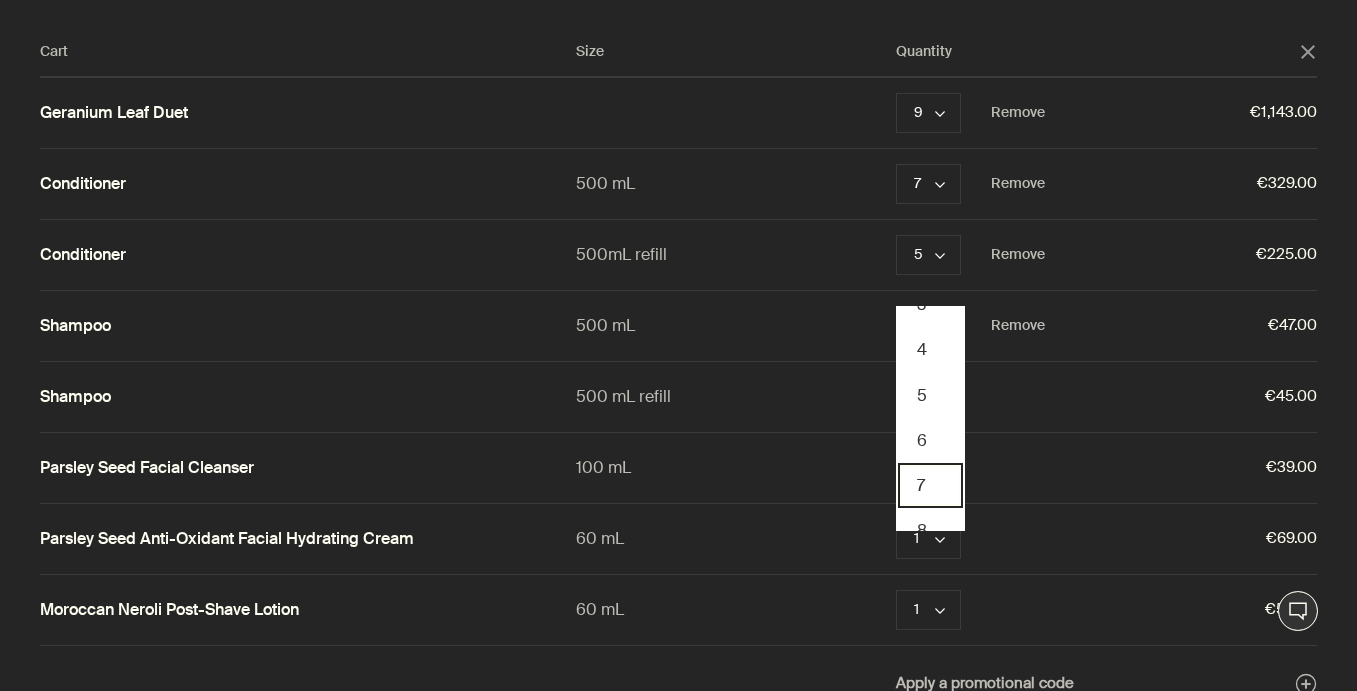 click on "7" at bounding box center (930, 485) 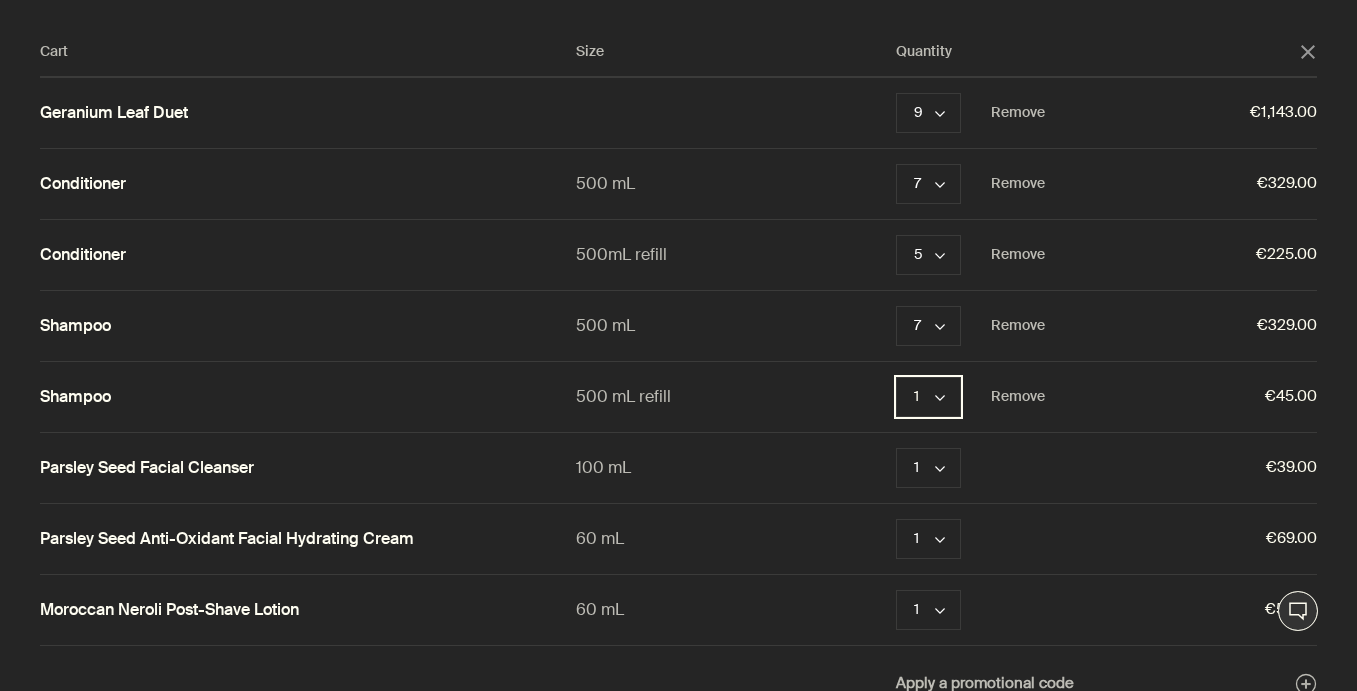 click on "chevron" 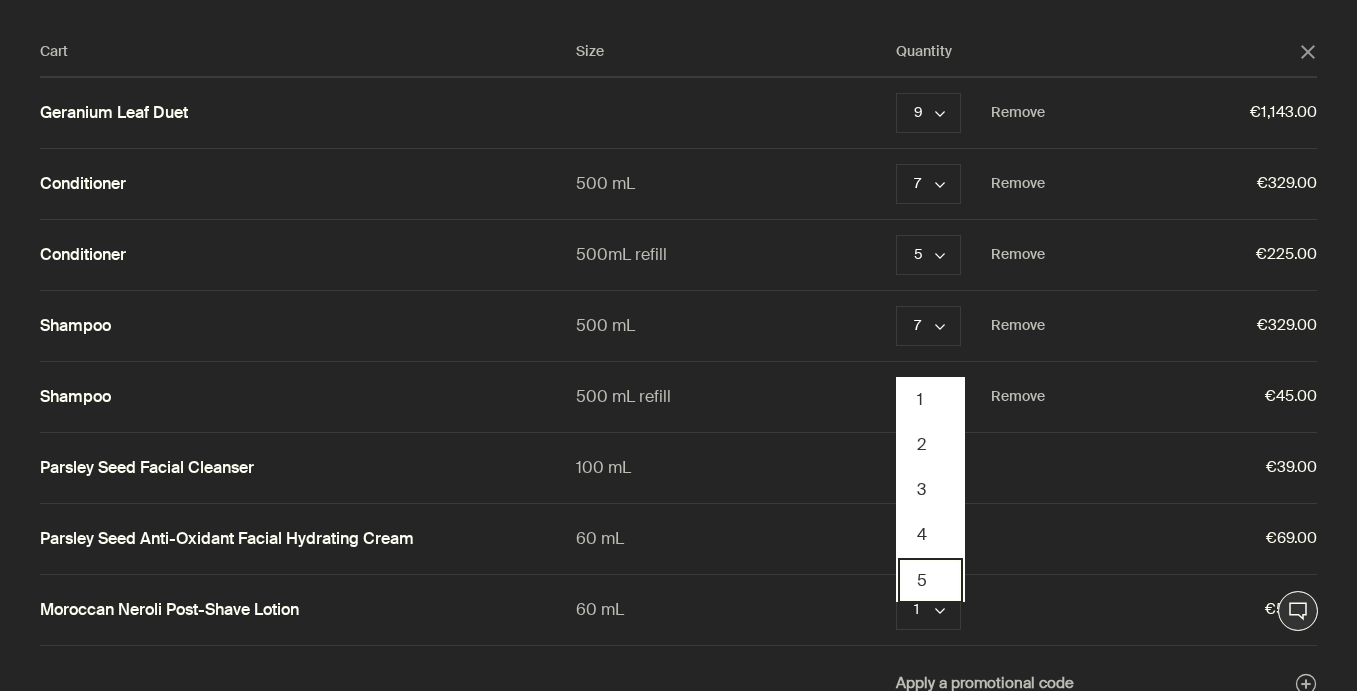 click on "5" at bounding box center [930, 580] 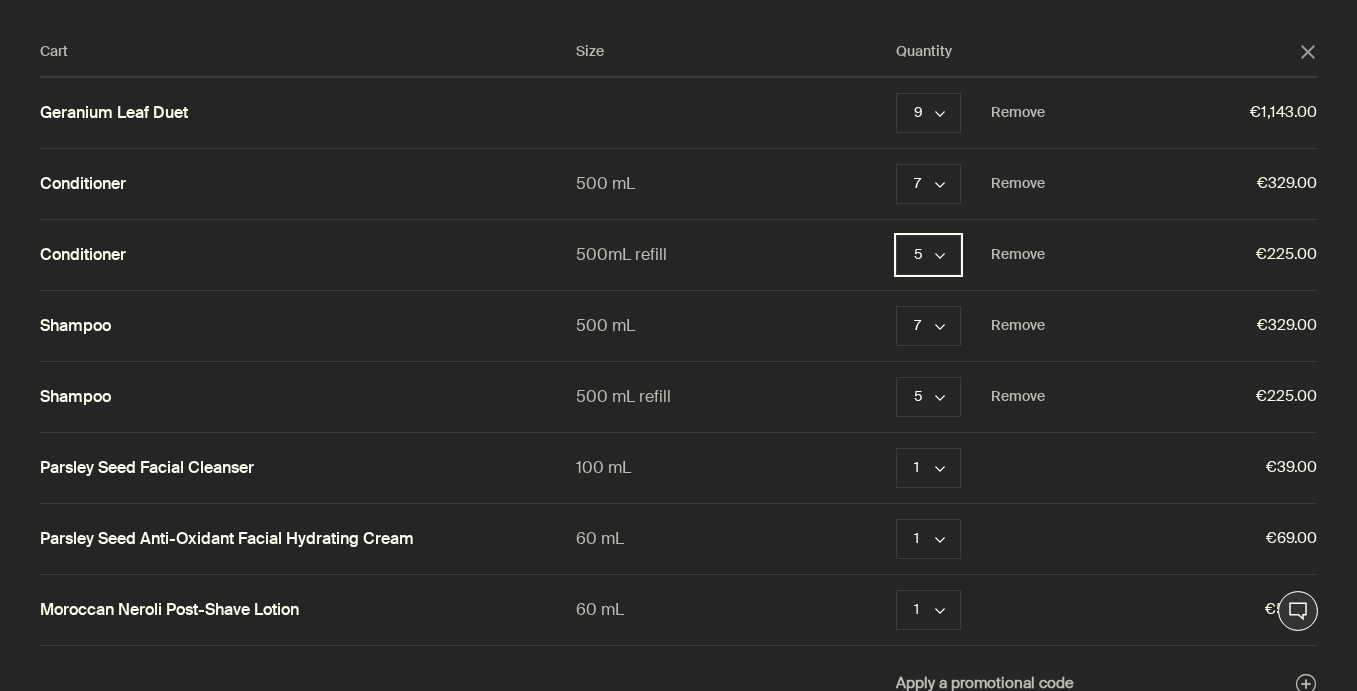 click on "5 chevron" at bounding box center [928, 255] 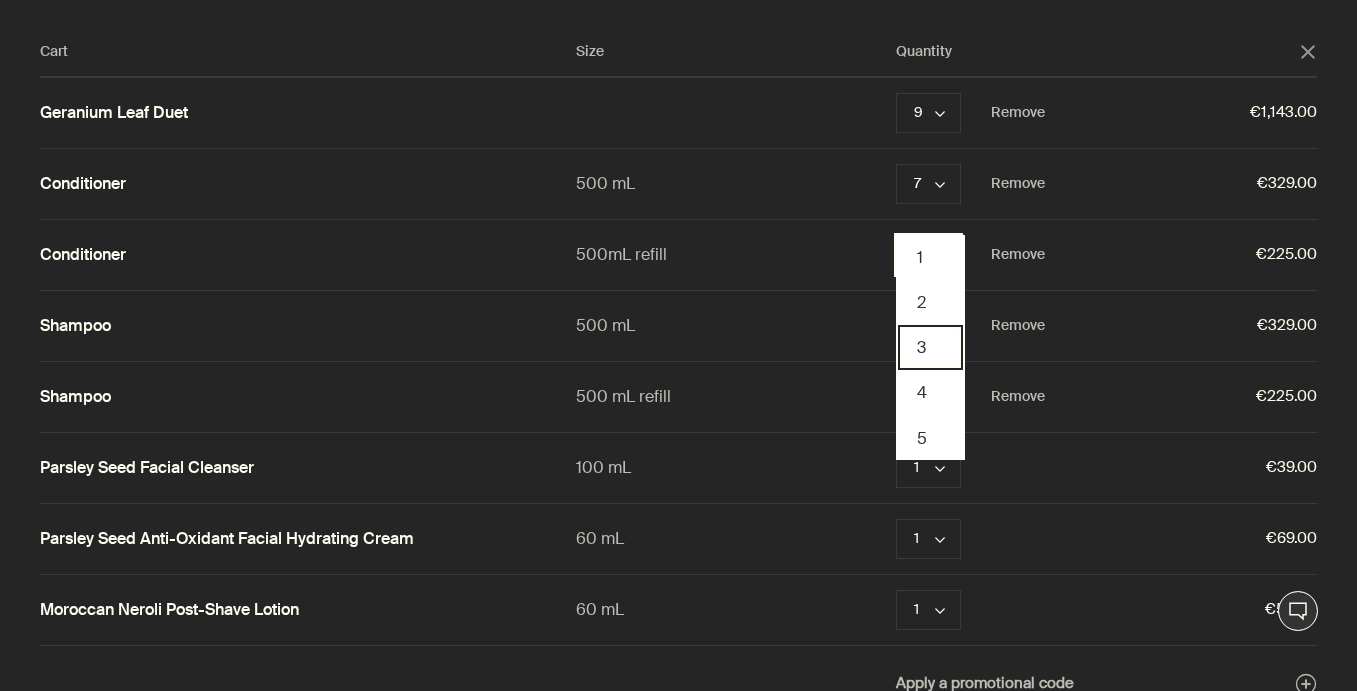 scroll, scrollTop: 58, scrollLeft: 0, axis: vertical 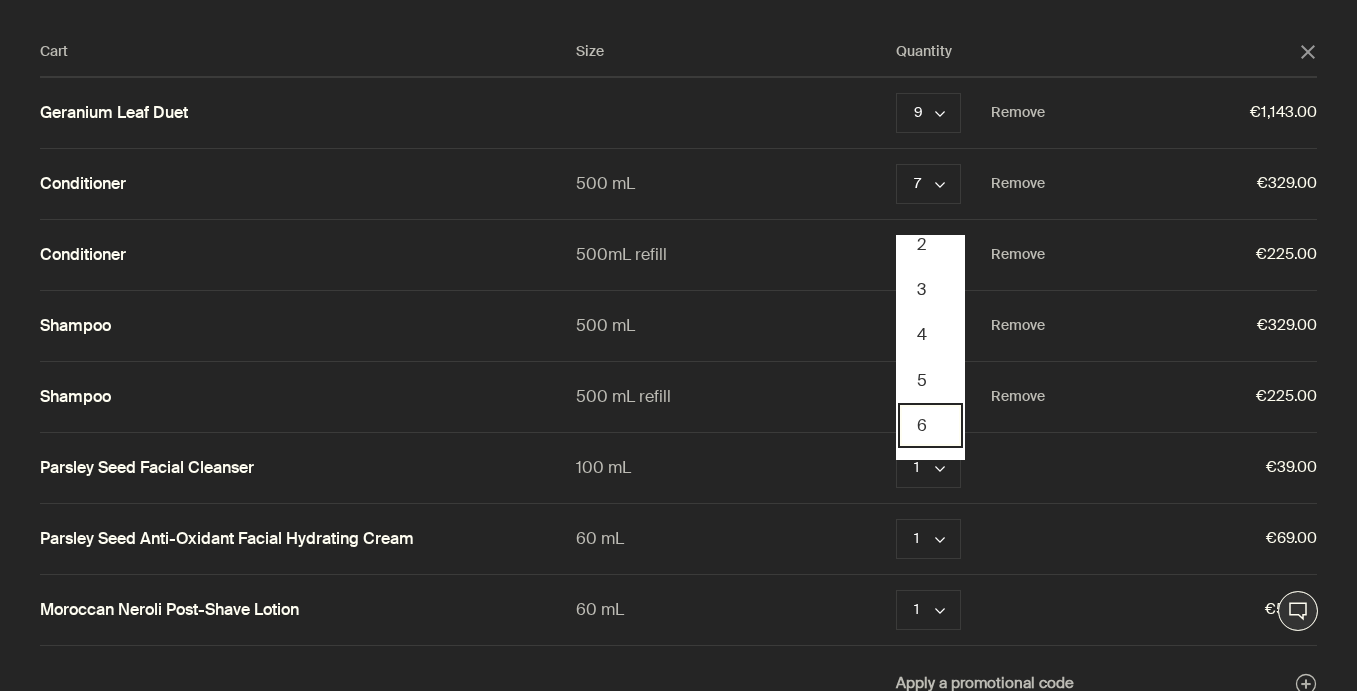 click on "6" at bounding box center (930, 425) 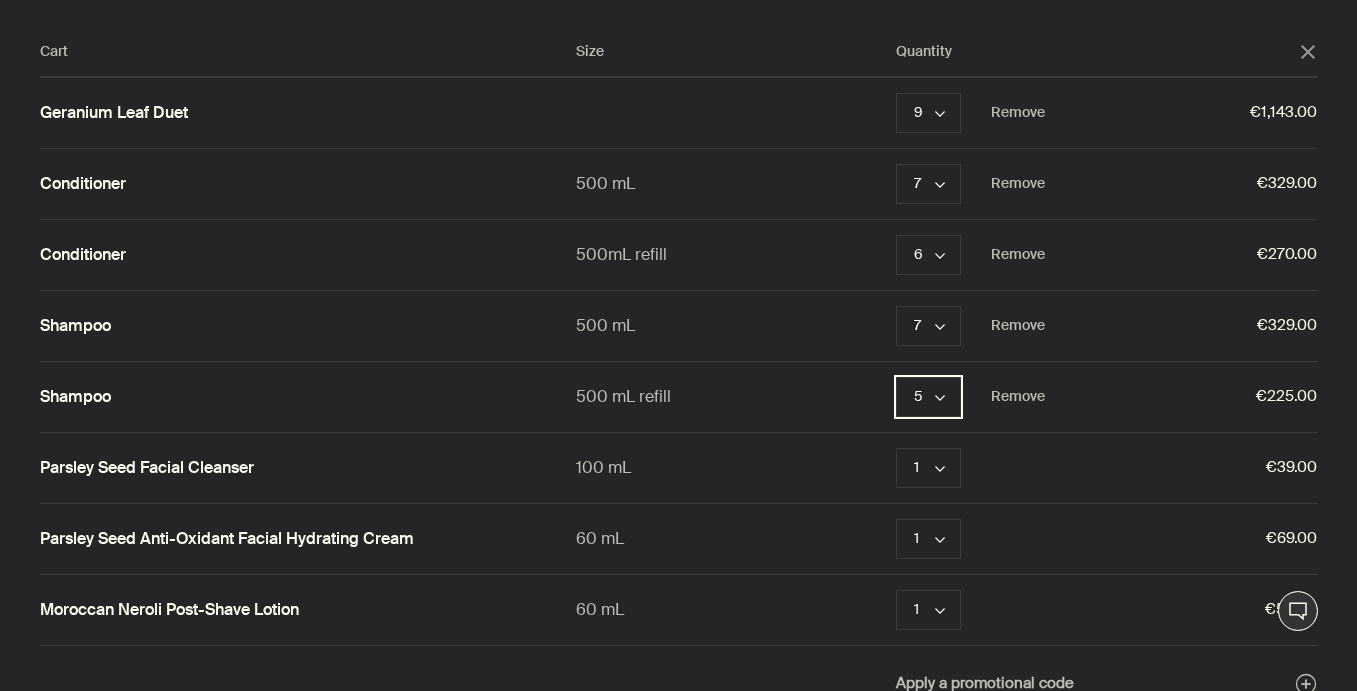 click on "5 chevron" at bounding box center [928, 397] 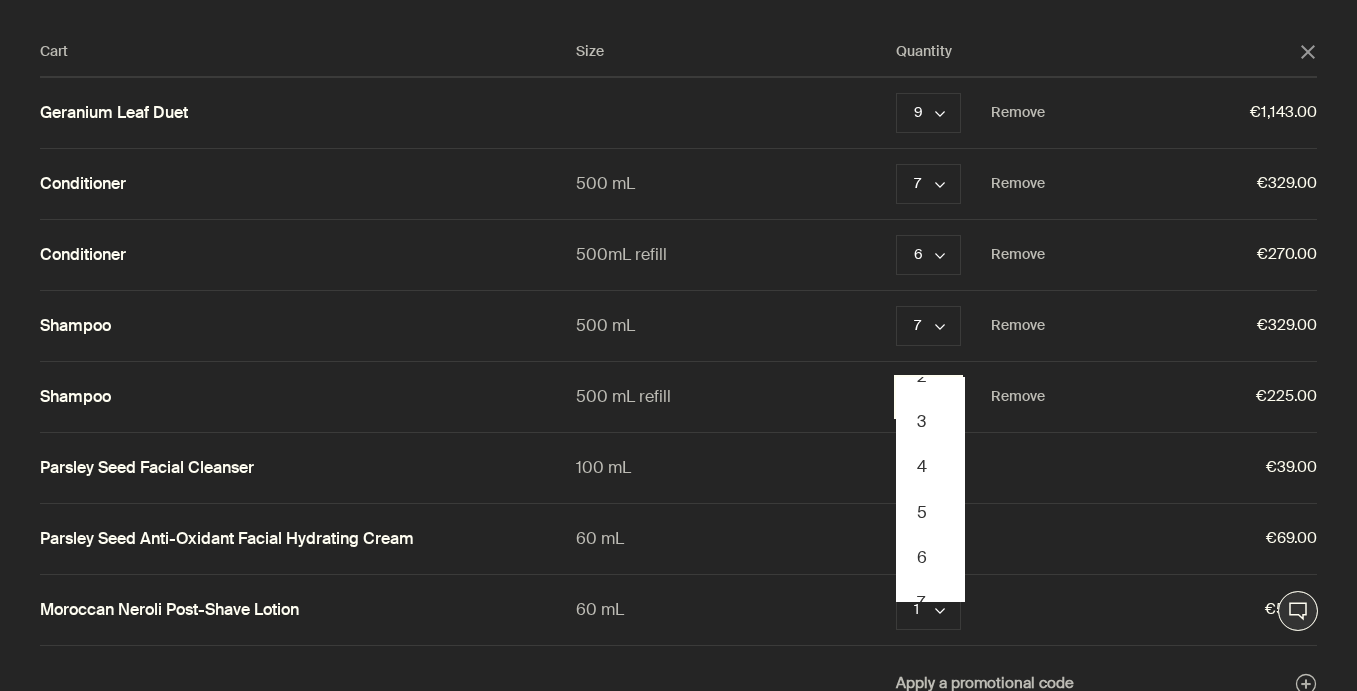 scroll, scrollTop: 69, scrollLeft: 0, axis: vertical 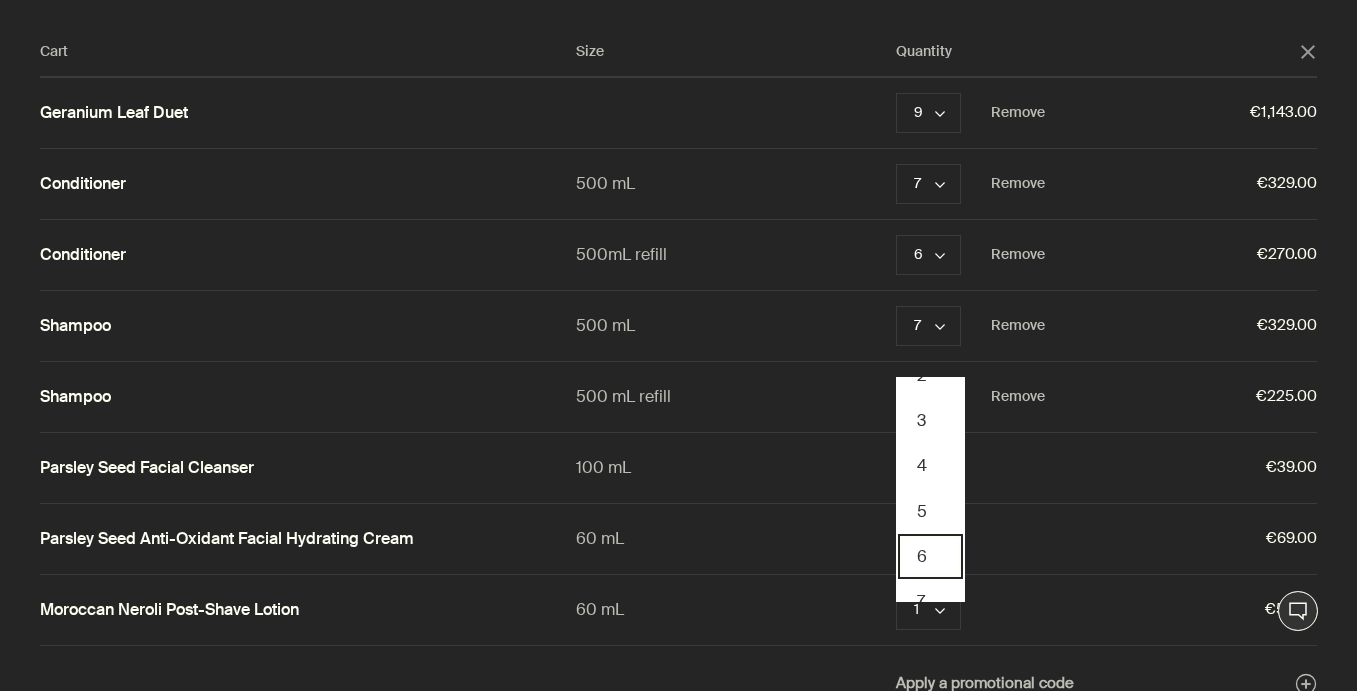click on "6" at bounding box center [930, 556] 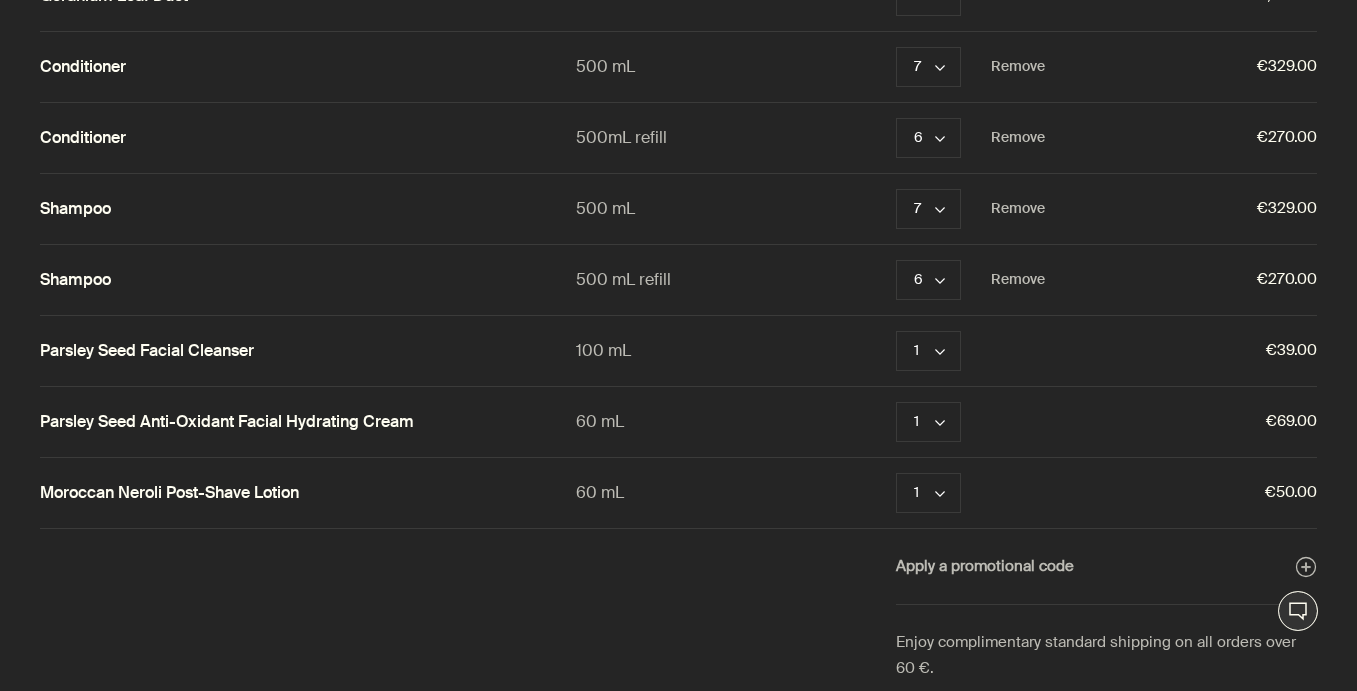 scroll, scrollTop: 119, scrollLeft: 0, axis: vertical 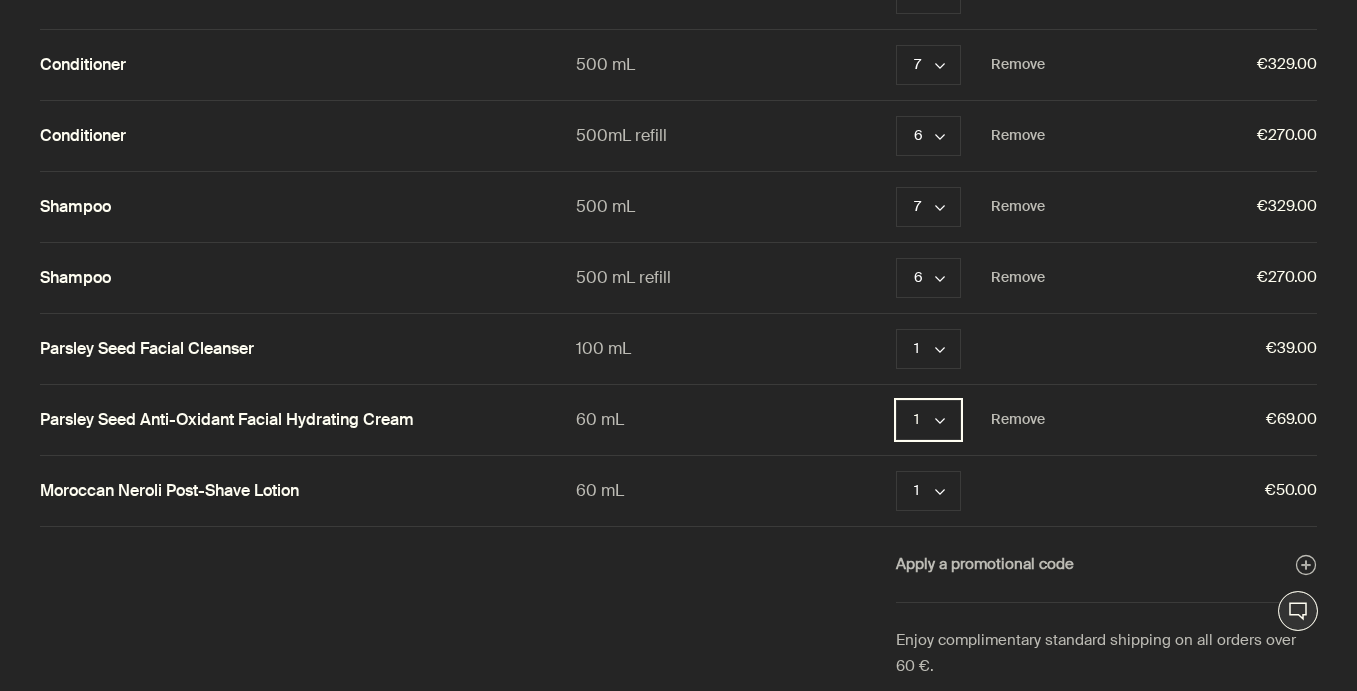 click on "1 chevron" at bounding box center [928, 420] 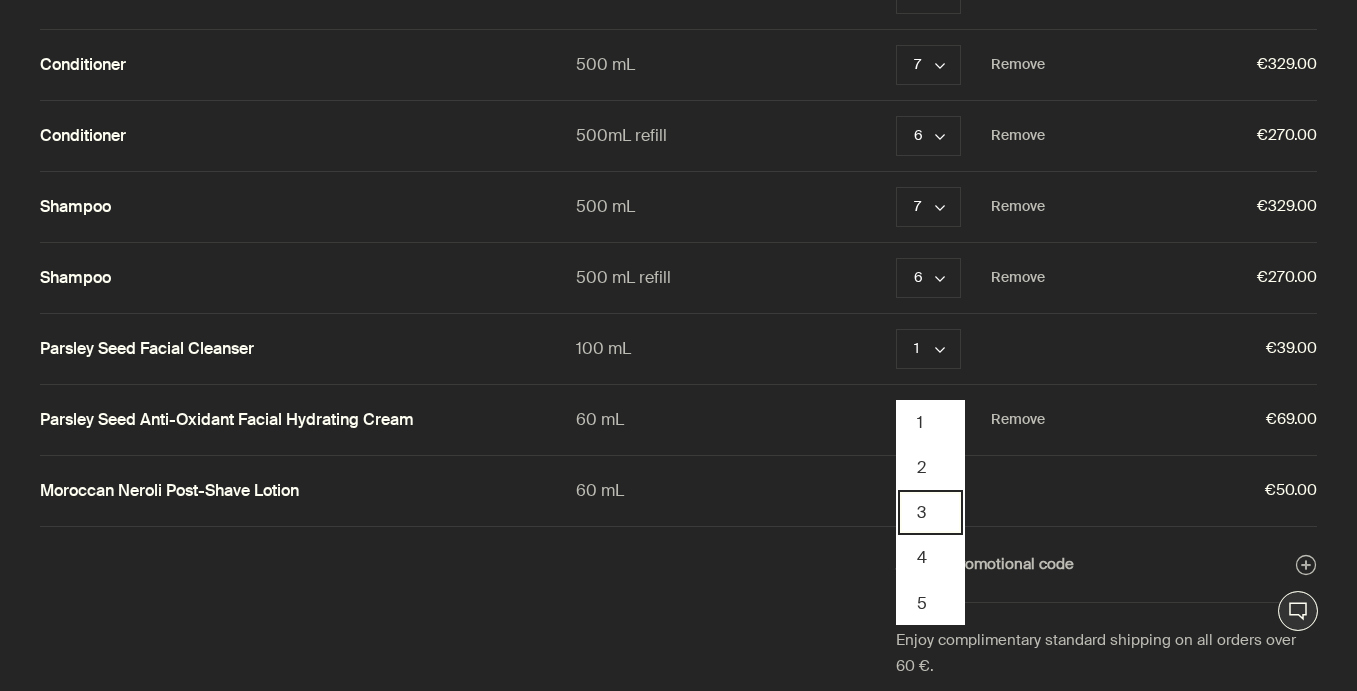 click on "3" at bounding box center (930, 512) 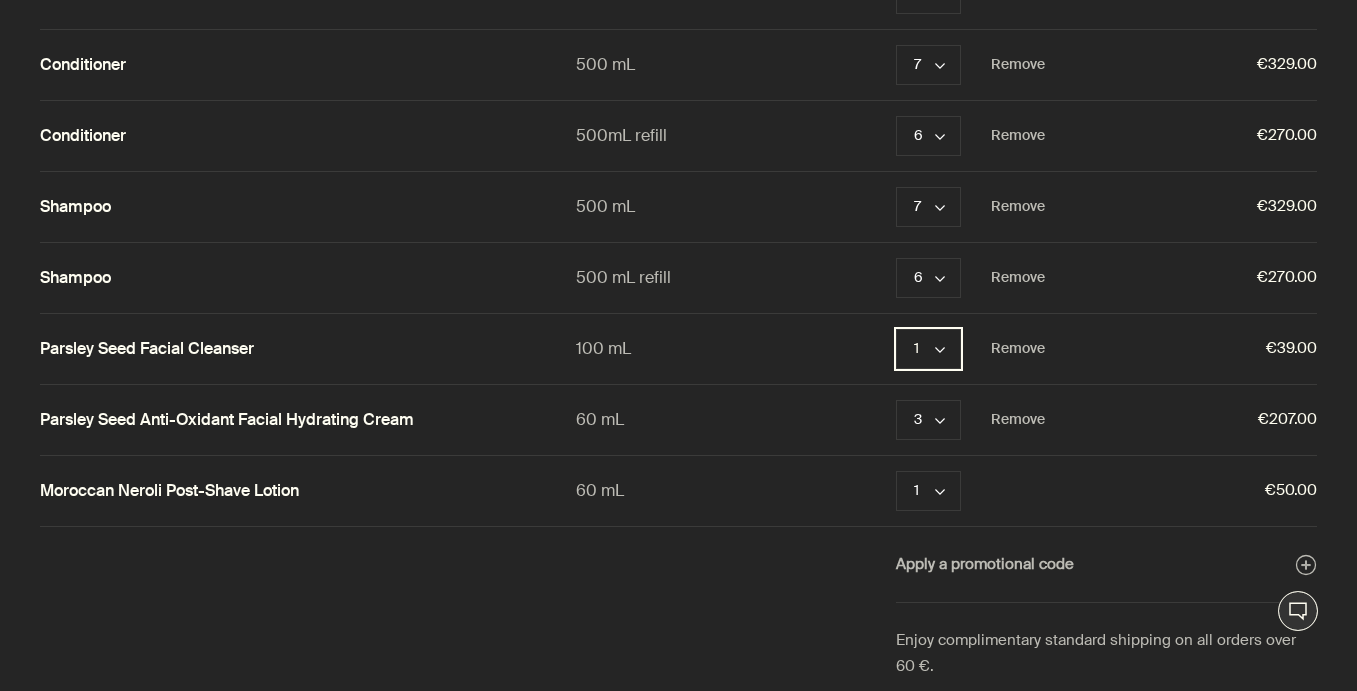click on "1 chevron" at bounding box center [928, 349] 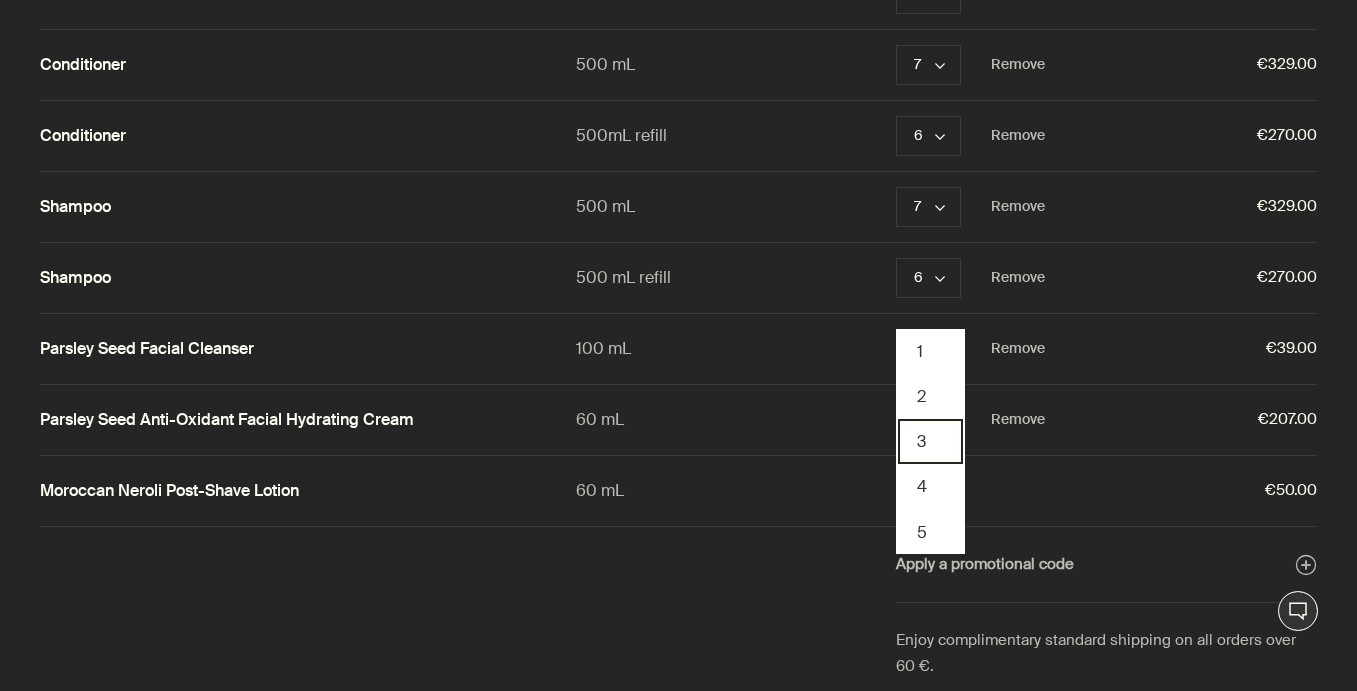 click on "3" at bounding box center [930, 441] 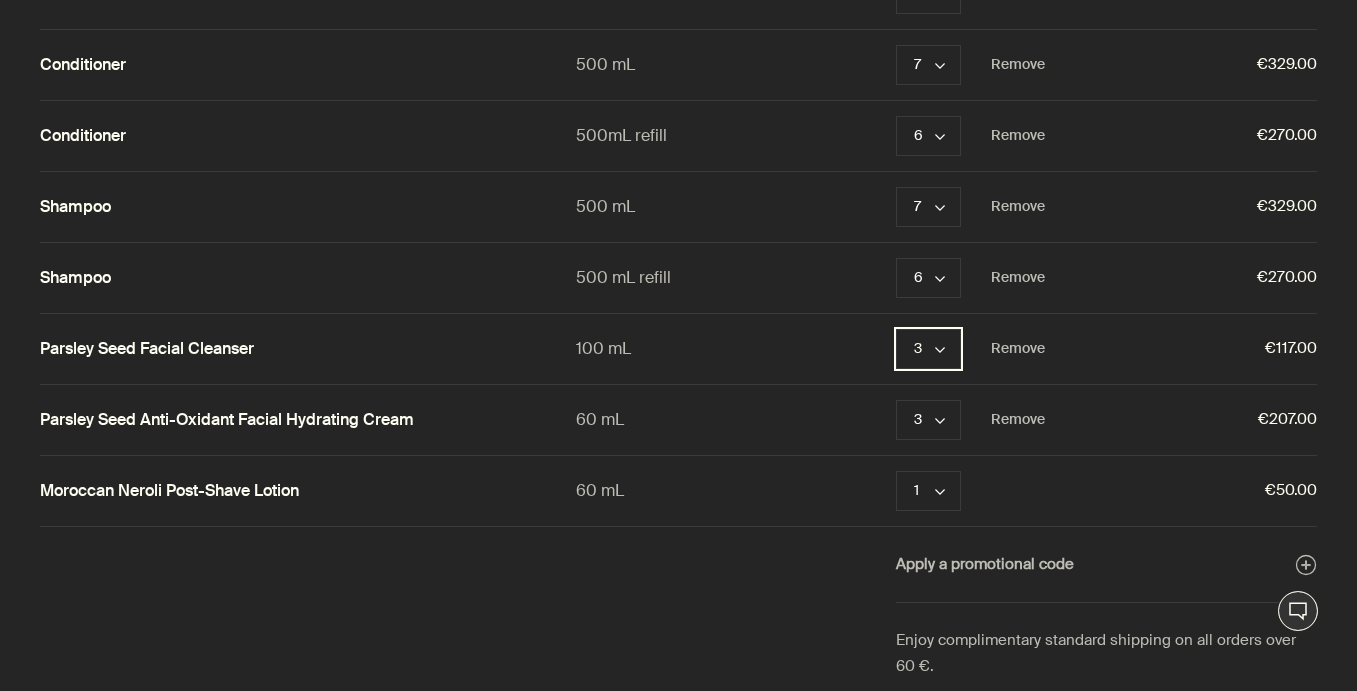click on "chevron" 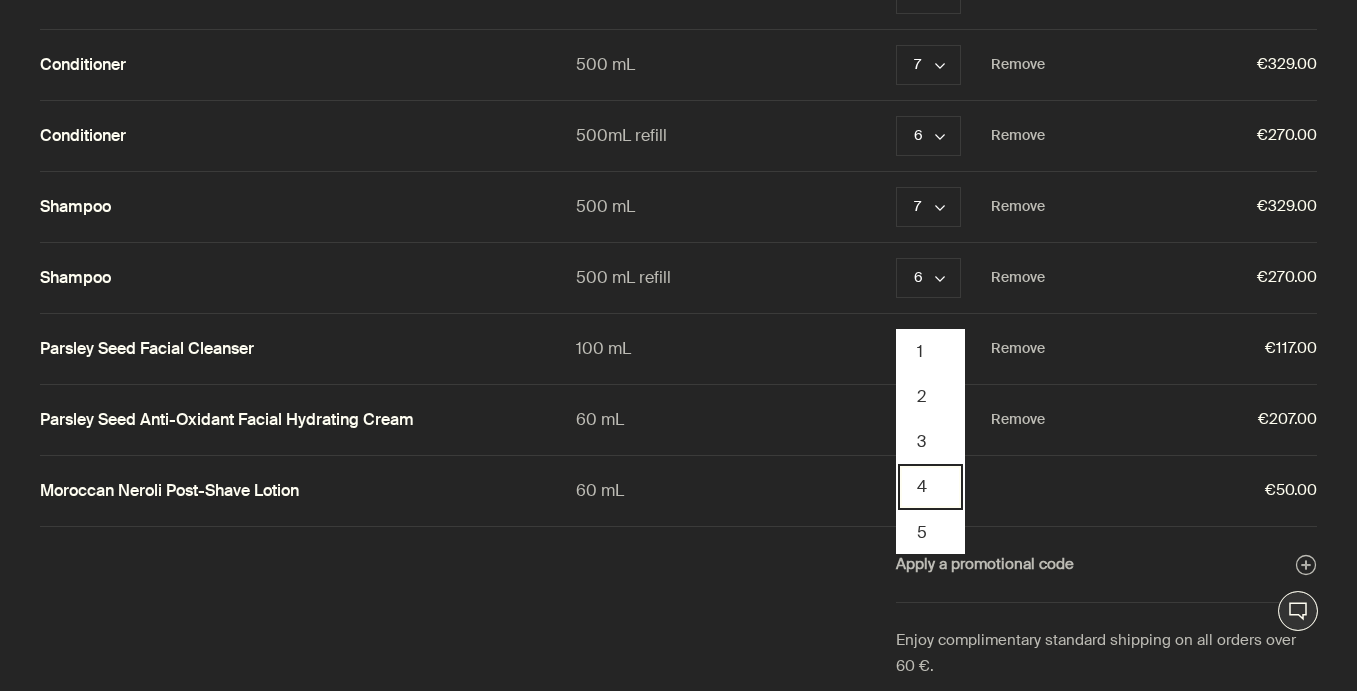 click on "4" at bounding box center (930, 486) 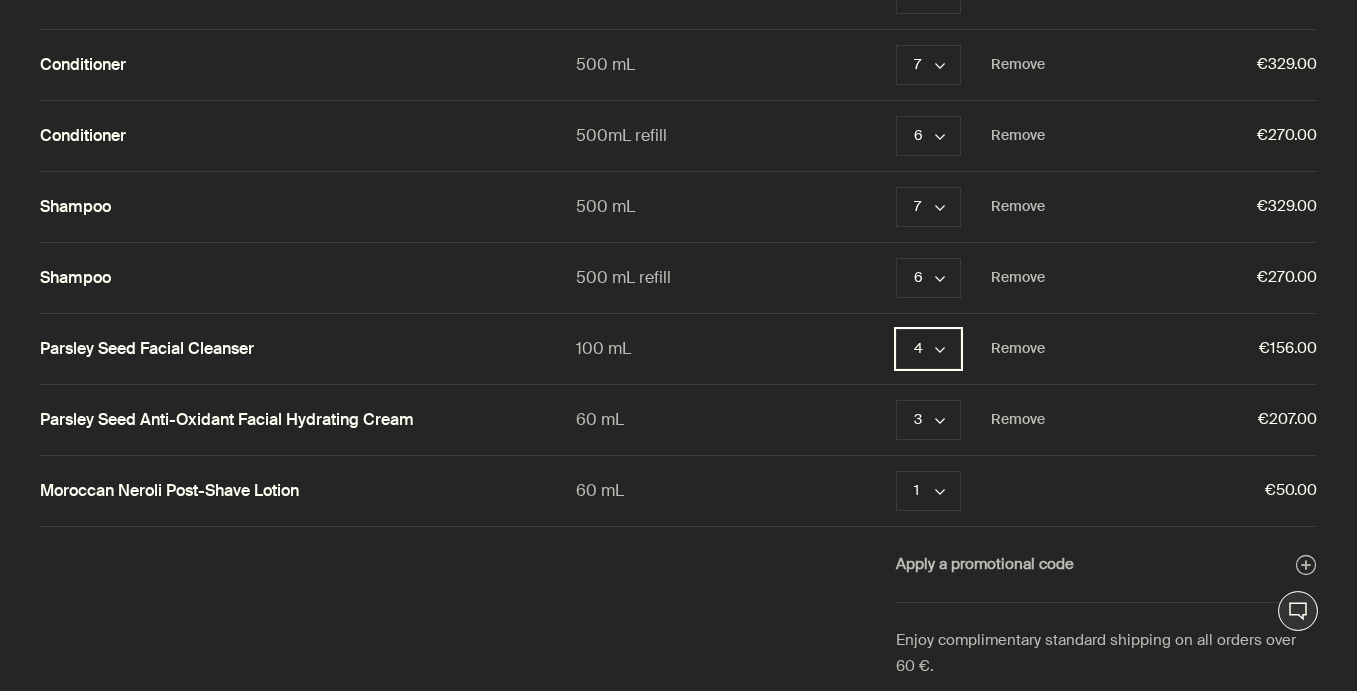 click on "chevron" 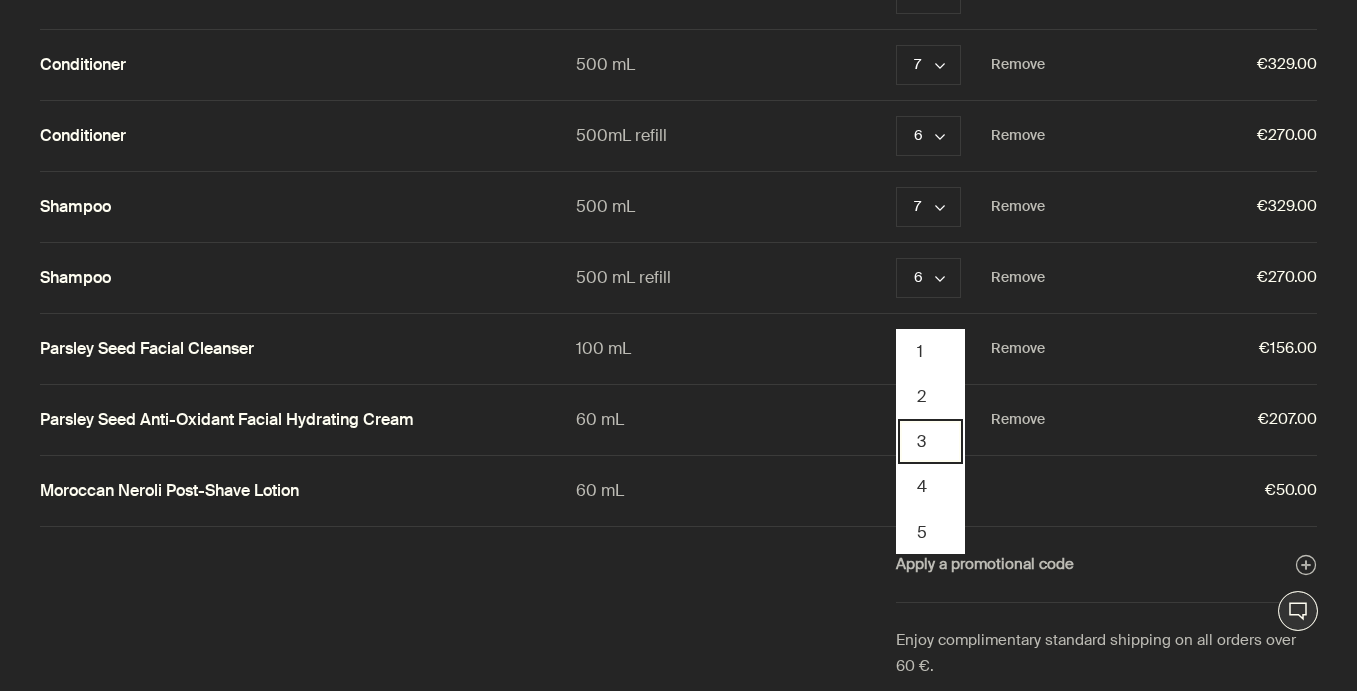 click on "3" at bounding box center [930, 441] 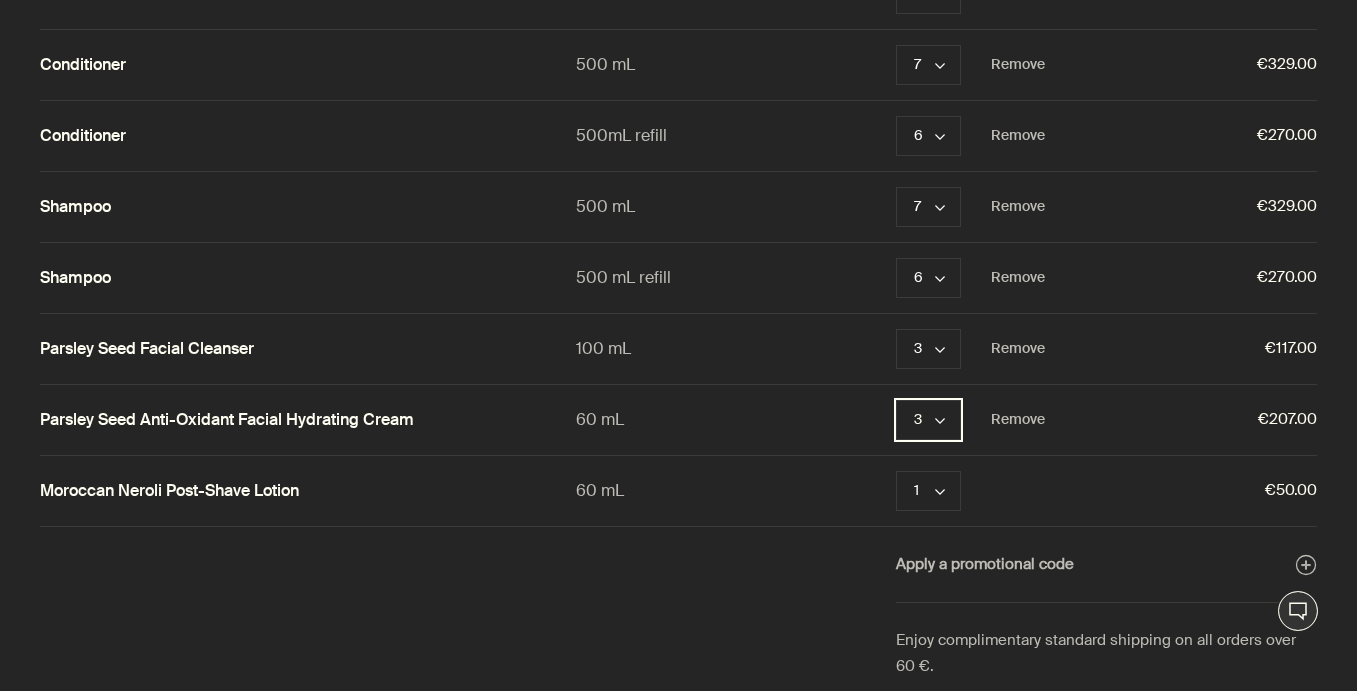click on "chevron" 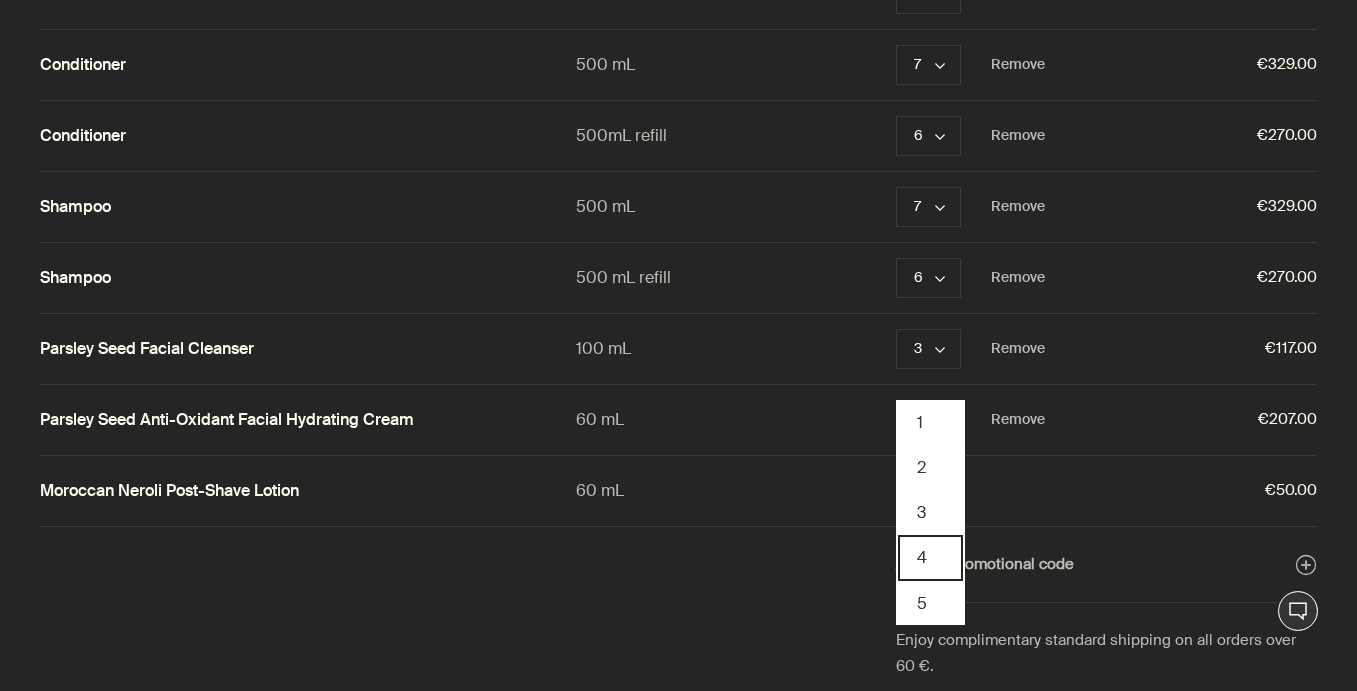 click on "4" at bounding box center [930, 557] 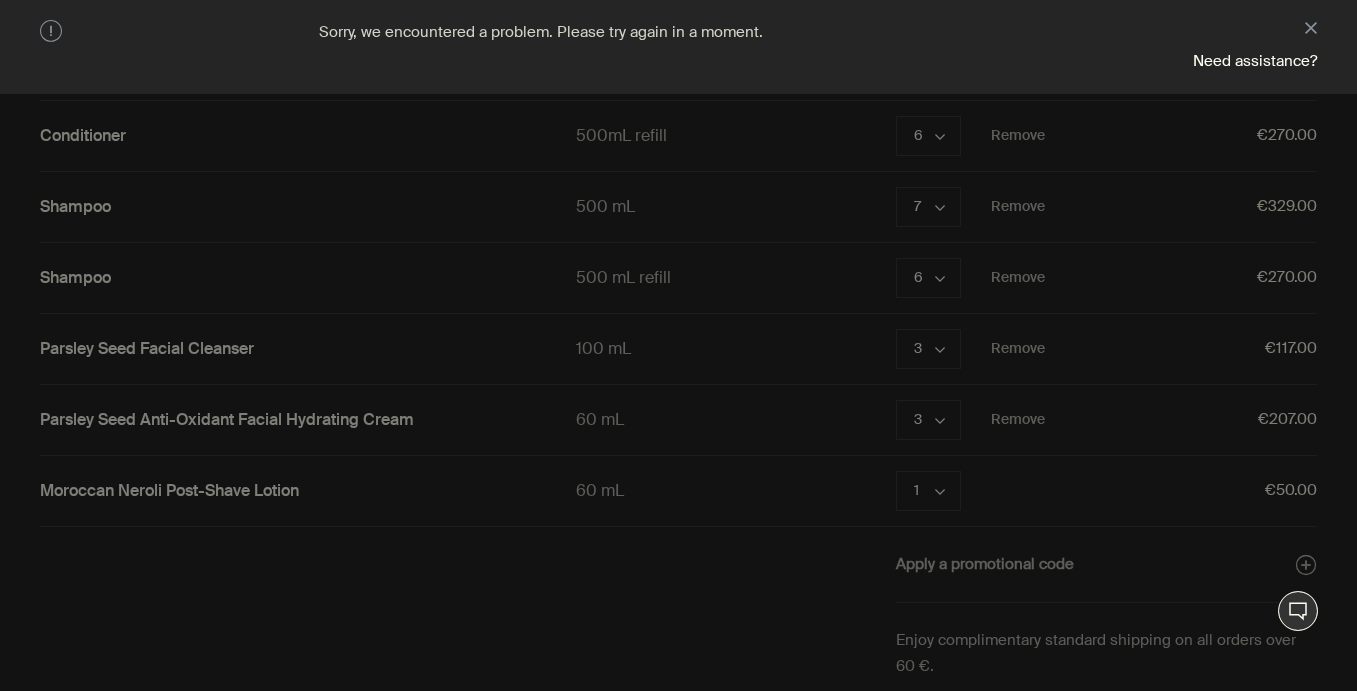 click at bounding box center (678, 345) 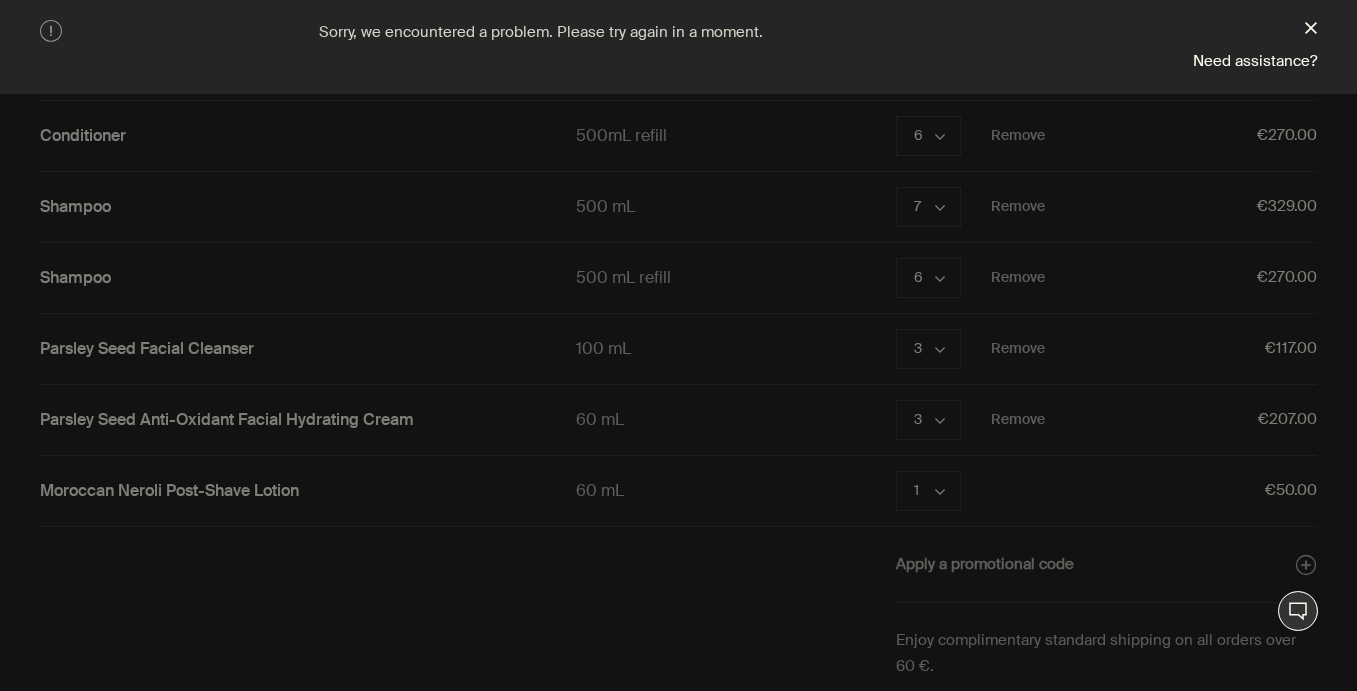 click on "close" at bounding box center [1311, 30] 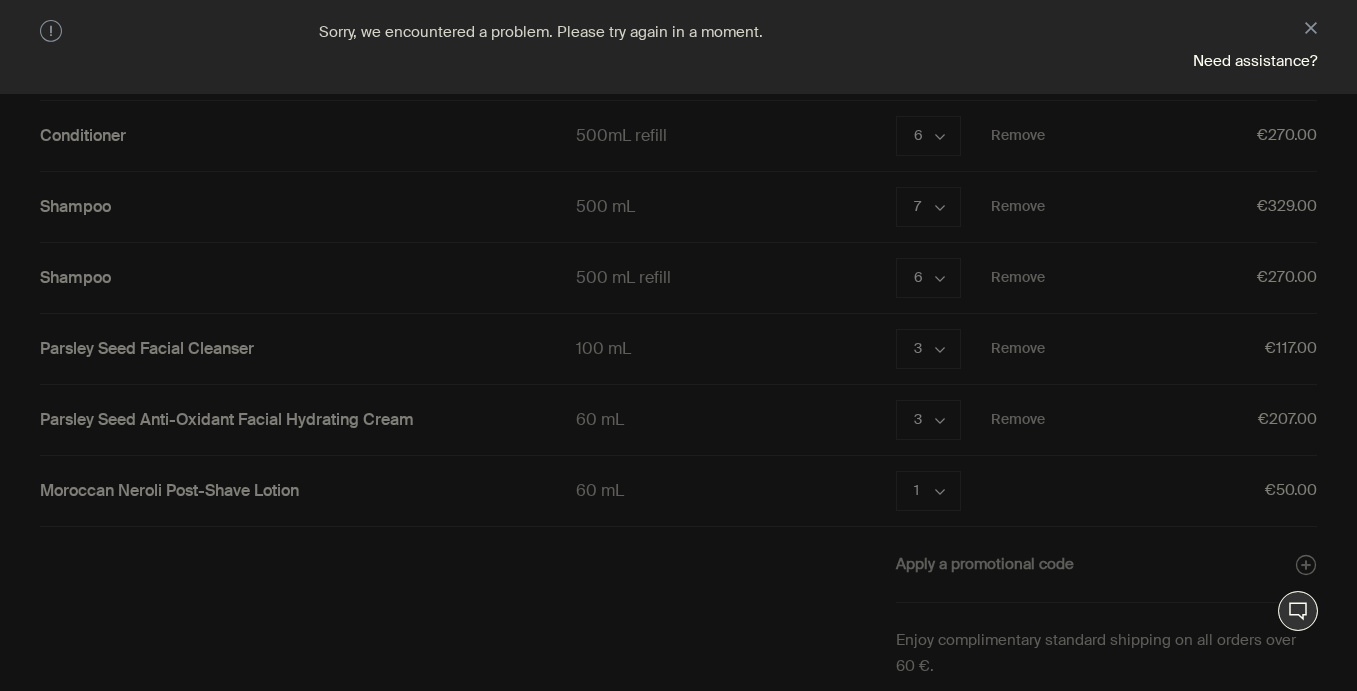 click at bounding box center [678, 345] 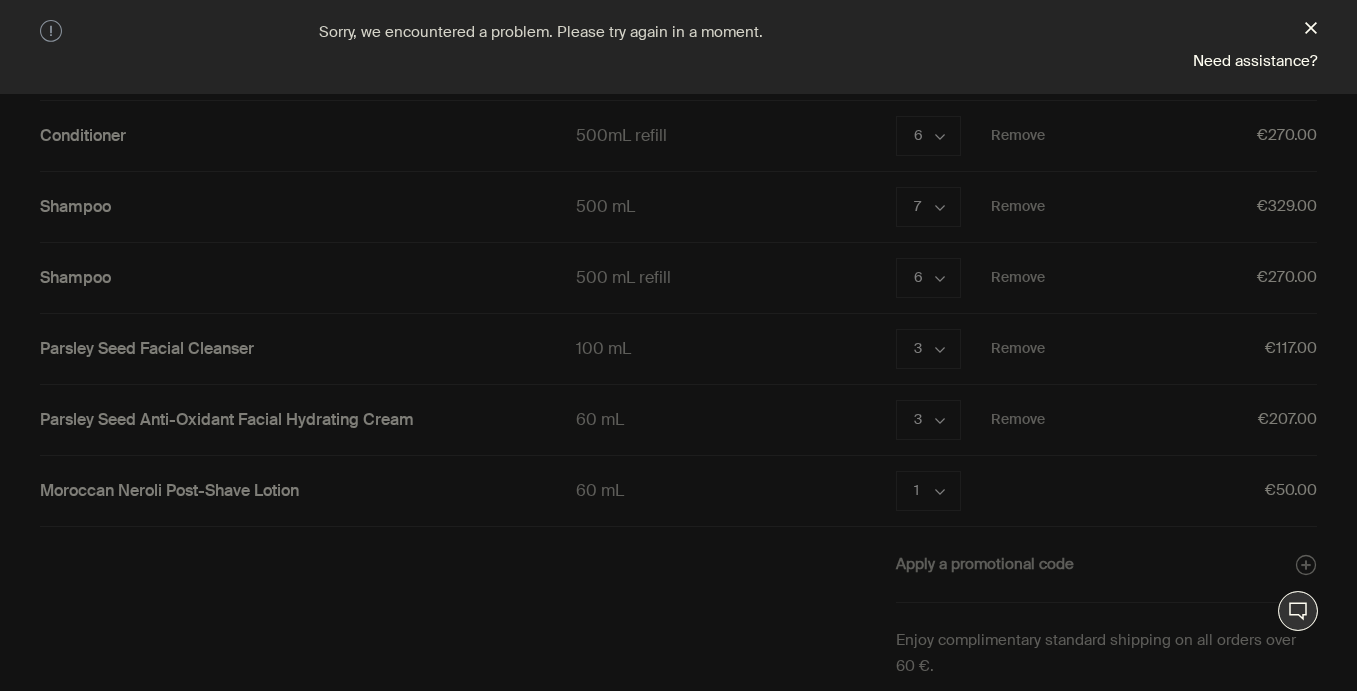 click on "close" at bounding box center (1311, 30) 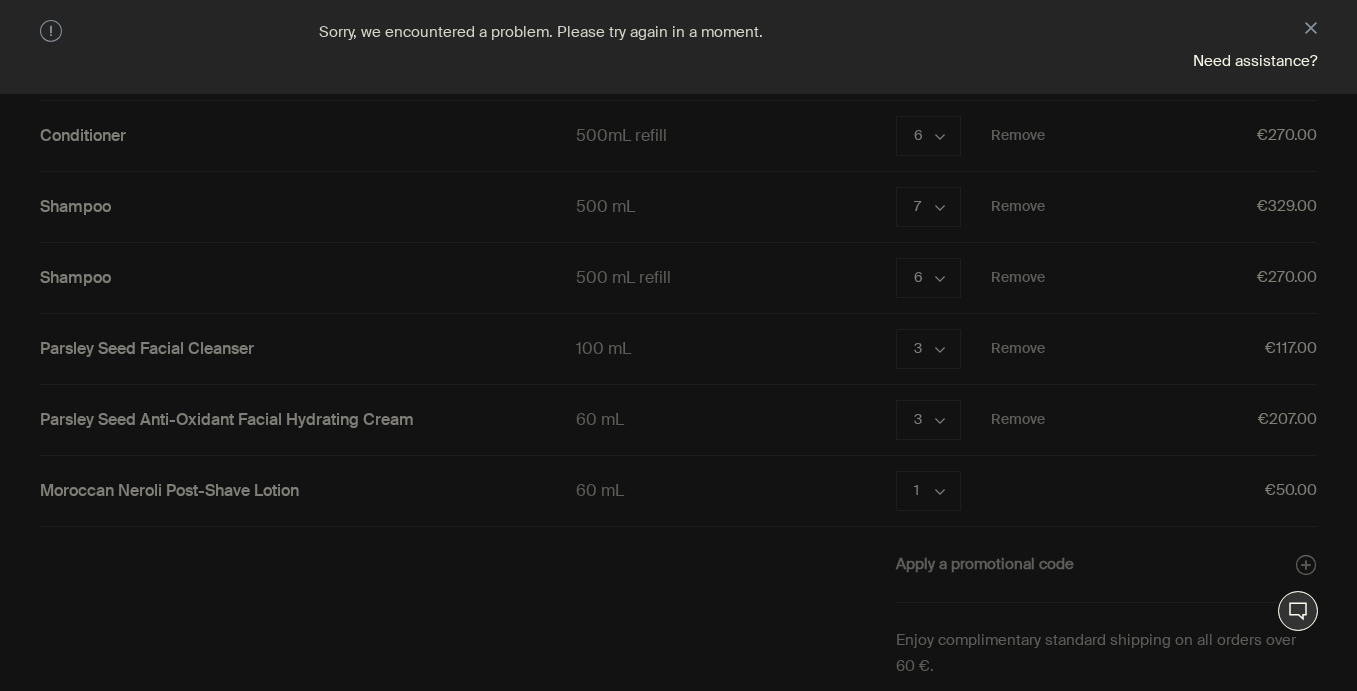 click on "Need assistance?" at bounding box center (1255, 61) 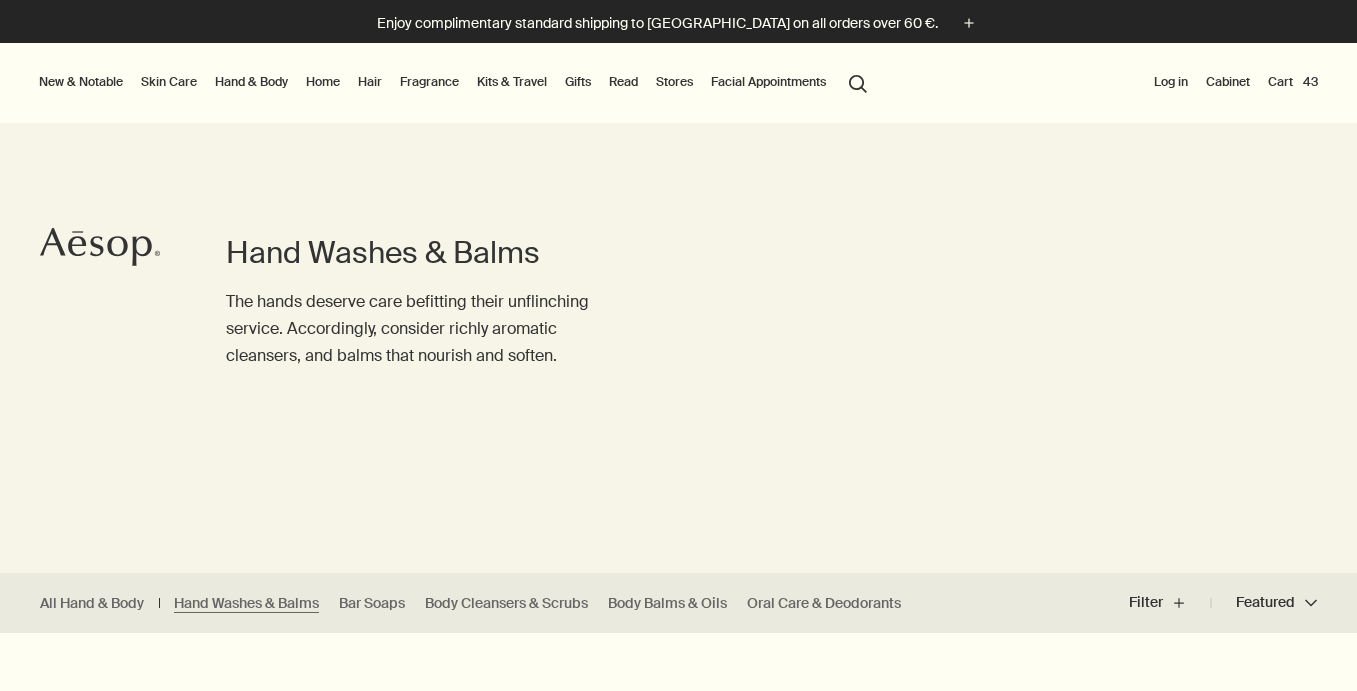 scroll, scrollTop: 0, scrollLeft: 0, axis: both 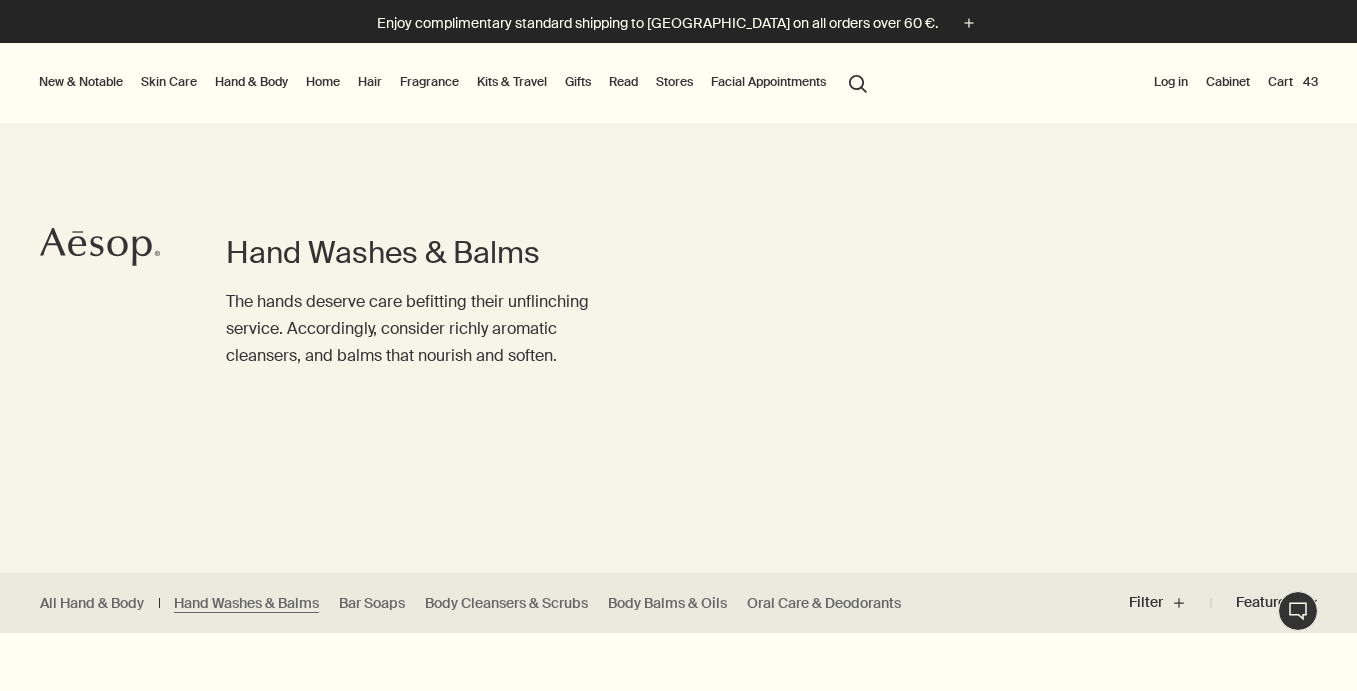 click on "Log in" at bounding box center (1171, 82) 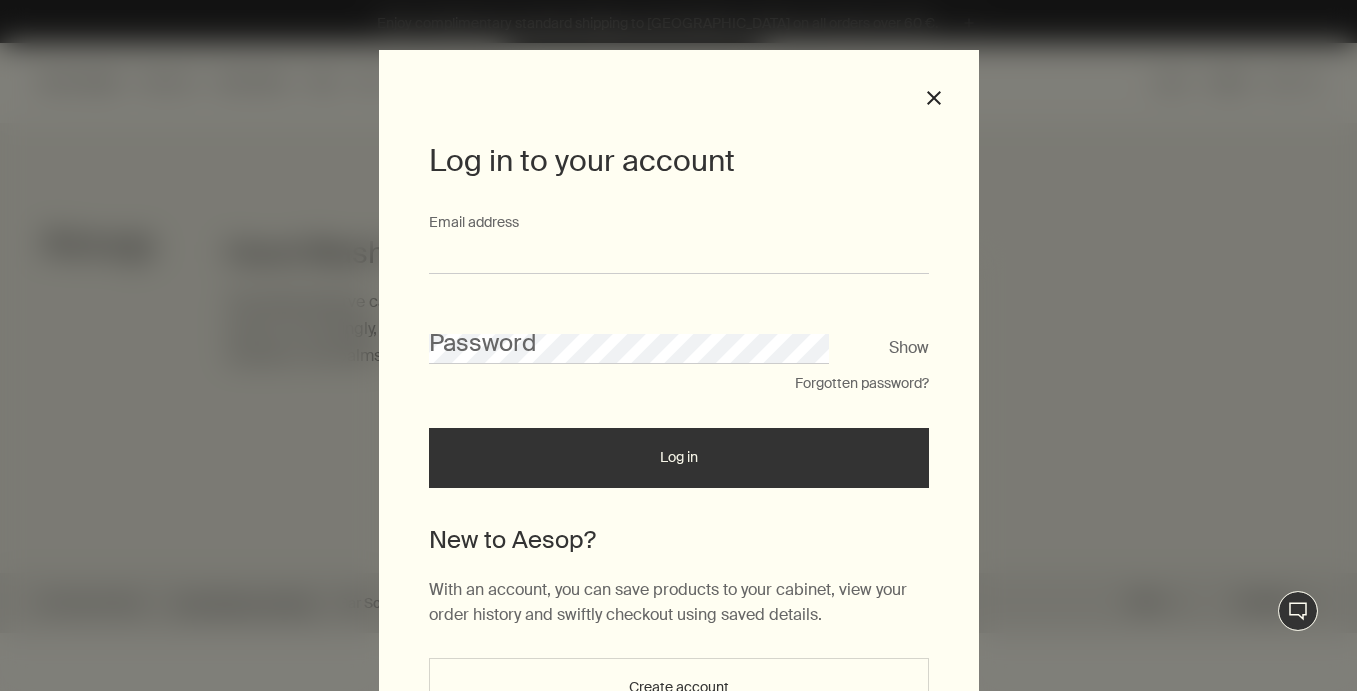 click on "Email address" at bounding box center (679, 255) 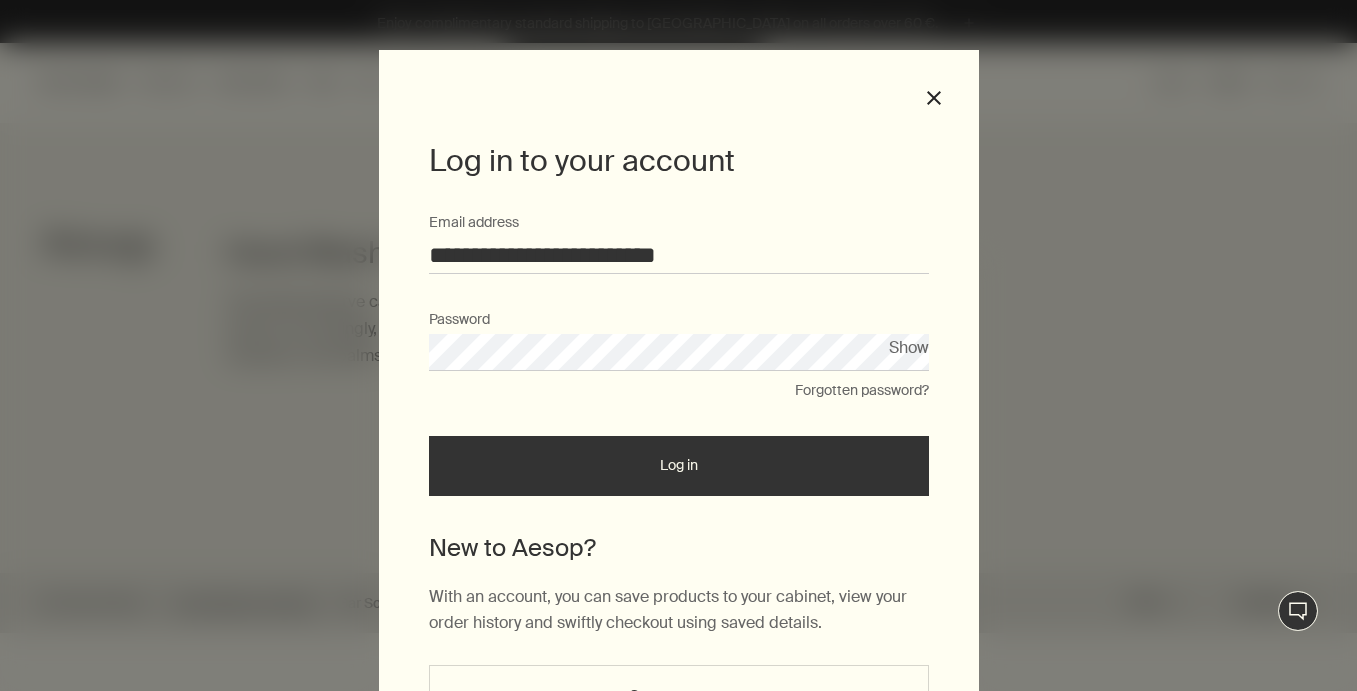 click on "Log in" at bounding box center (679, 466) 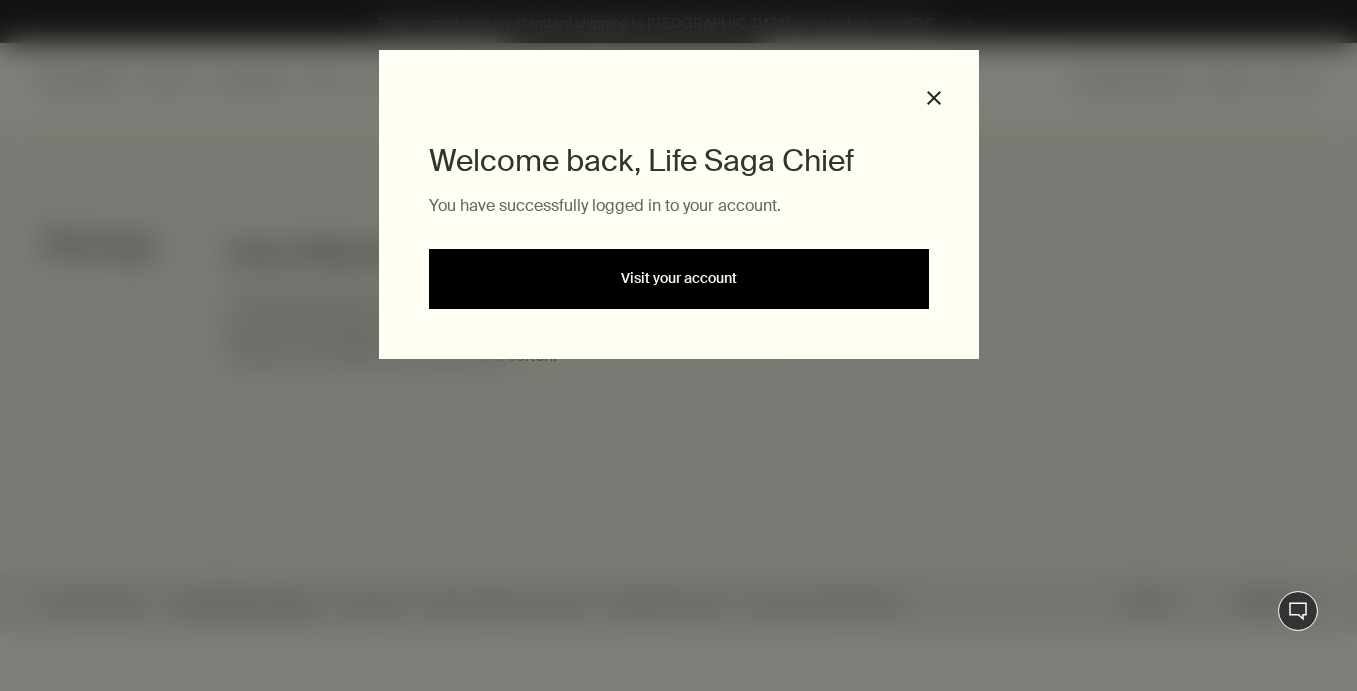 click on "Visit your account" at bounding box center [679, 279] 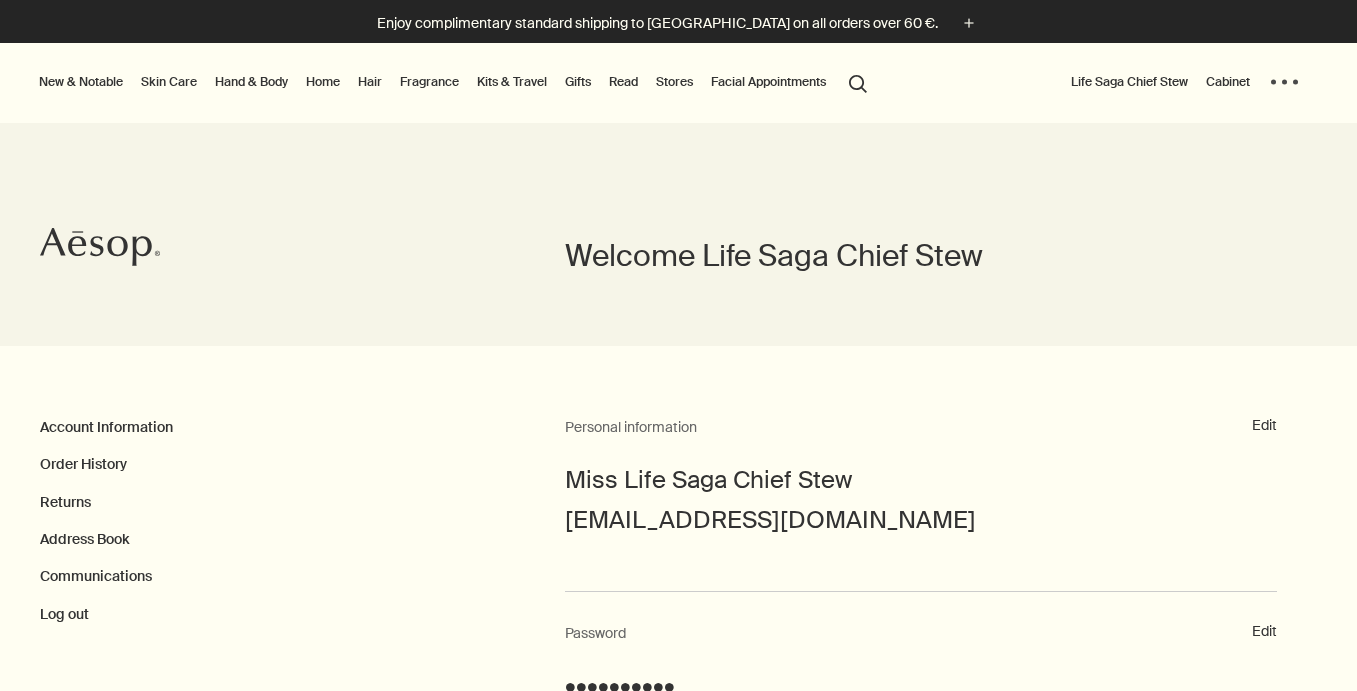 scroll, scrollTop: 0, scrollLeft: 0, axis: both 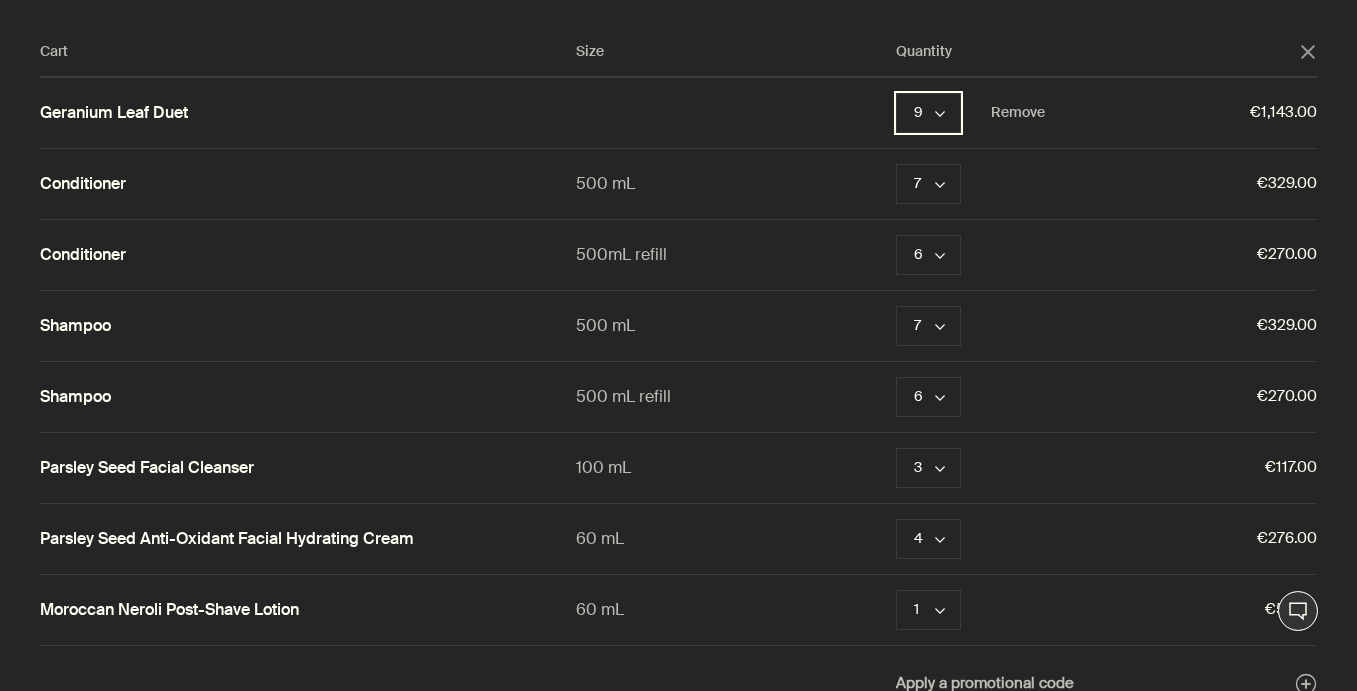 click 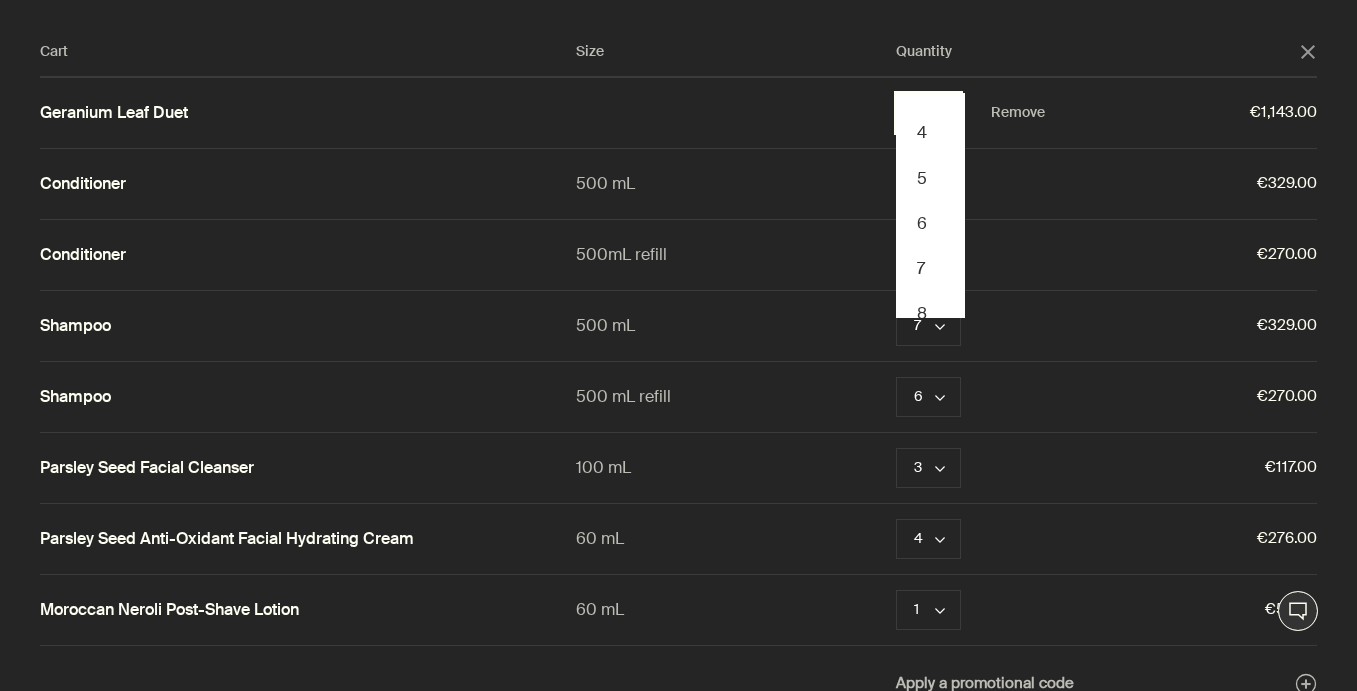 scroll, scrollTop: 181, scrollLeft: 0, axis: vertical 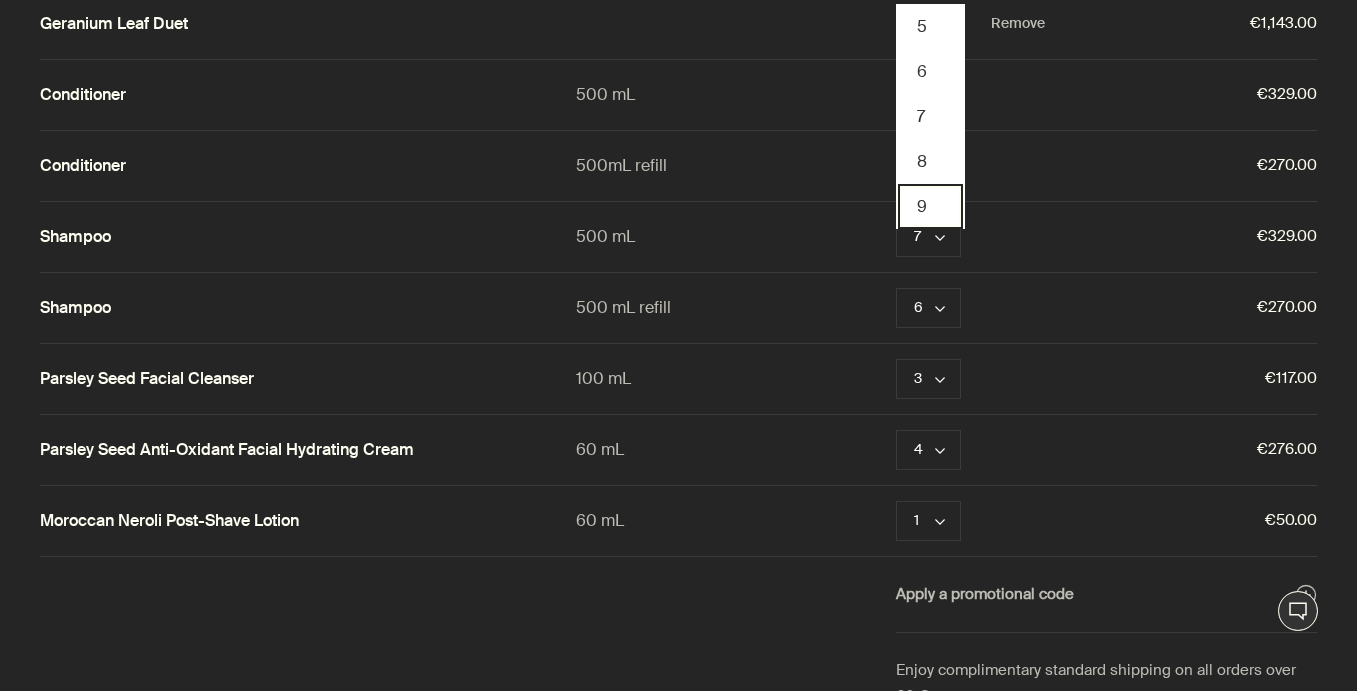 click on "9" at bounding box center (930, 206) 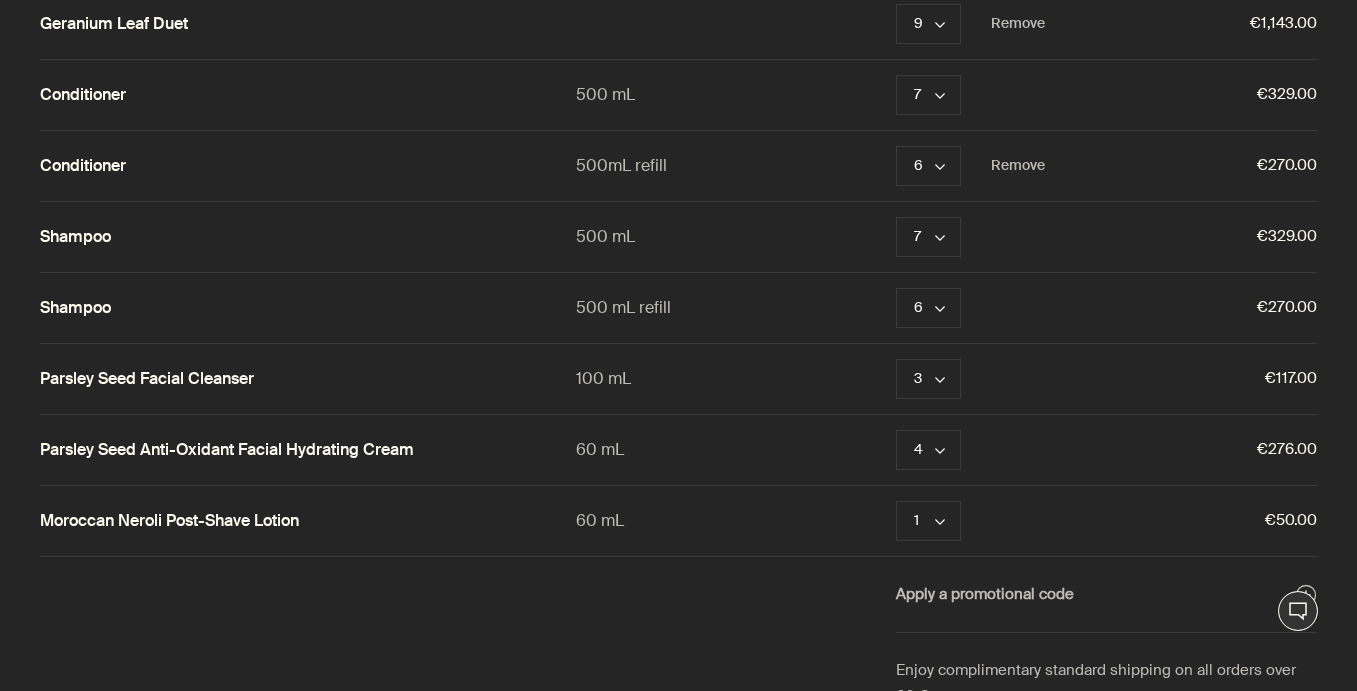 scroll, scrollTop: 0, scrollLeft: 0, axis: both 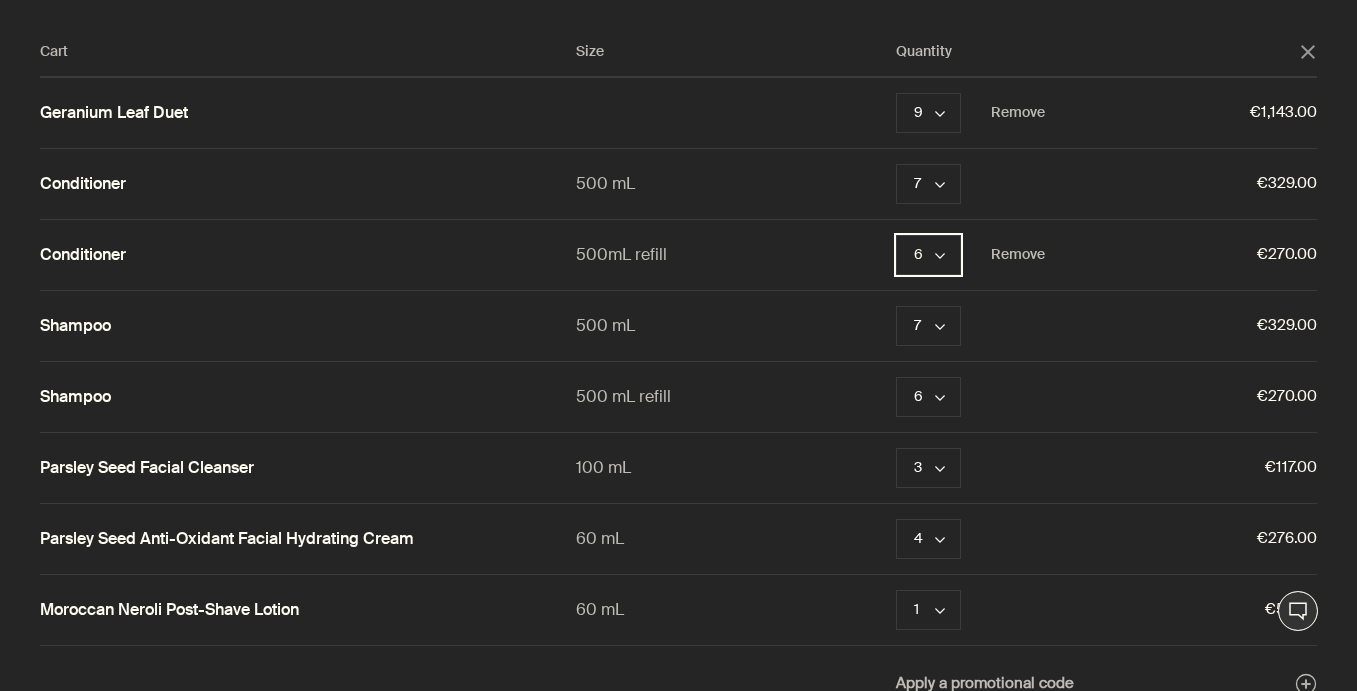 click on "chevron" 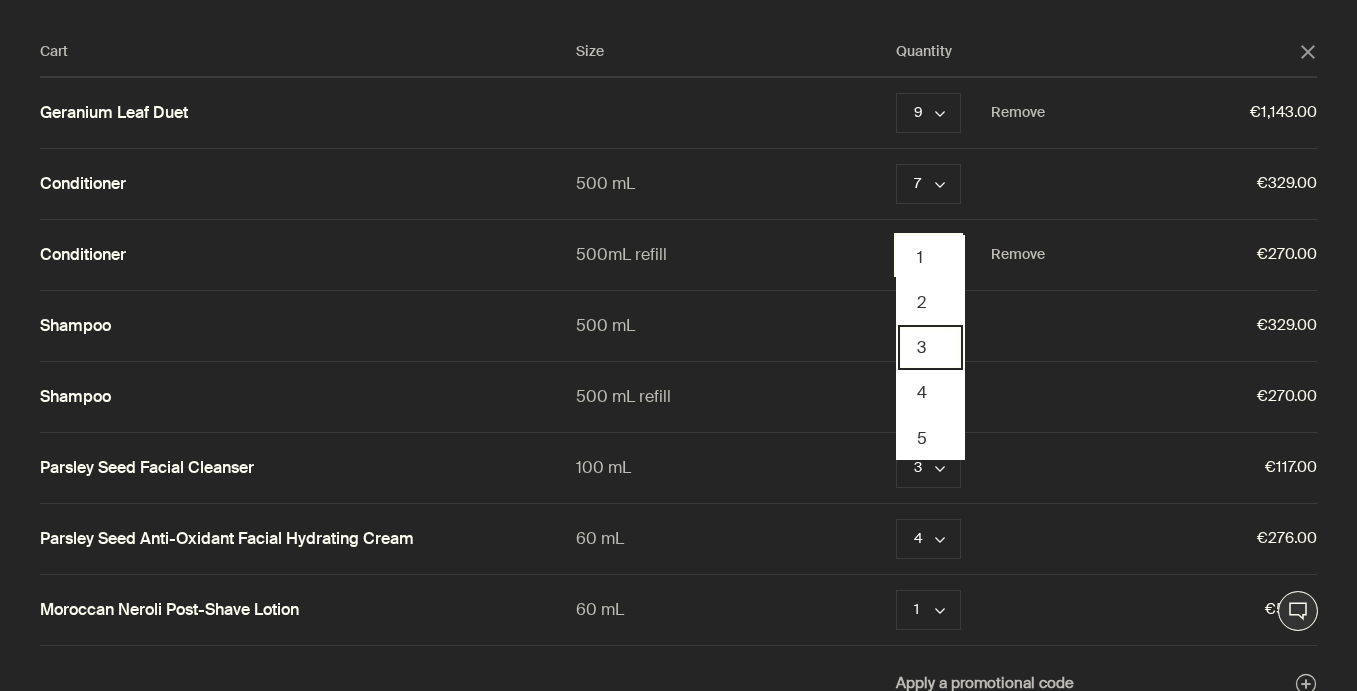 scroll, scrollTop: 153, scrollLeft: 0, axis: vertical 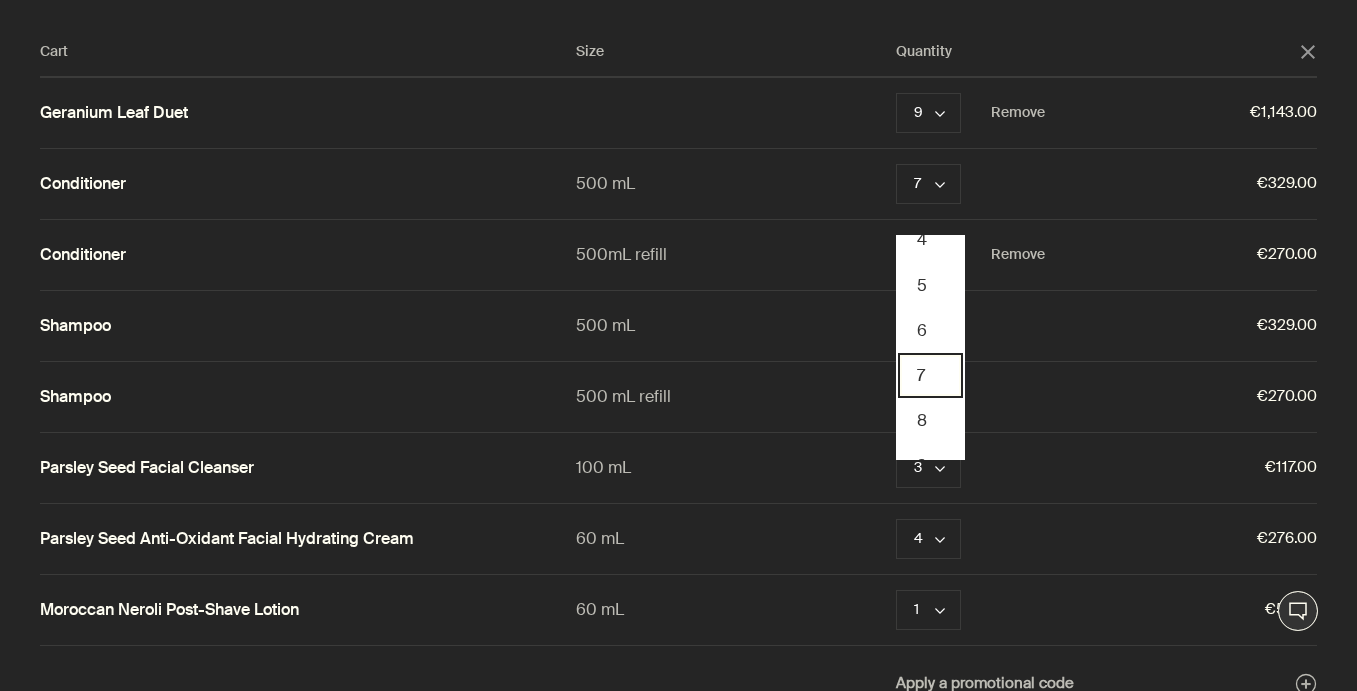 click on "7" at bounding box center [930, 375] 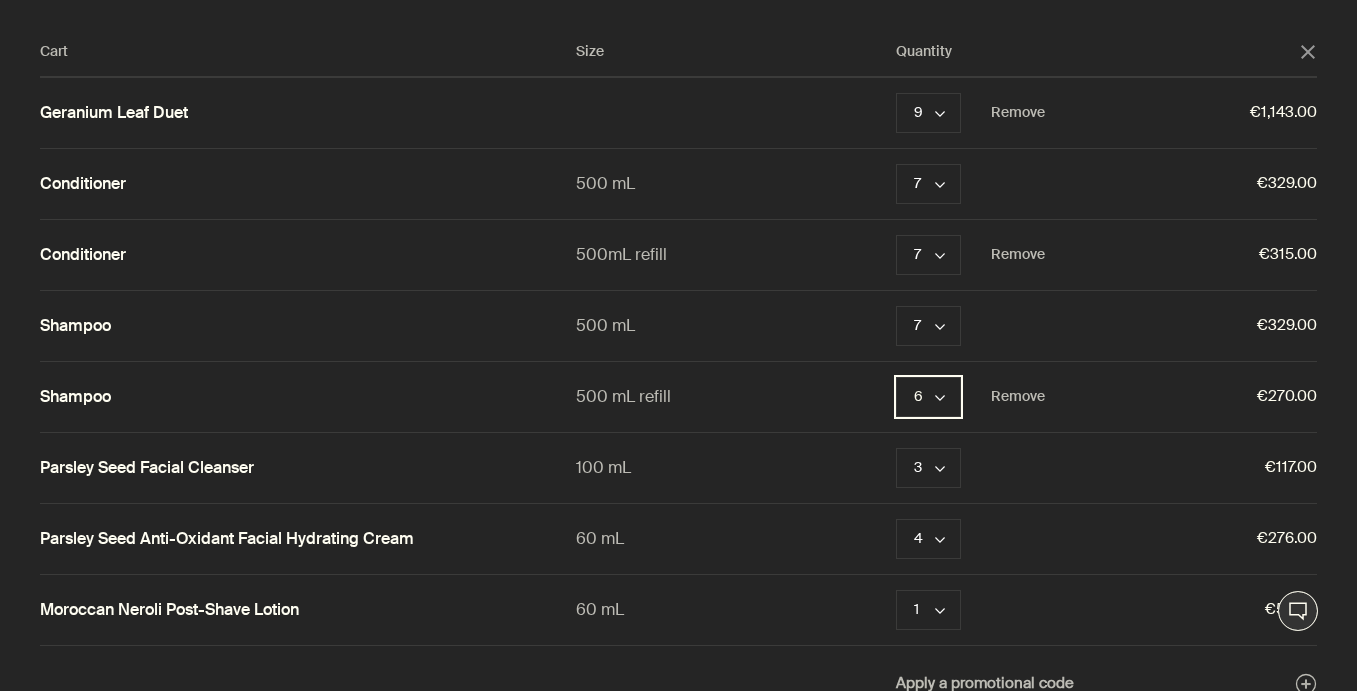 click on "chevron" 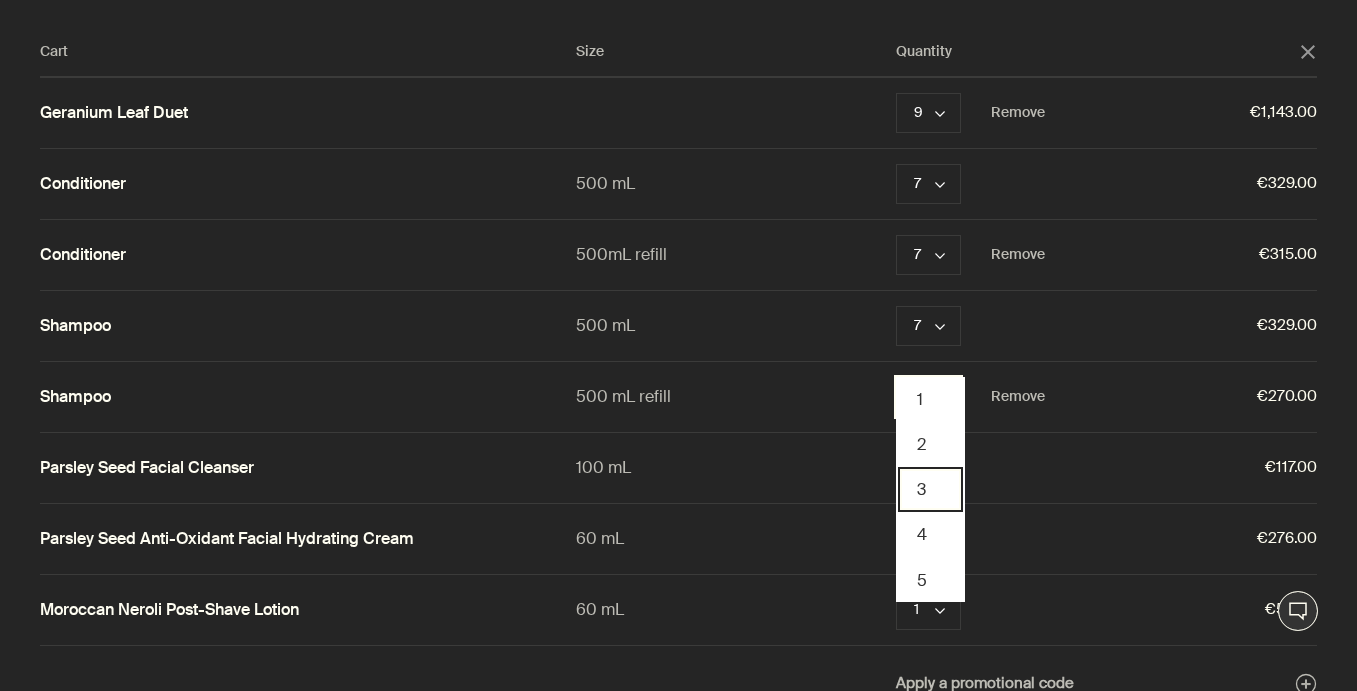 scroll, scrollTop: 117, scrollLeft: 0, axis: vertical 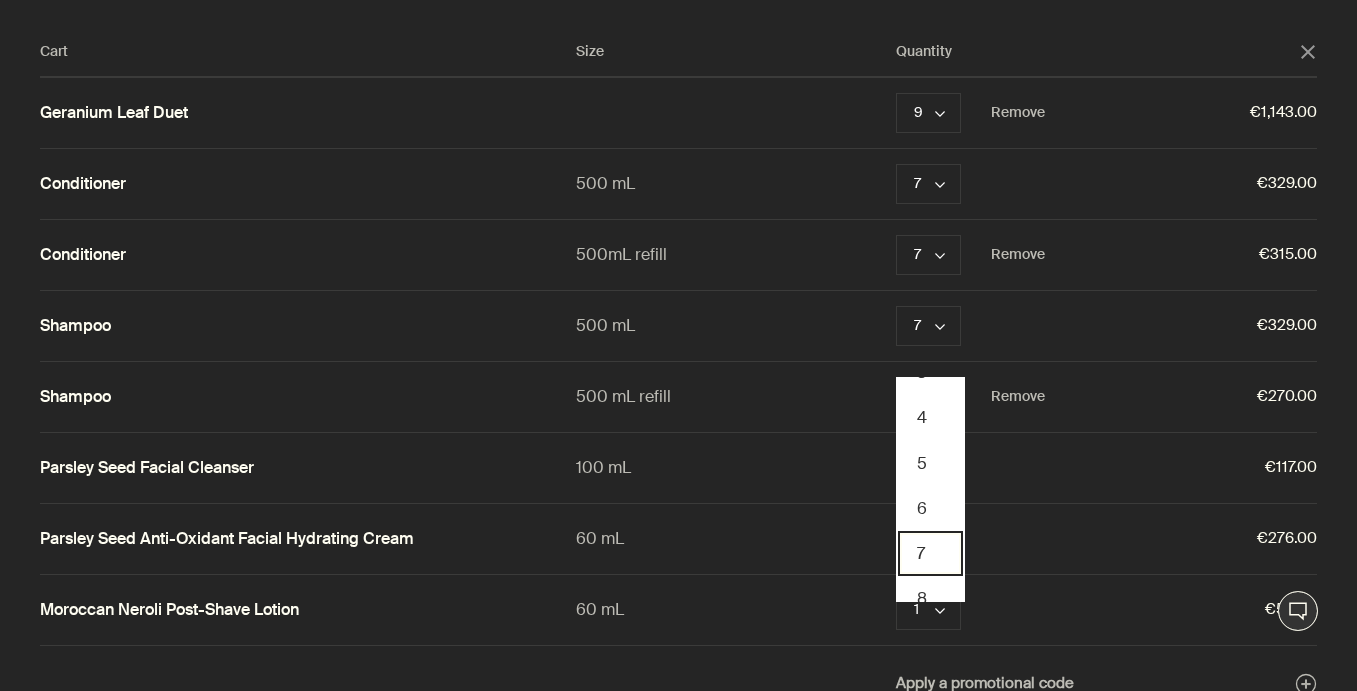 click on "7" at bounding box center (930, 553) 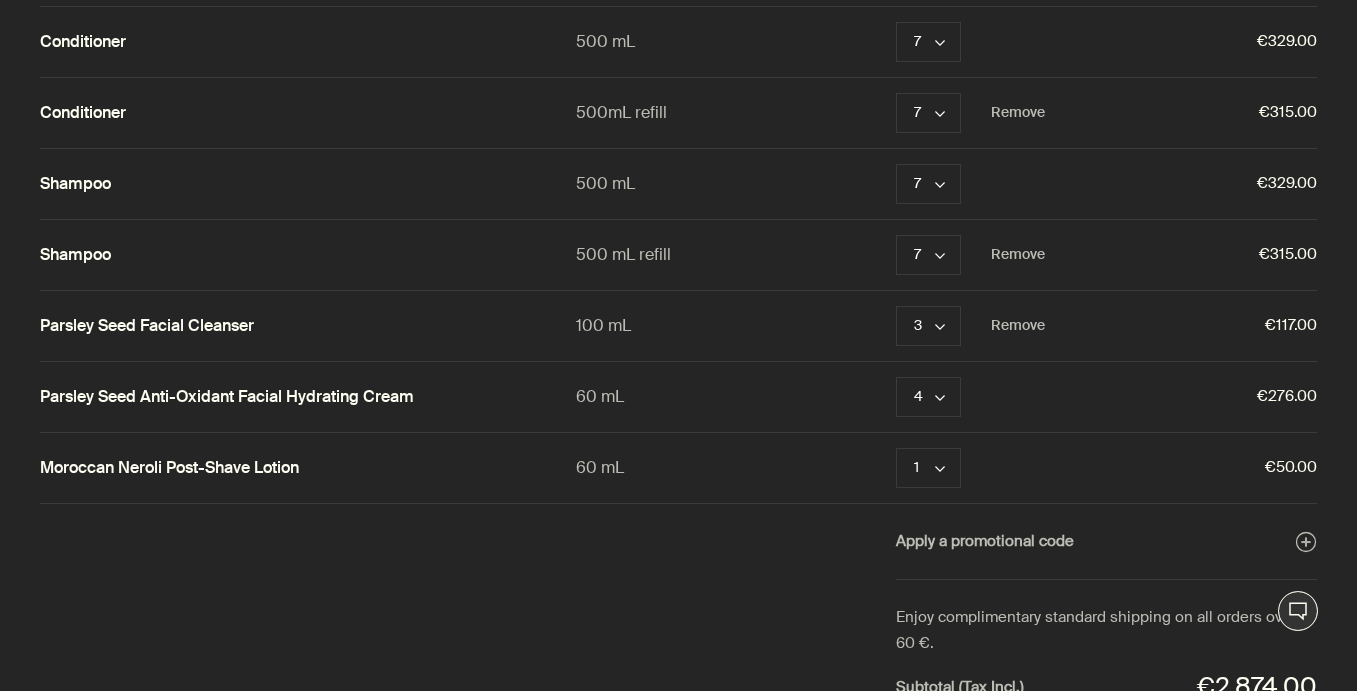 scroll, scrollTop: 144, scrollLeft: 0, axis: vertical 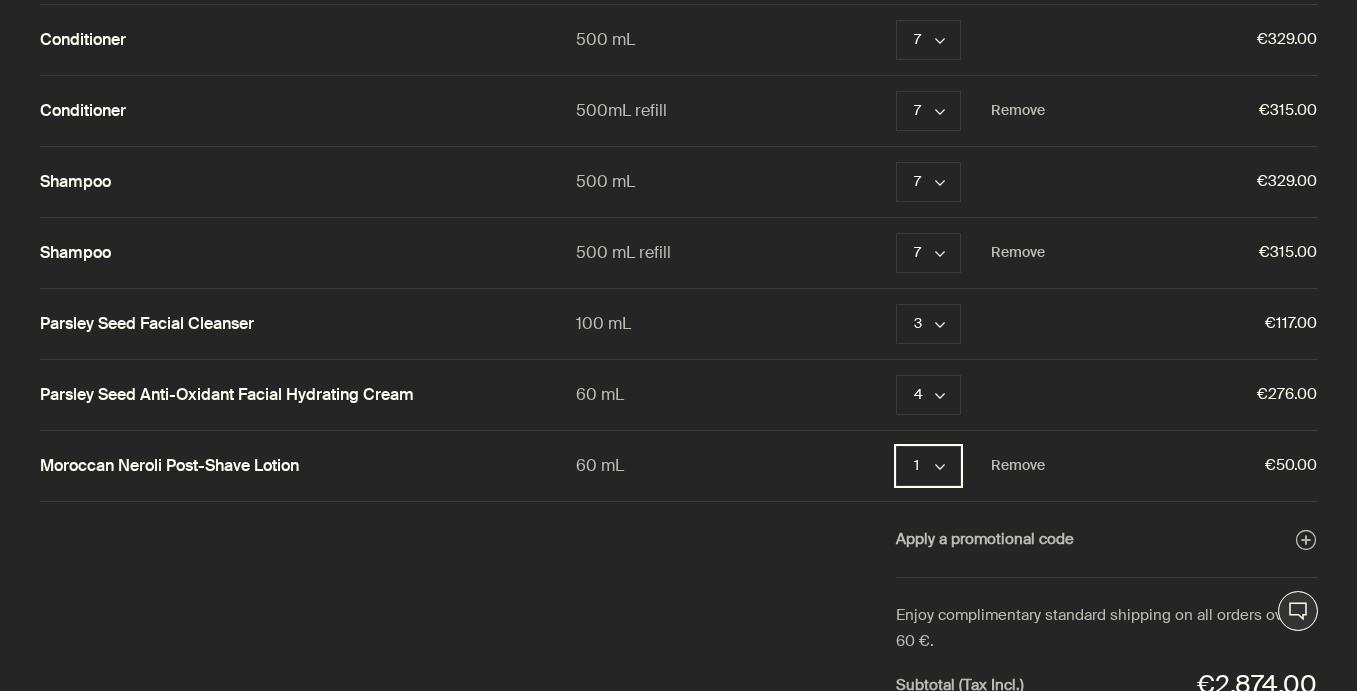 click 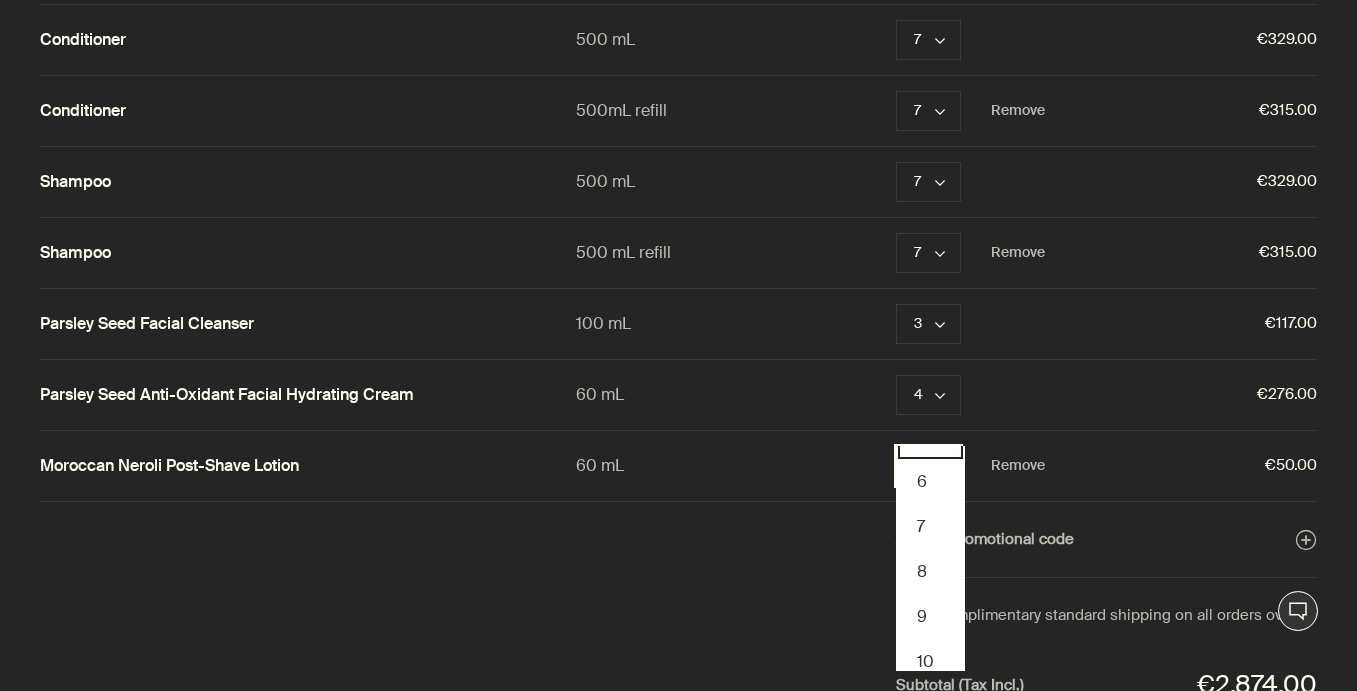 scroll, scrollTop: 227, scrollLeft: 0, axis: vertical 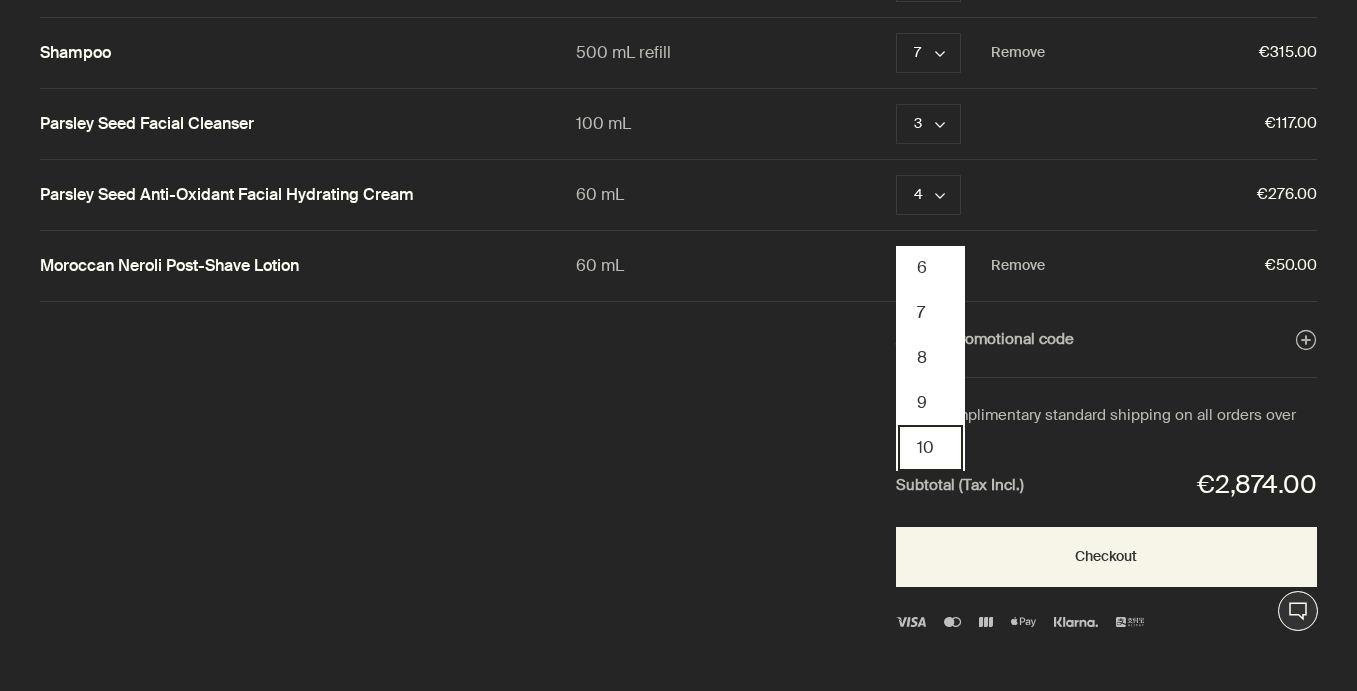 click on "10" at bounding box center (930, 447) 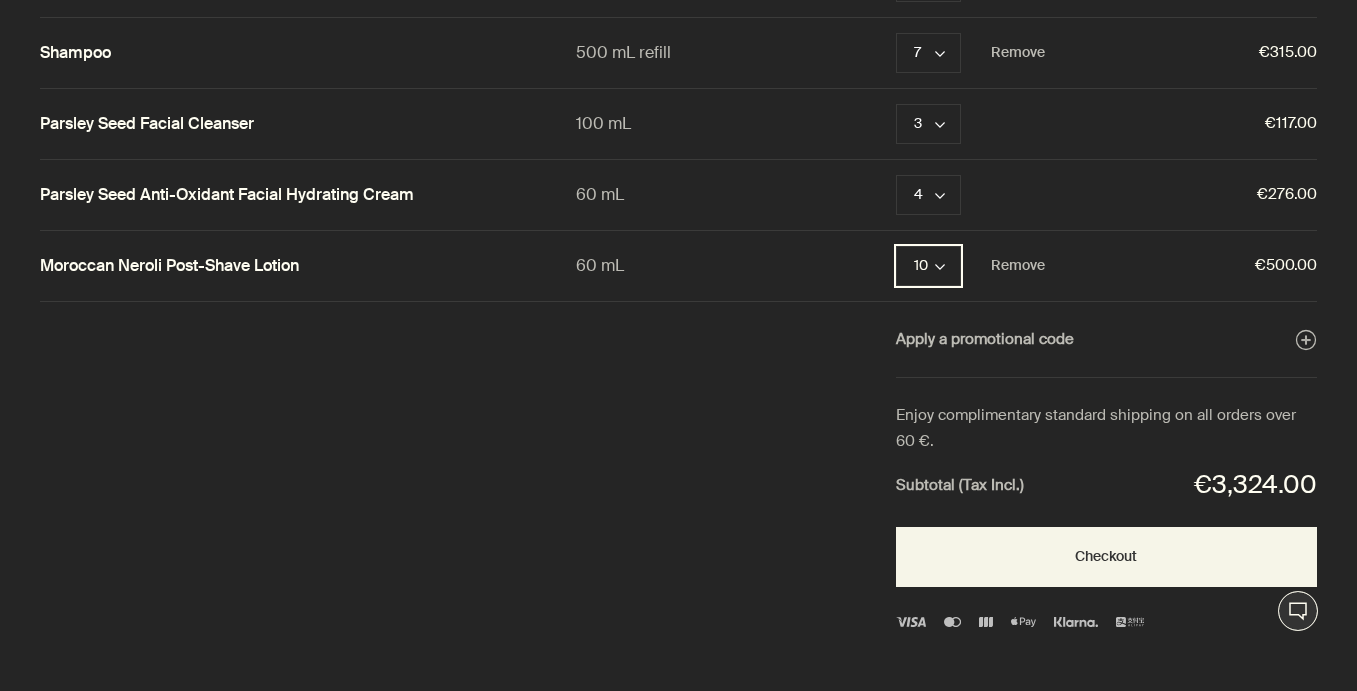 click on "chevron" 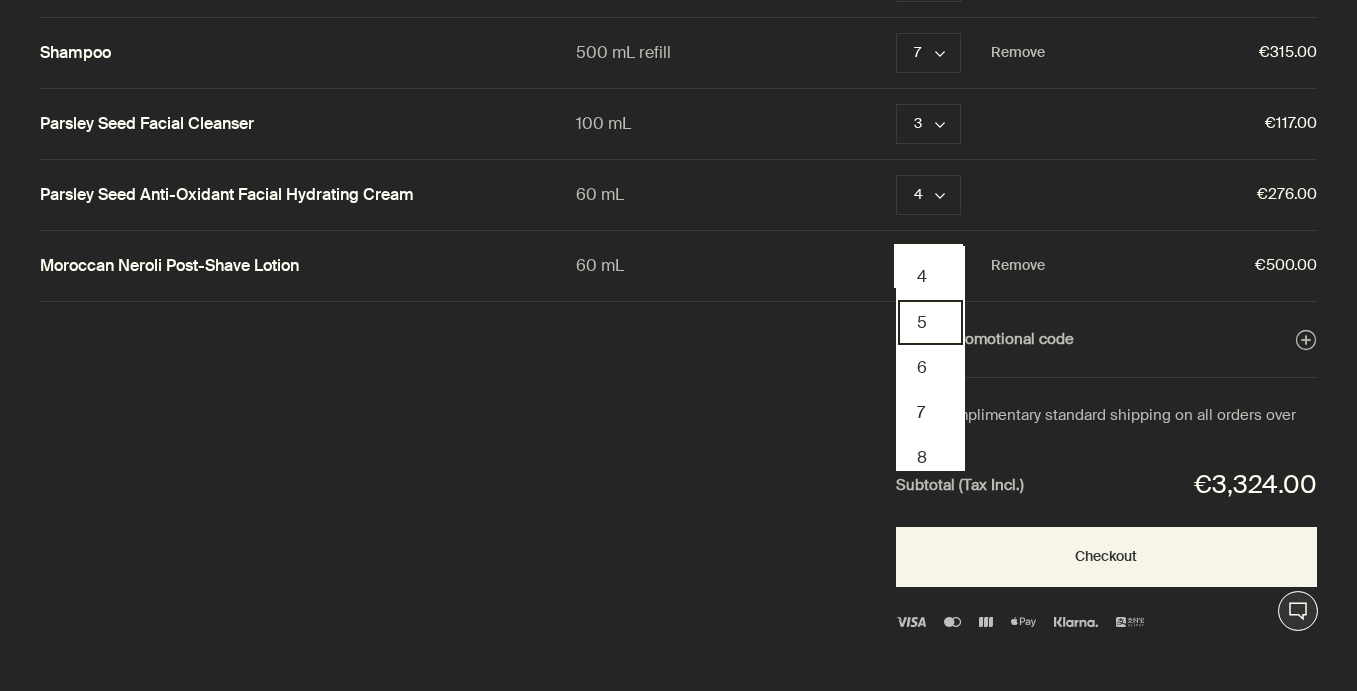 scroll, scrollTop: 128, scrollLeft: 0, axis: vertical 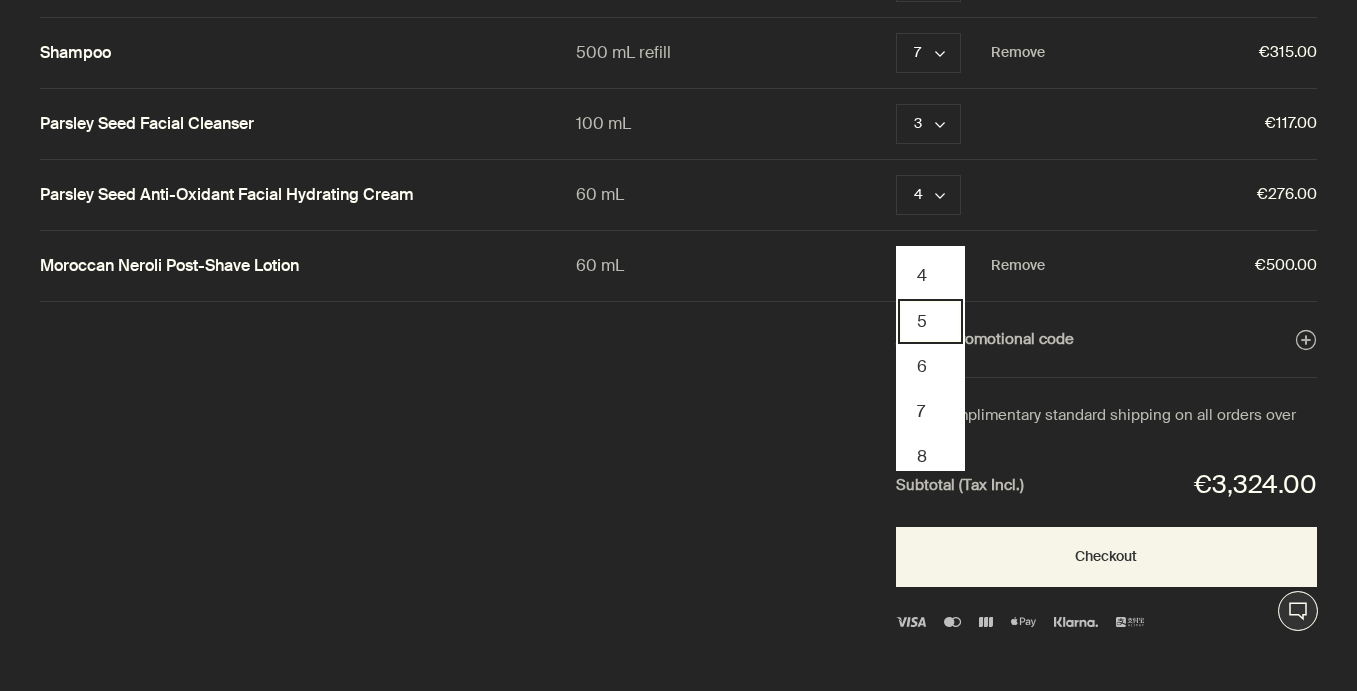 click on "5" at bounding box center (930, 321) 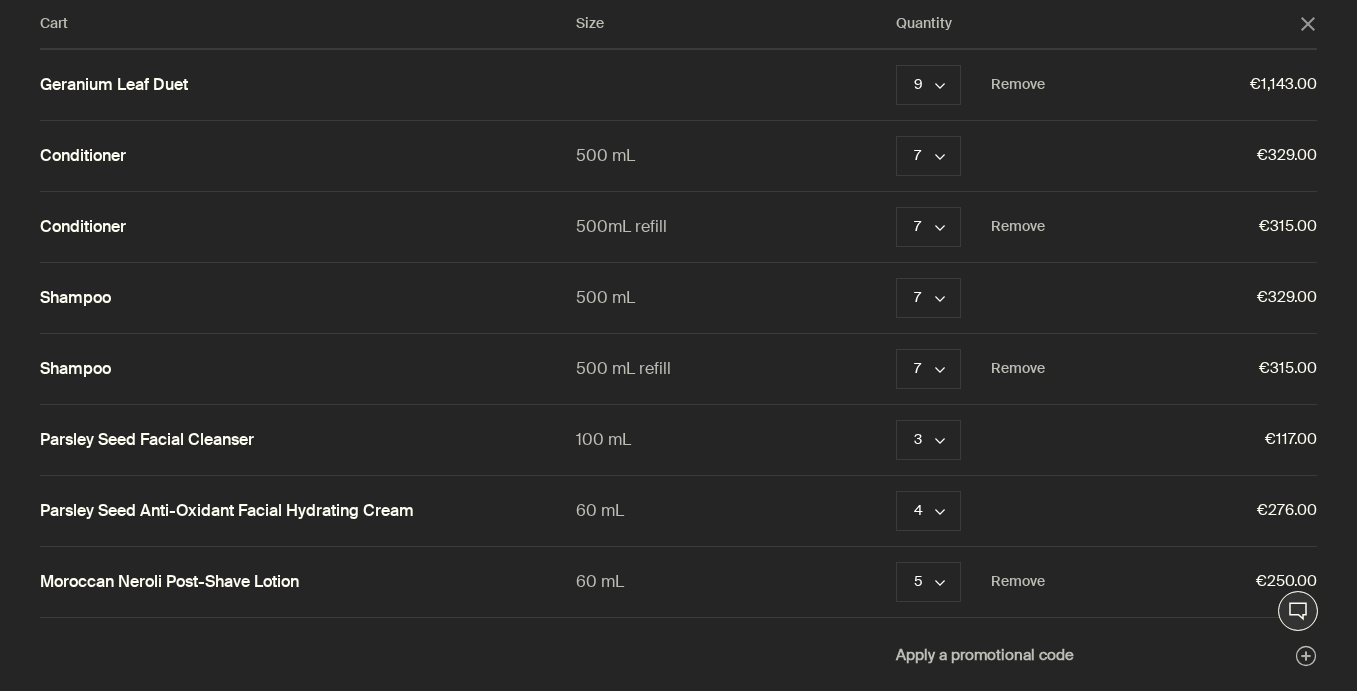 scroll, scrollTop: 29, scrollLeft: 0, axis: vertical 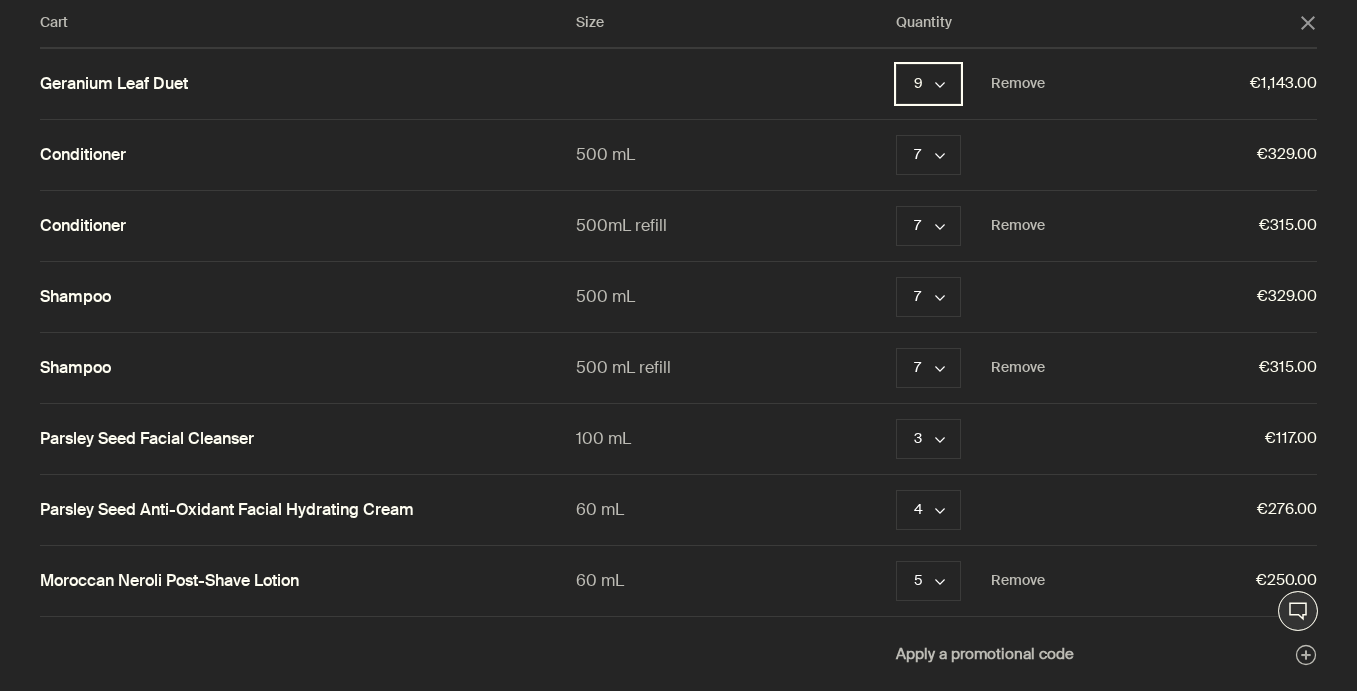 click on "9 chevron" at bounding box center [928, 84] 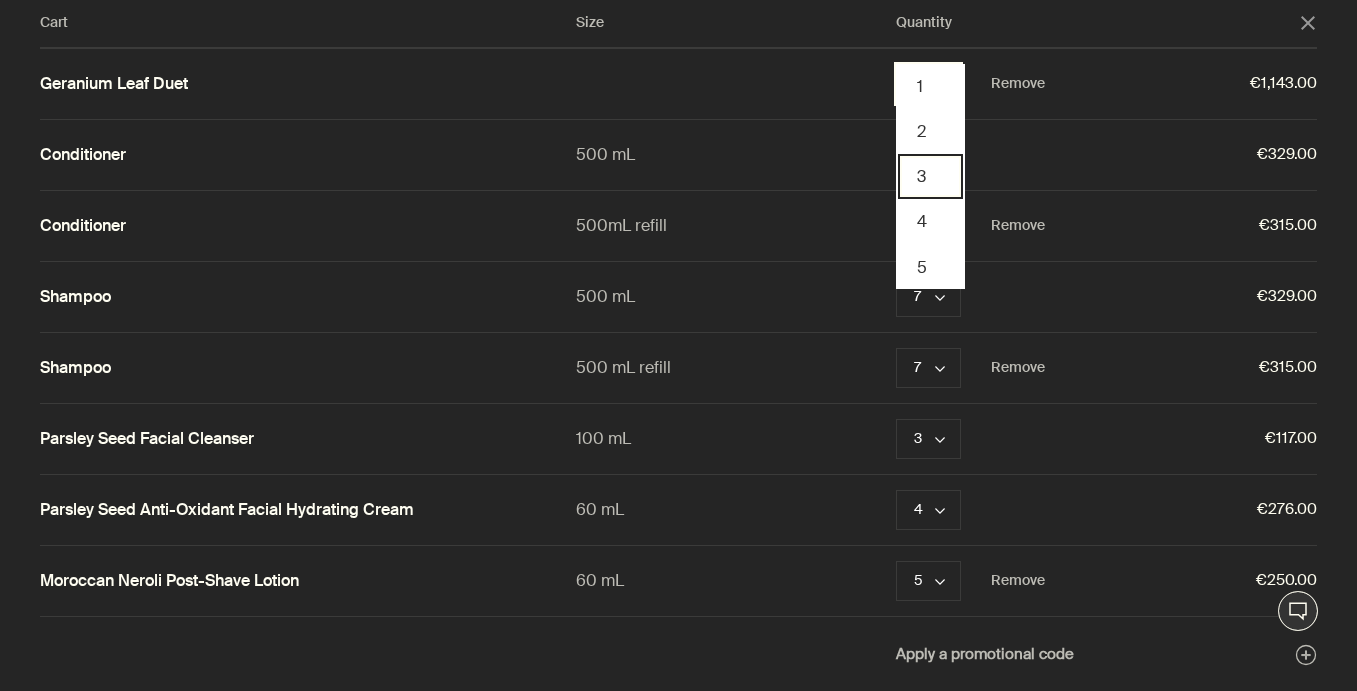 scroll, scrollTop: 181, scrollLeft: 0, axis: vertical 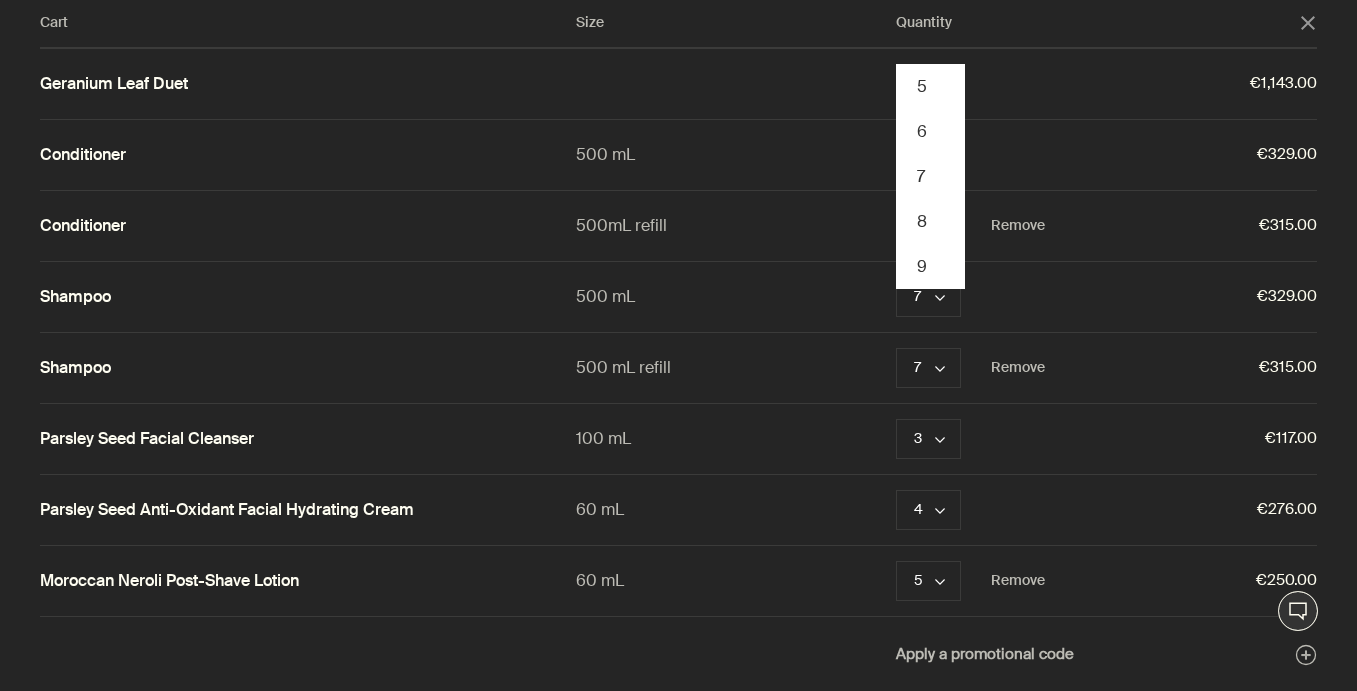 click on "Conditioner 500mL refill 7 chevron Remove €315.00" at bounding box center (678, 226) 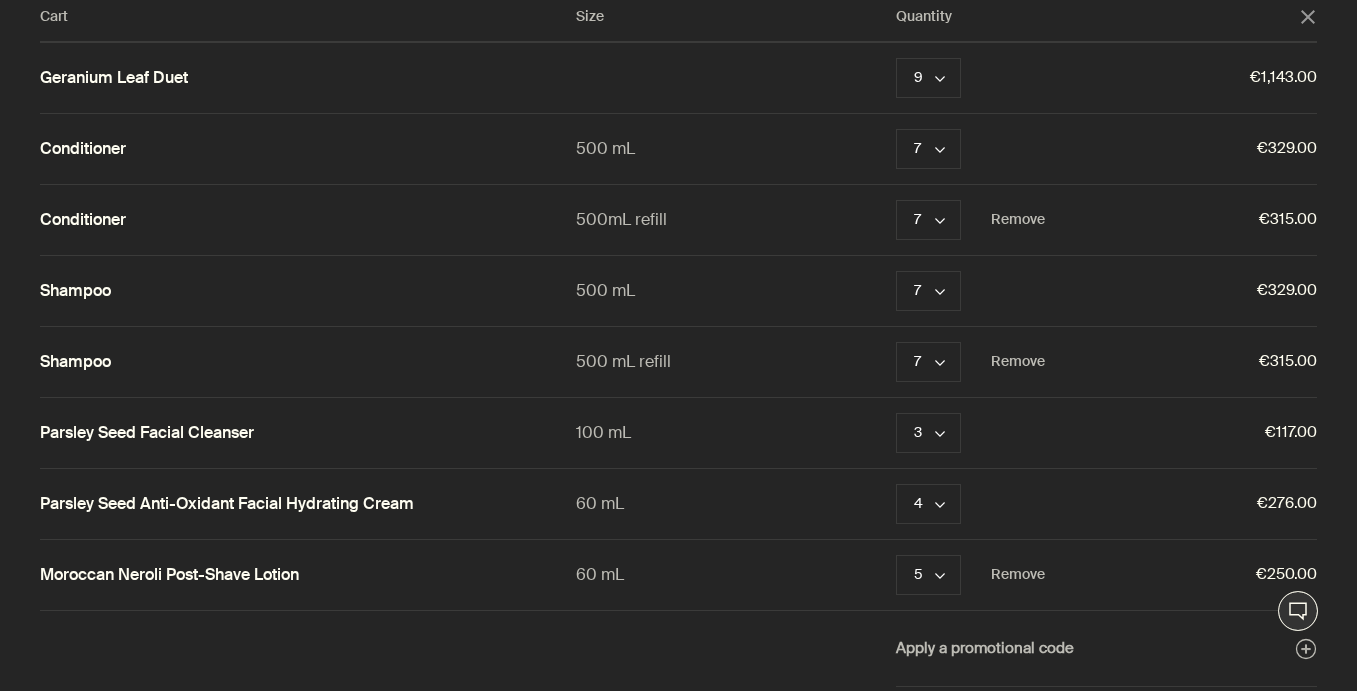 scroll, scrollTop: 37, scrollLeft: 0, axis: vertical 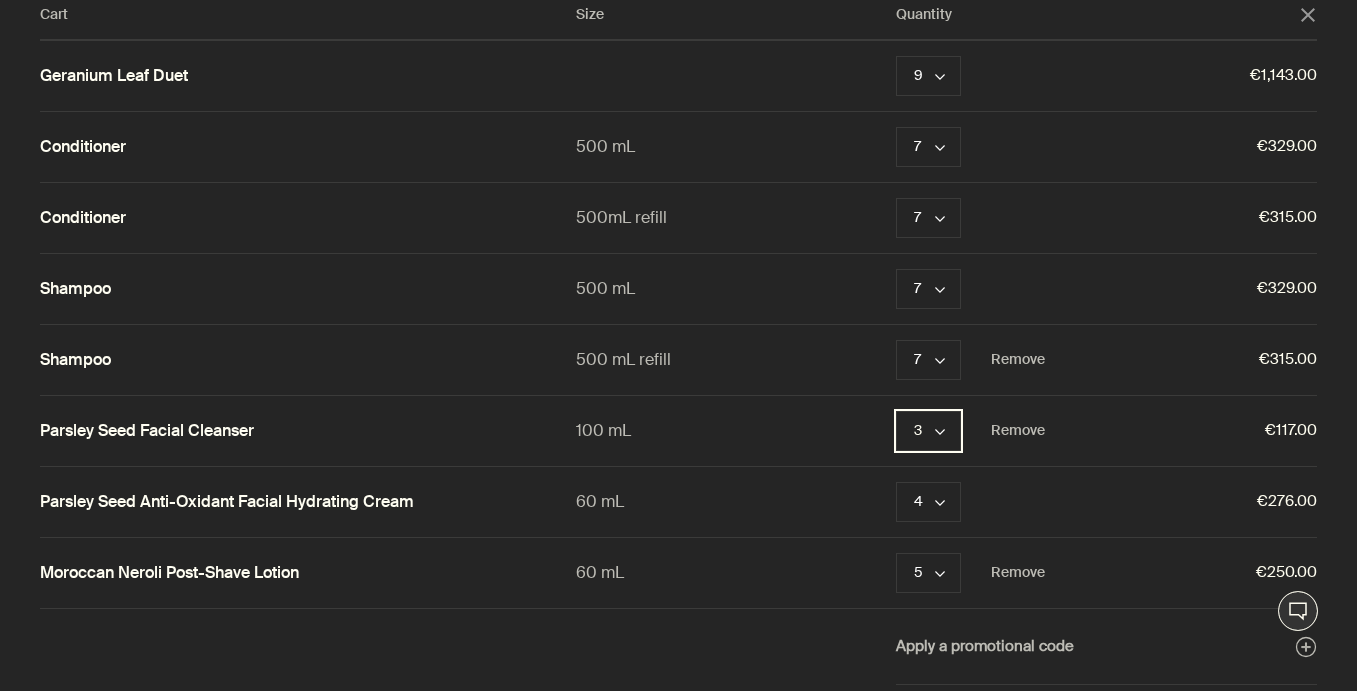 click on "chevron" 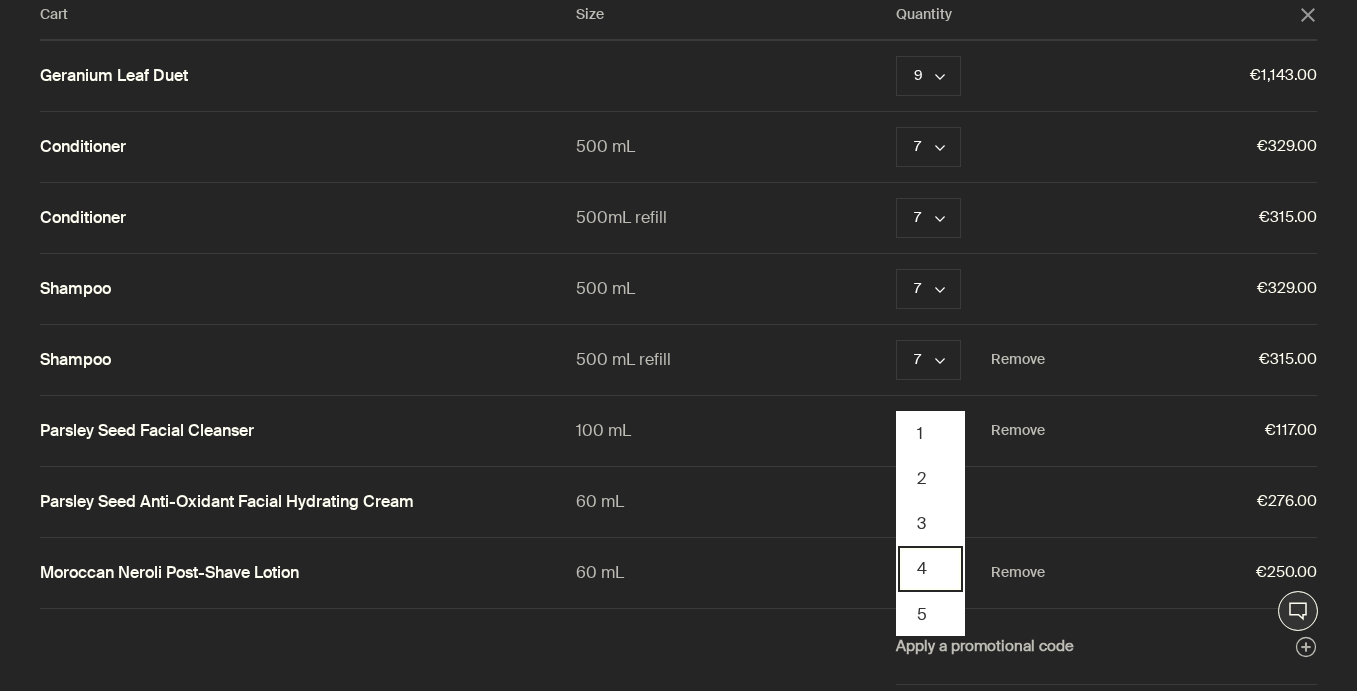 click on "4" at bounding box center [930, 568] 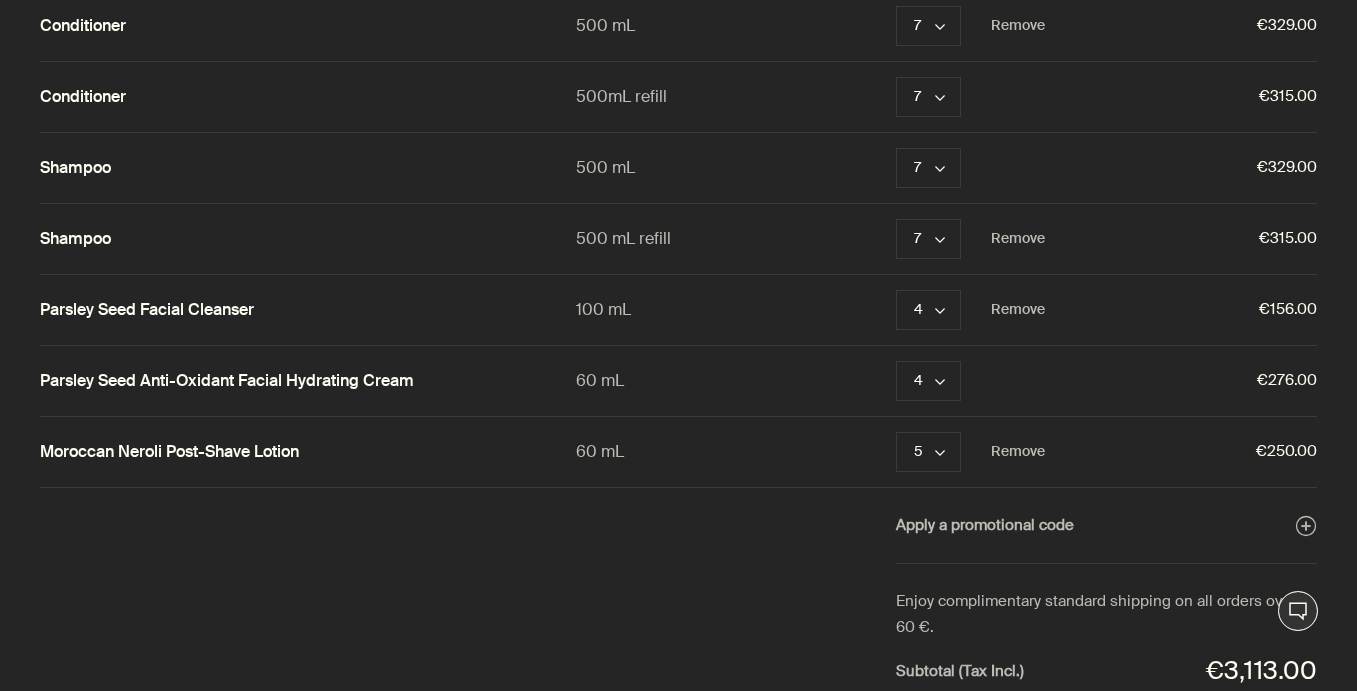 scroll, scrollTop: 344, scrollLeft: 0, axis: vertical 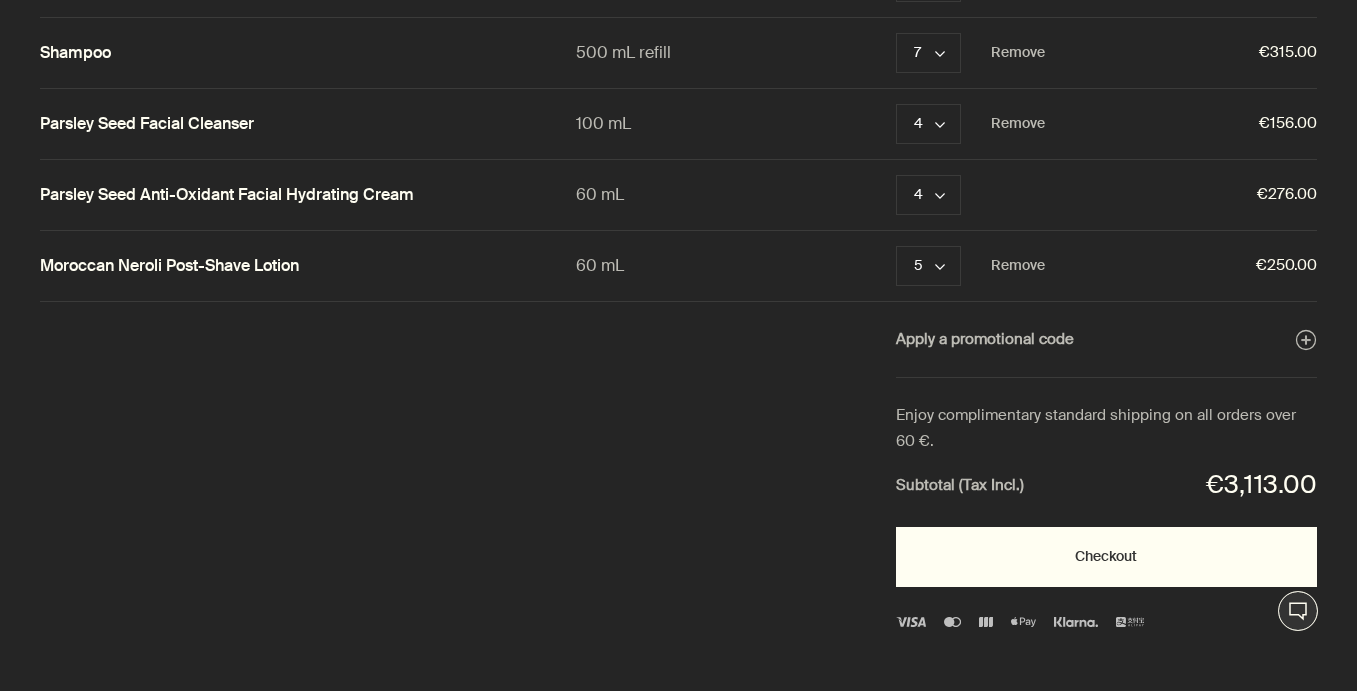 click on "Checkout" at bounding box center [1106, 557] 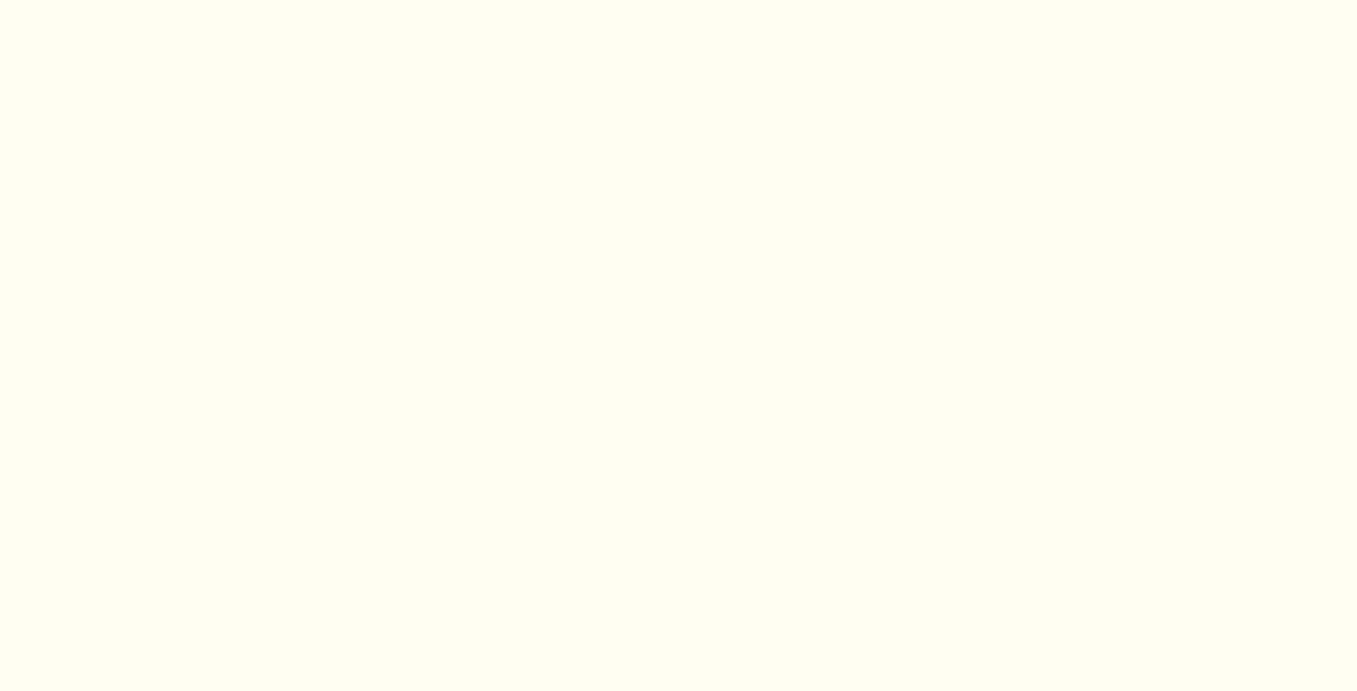 scroll, scrollTop: 0, scrollLeft: 0, axis: both 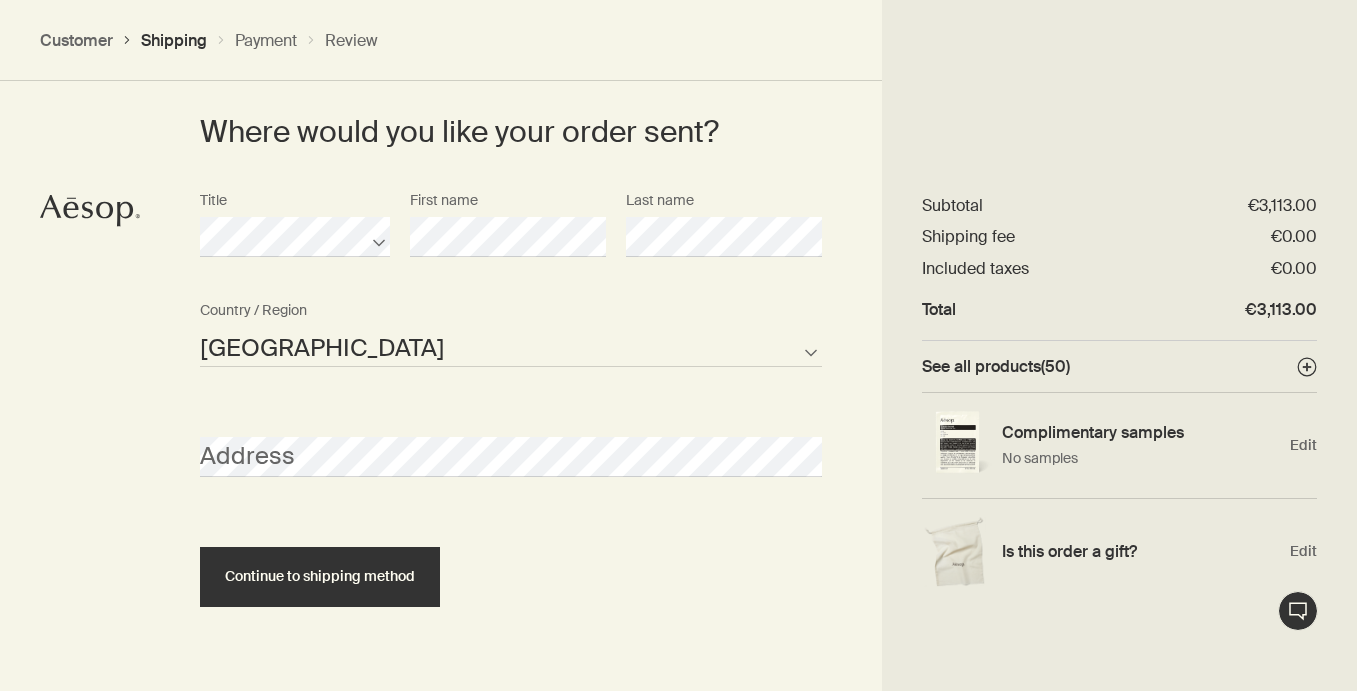 click on "Andorra Belgium France Iceland Ireland Luxembourg Monaco Netherlands Portugal San Marino Spain Not listed" at bounding box center (511, 347) 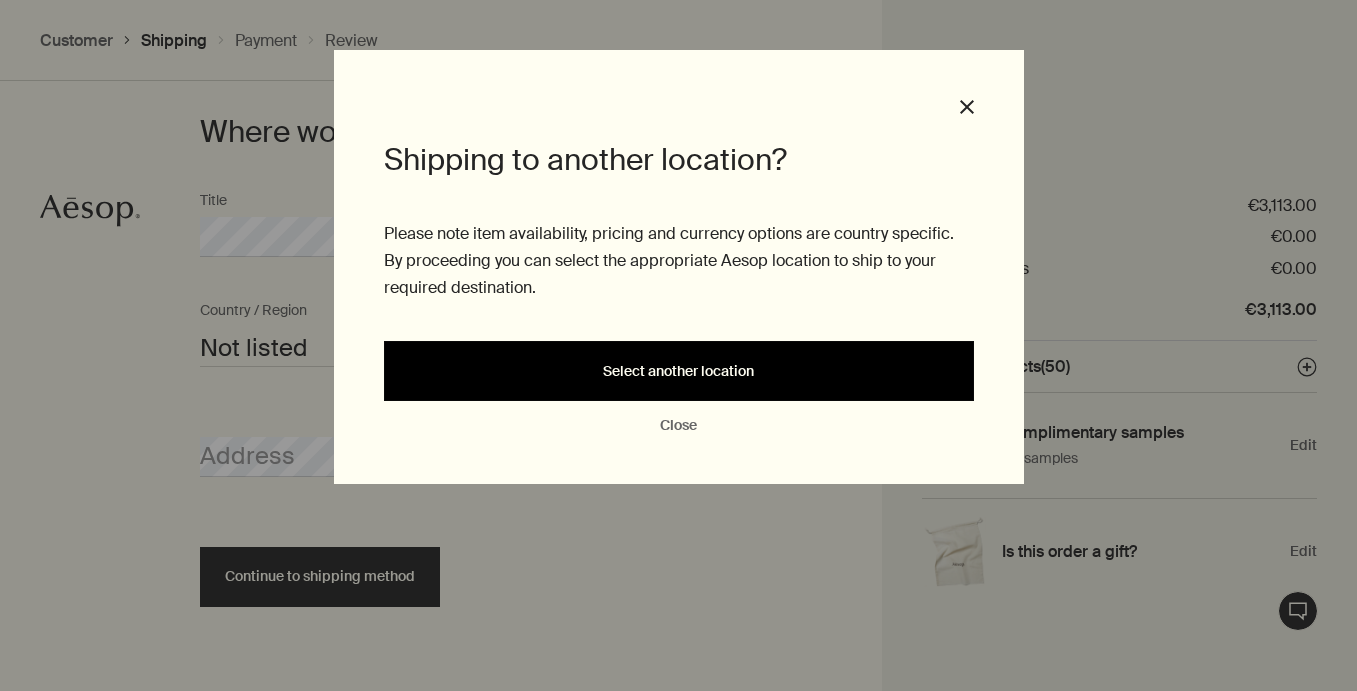 click on "Select another location" at bounding box center [678, 371] 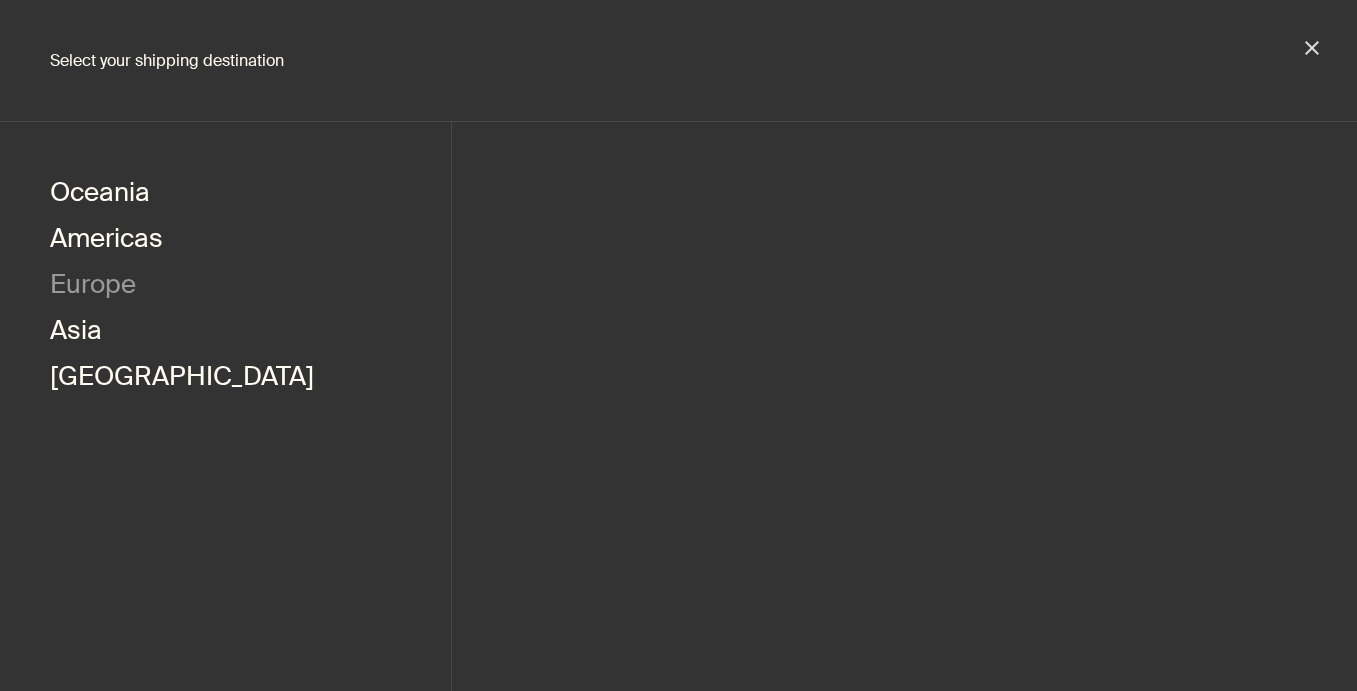 click on "Europe" at bounding box center (93, 287) 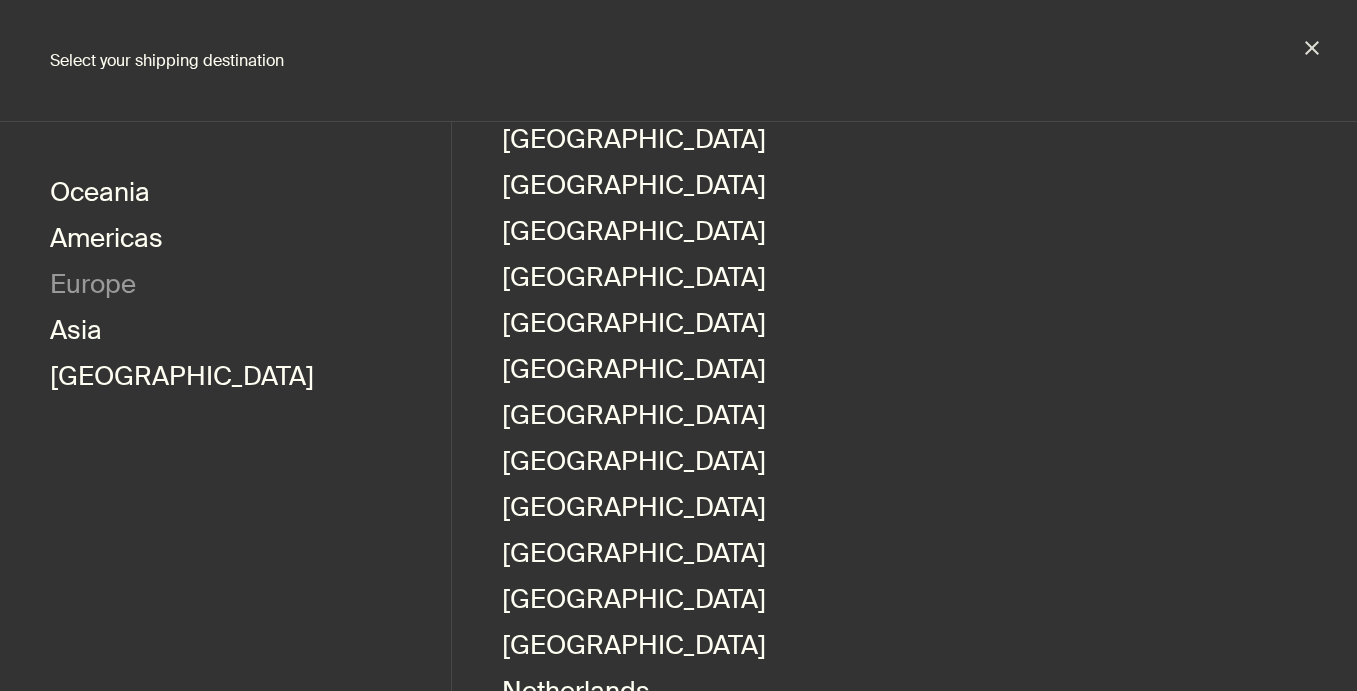 scroll, scrollTop: 519, scrollLeft: 0, axis: vertical 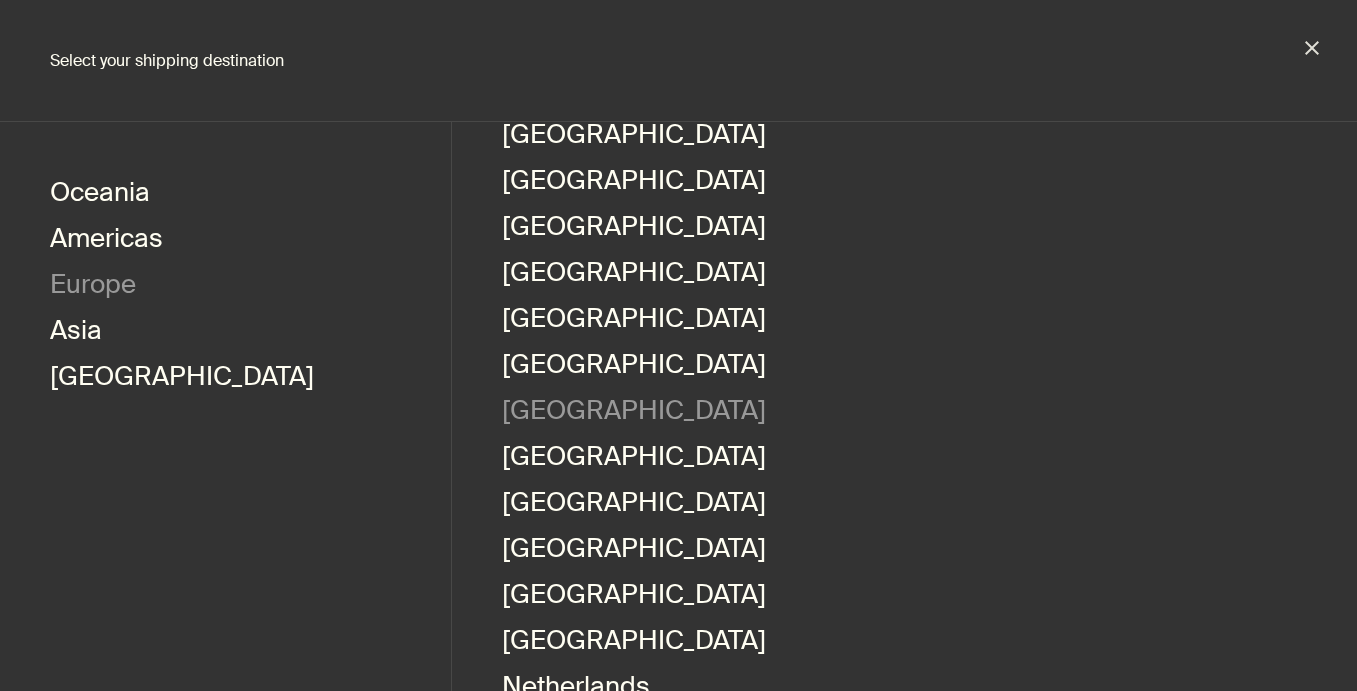 click on "[GEOGRAPHIC_DATA]" at bounding box center [634, 413] 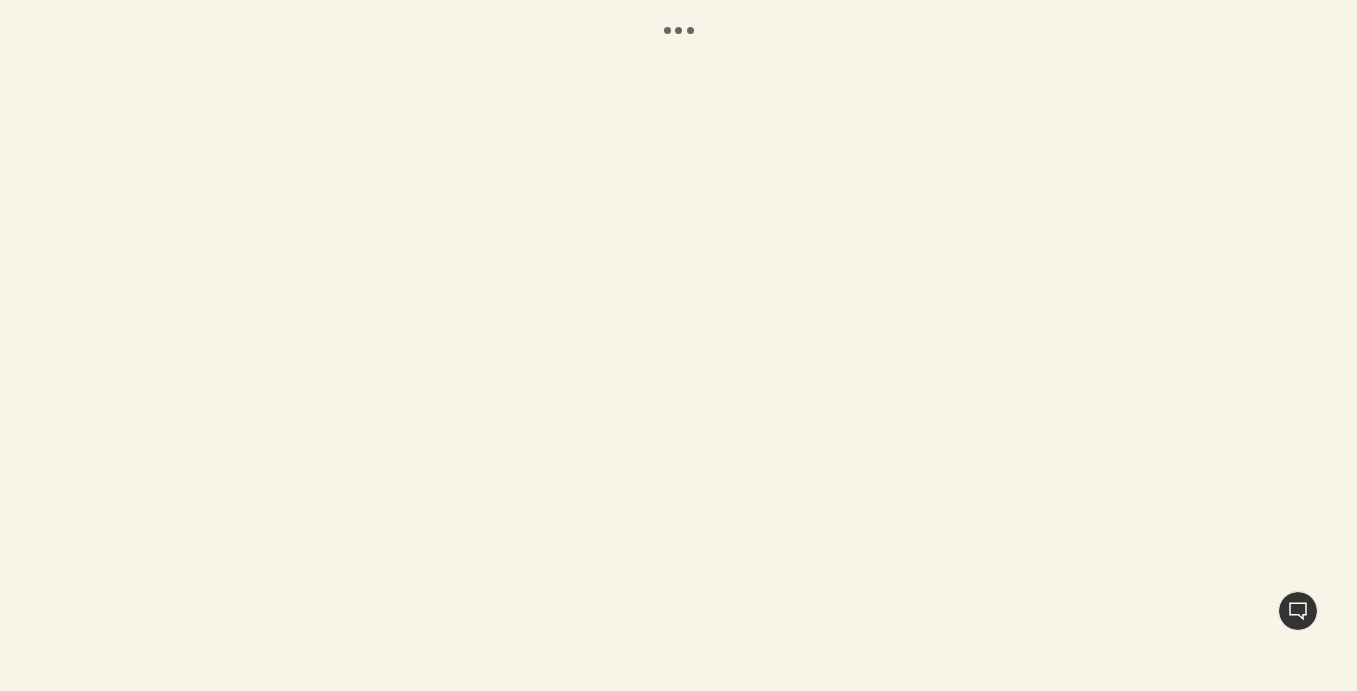 scroll, scrollTop: 0, scrollLeft: 0, axis: both 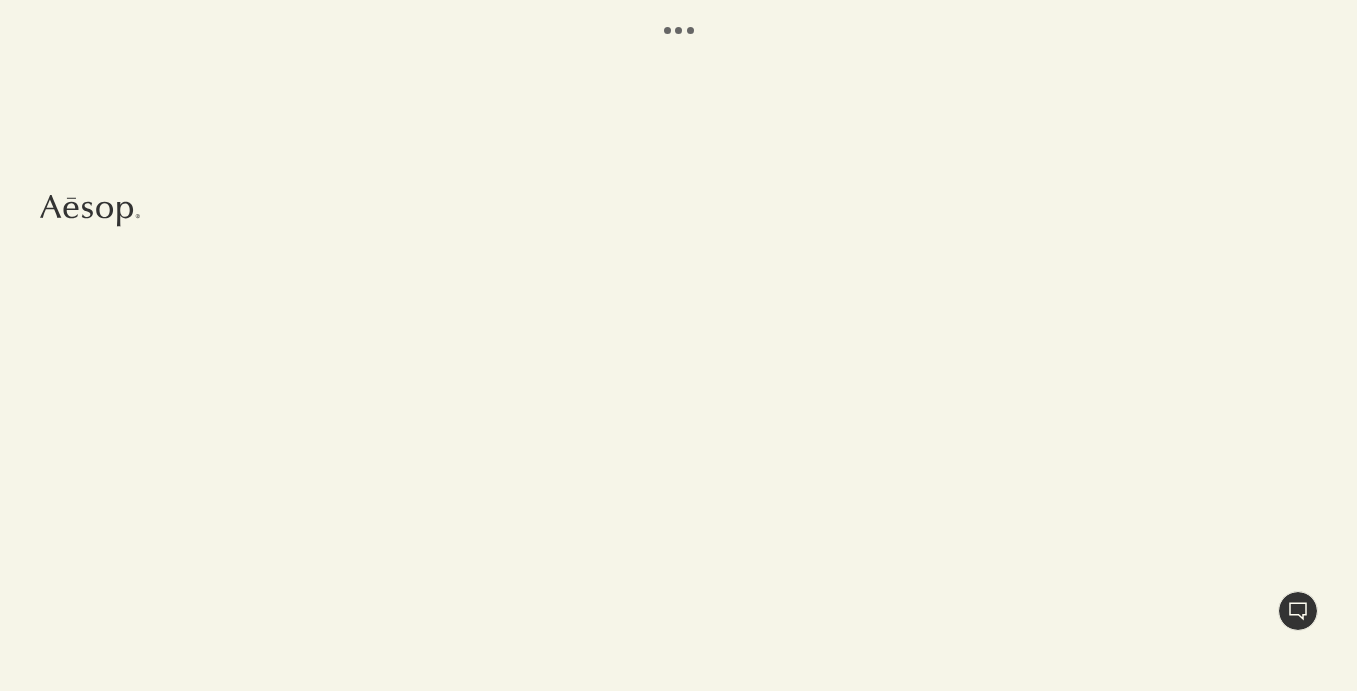 select on "IT" 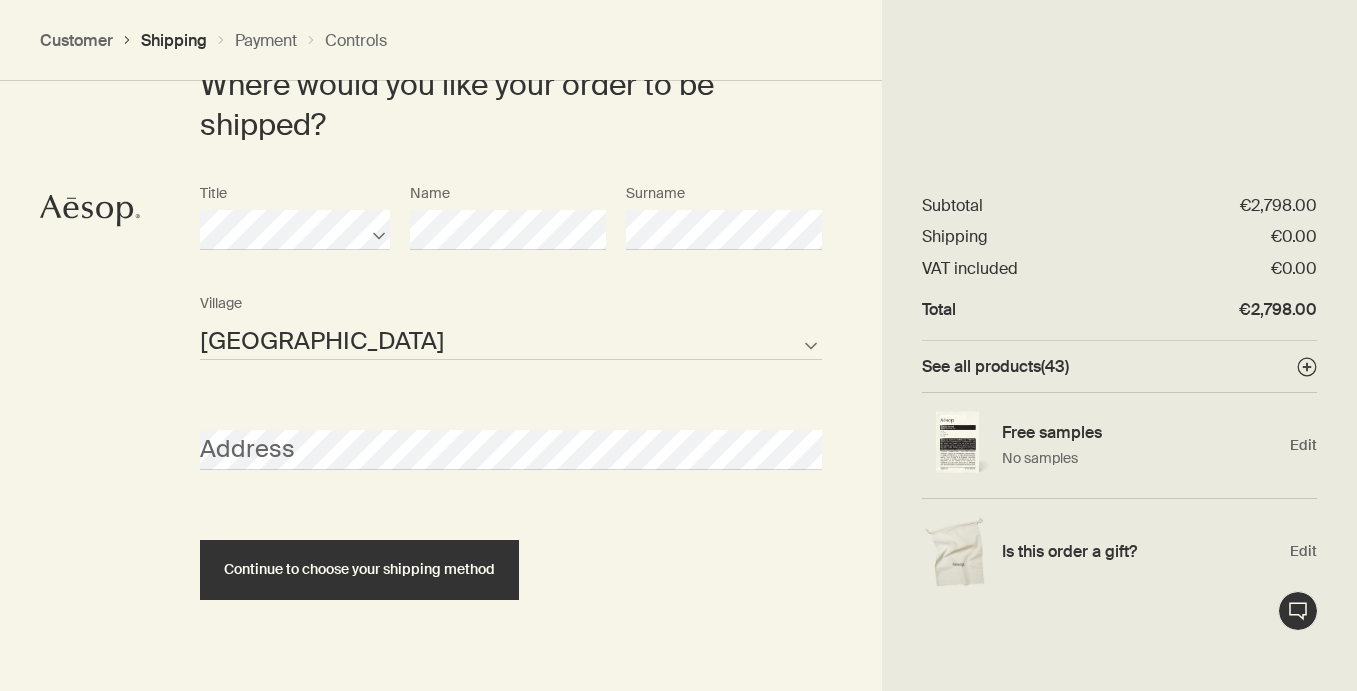 scroll, scrollTop: 580, scrollLeft: 0, axis: vertical 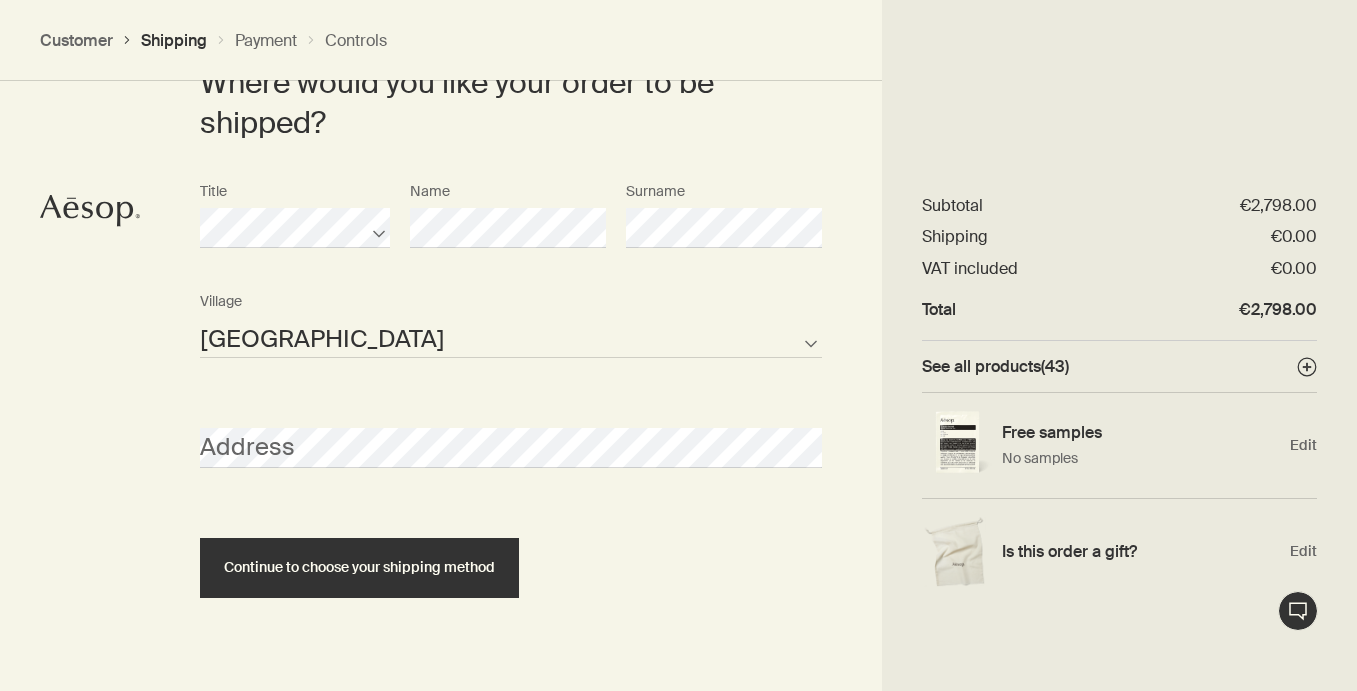 click on "Italy Country not present in the list" at bounding box center (511, 338) 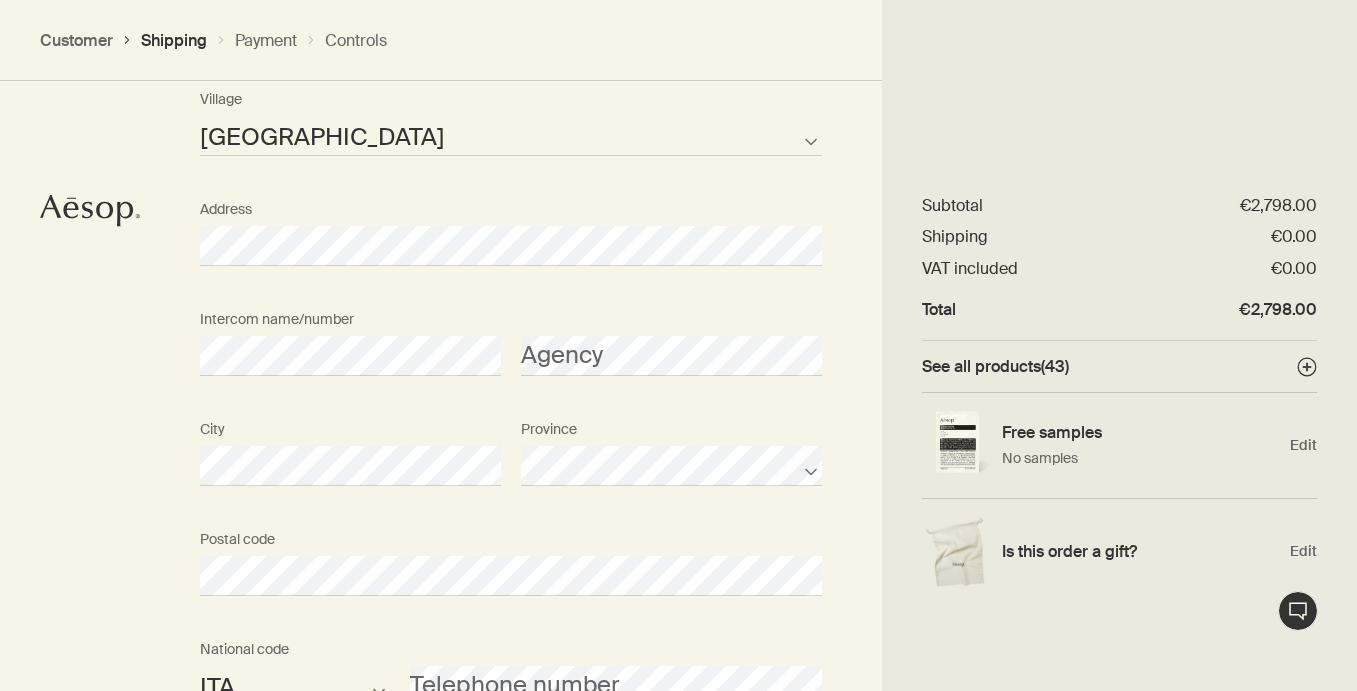scroll, scrollTop: 784, scrollLeft: 0, axis: vertical 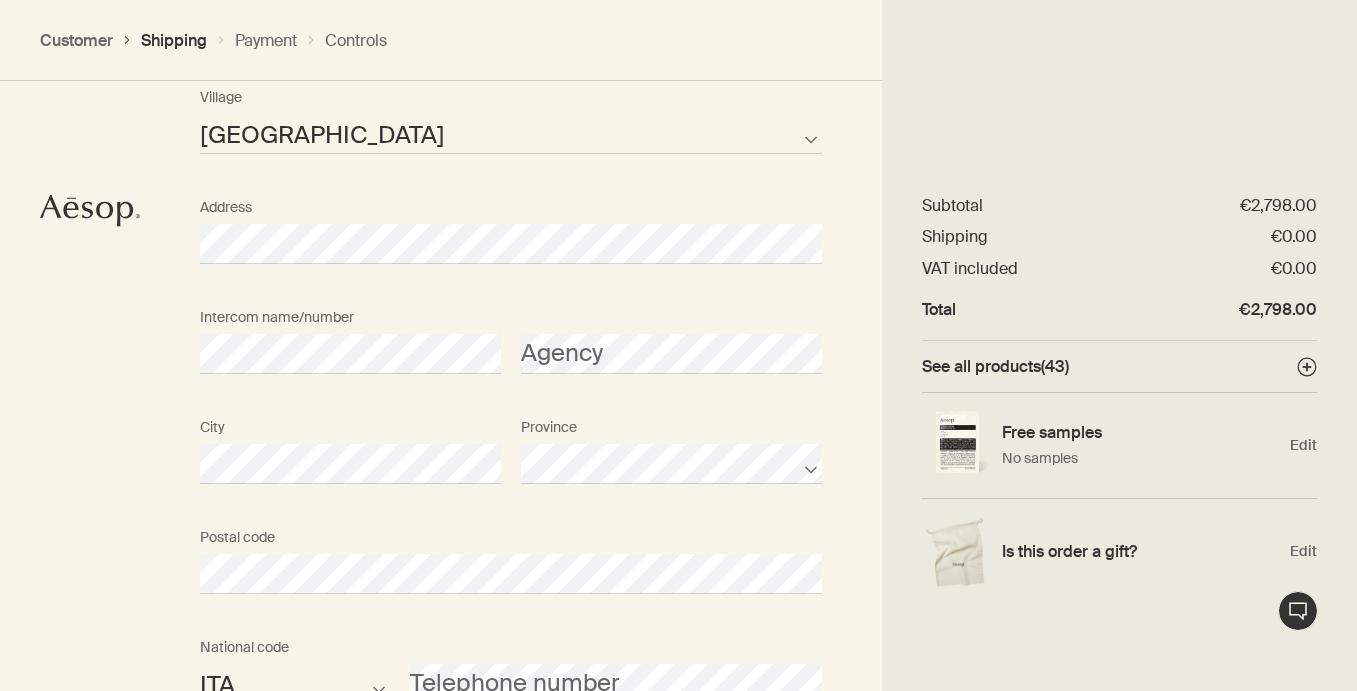 click on "Intercom name/number Agency" at bounding box center (511, 354) 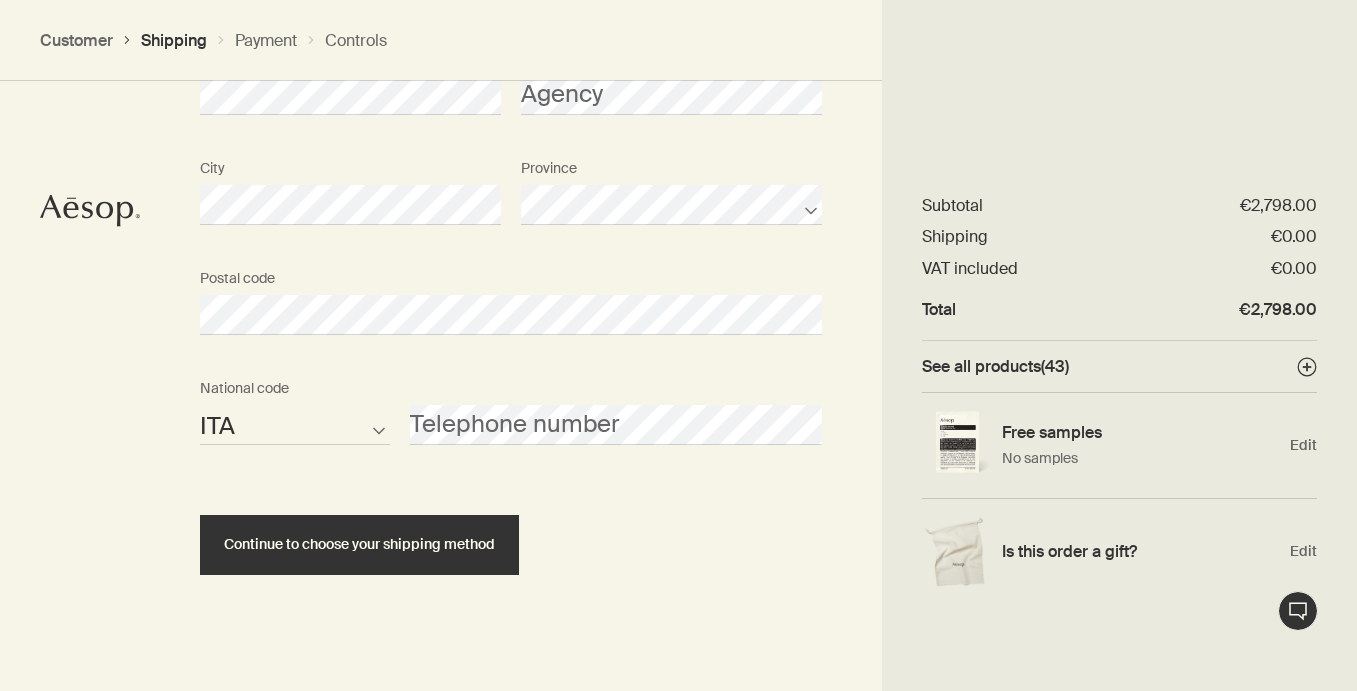 scroll, scrollTop: 1051, scrollLeft: 0, axis: vertical 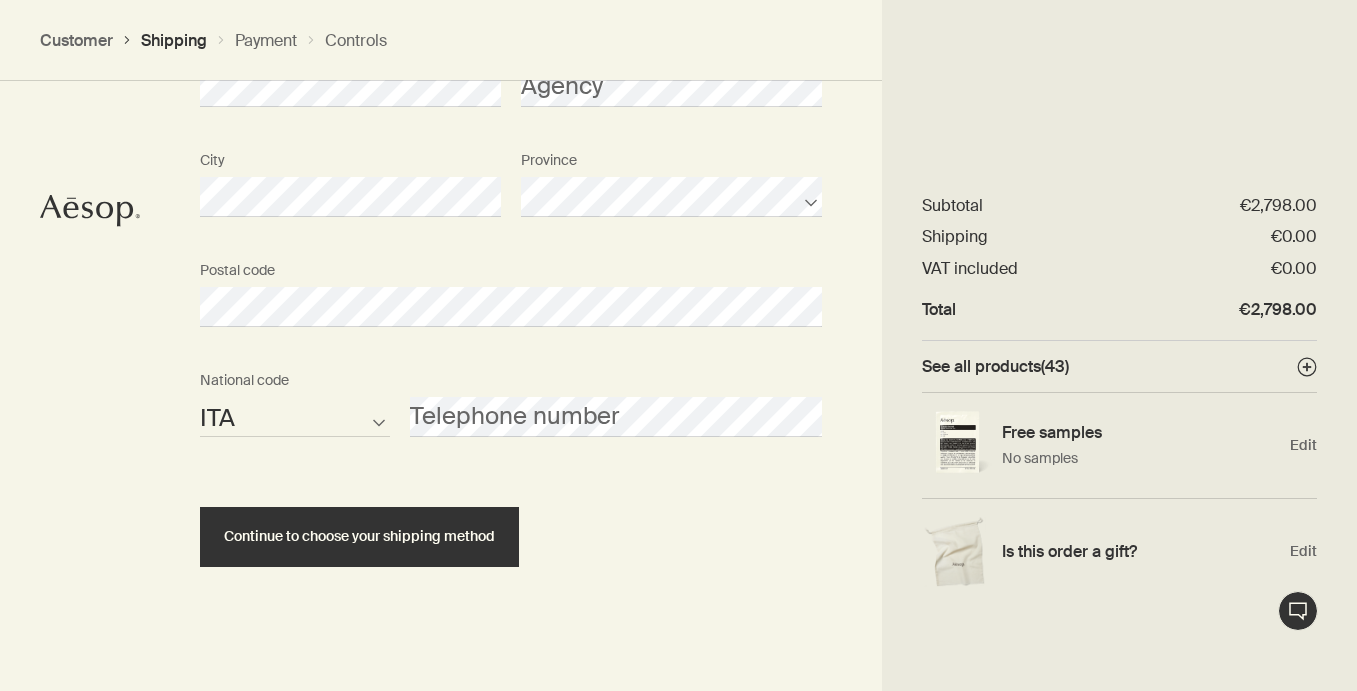 click on "AFG ALB DZA ASM AND AUGUST AIA ATA ATG ARG ARM ABW AUS AUT AZE BHS BHR BGD BRB BLR NICE BLZ GOOD BMU BTN BOL BIH BWA BRA IoT VGB BRN BGR BFA BDI KHM CMR CAN CPV CYM CAF TCD CHL CHN CXR CCK WITH THE COM COK CRI HRV CUB CUW CYP CZE COD DNK DJI DMA DOM TLS ECU EGY SLV GNQ YOU WERE EAST ETH FLK FRO FJI FIN BETWEEN PYF GAB GMB GEO DEU GHA GIB GRC GRL GRD GUM GTM GGY GIN GNB GUY HTI HND HKG HUN ISL IND IDN IRN IRQ IRL IMN ISR ITA CIV JAM JPN JEY JOR [PERSON_NAME] KIR XKX KWT KGZ LAO LVA LBN LSO LBR LBY LIE LTU LUX MAC MKD MDG MWI MYS MDV MLI MLT MHL MRT MUS MYT MEX FSM MDA MCO MNG MNE MSR SEA MOZ MMR NAM NRU NPL NLD ANT NCL NZL NIC NER [PERSON_NAME] PRK MNP NOR OMN PAK PLW PSE PAN PNG PRY FOR PHL PCN POL PRT PRI QAT COG REU ROU RUS RWA BLM SHN KNA LCA MAF SPM VCT WSM SMR STP [PERSON_NAME] SRB SYC SLE SGP SXM SVK SVN SLB SOM KOR ZAF SSD ESP LKA SDN SUR SJM SWZ SWE THAT SYR TWN TJK TZA THA TGO TKL TON TTO TUN TUR TKM TCA TUV VIR UGA UKR ARE GBR USA URY UZB VUT VAT FRI VNM WLF [PERSON_NAME] ZMB ZWE" at bounding box center (295, 417) 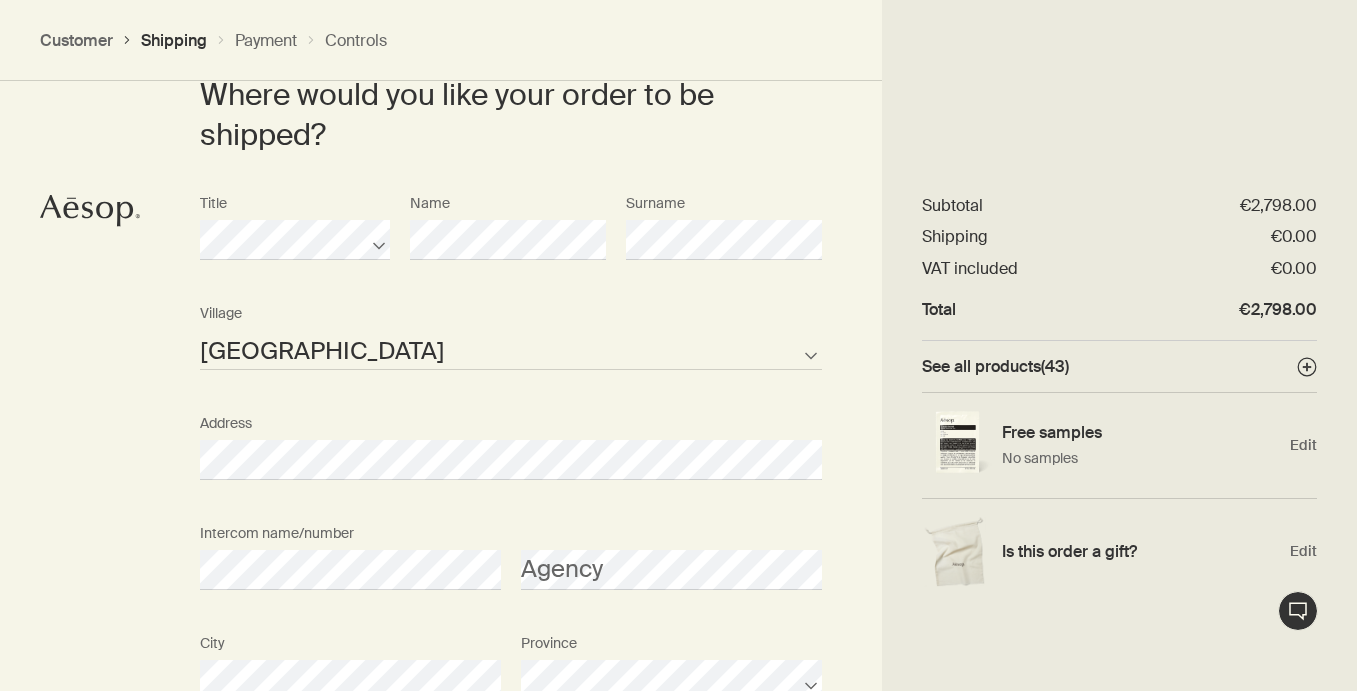 scroll, scrollTop: 565, scrollLeft: 0, axis: vertical 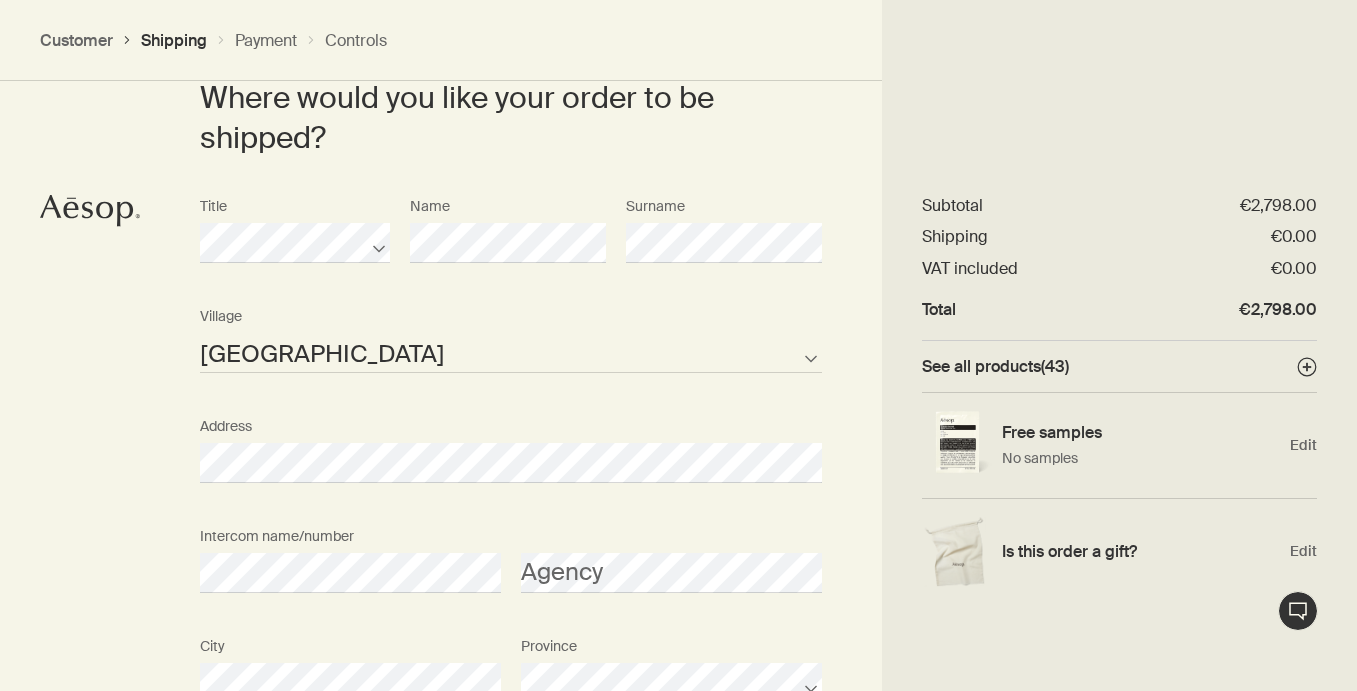 click on "Surname" at bounding box center [724, 225] 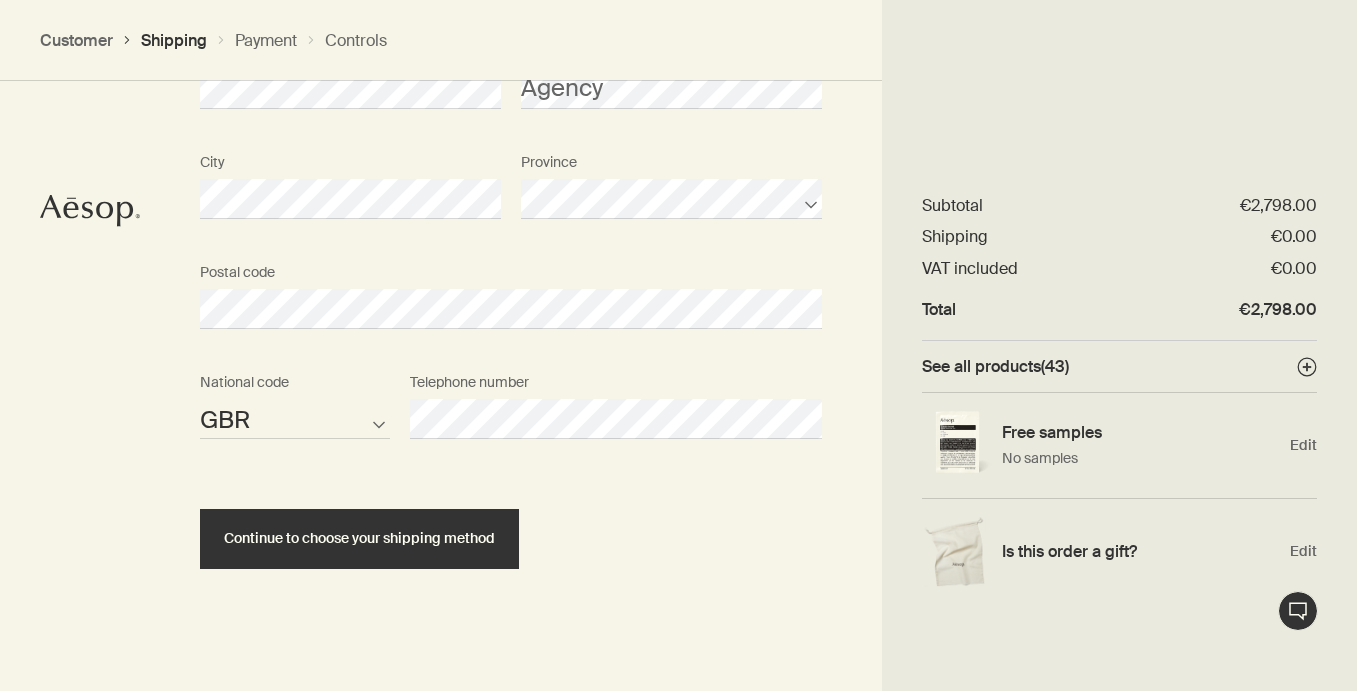 scroll, scrollTop: 1059, scrollLeft: 0, axis: vertical 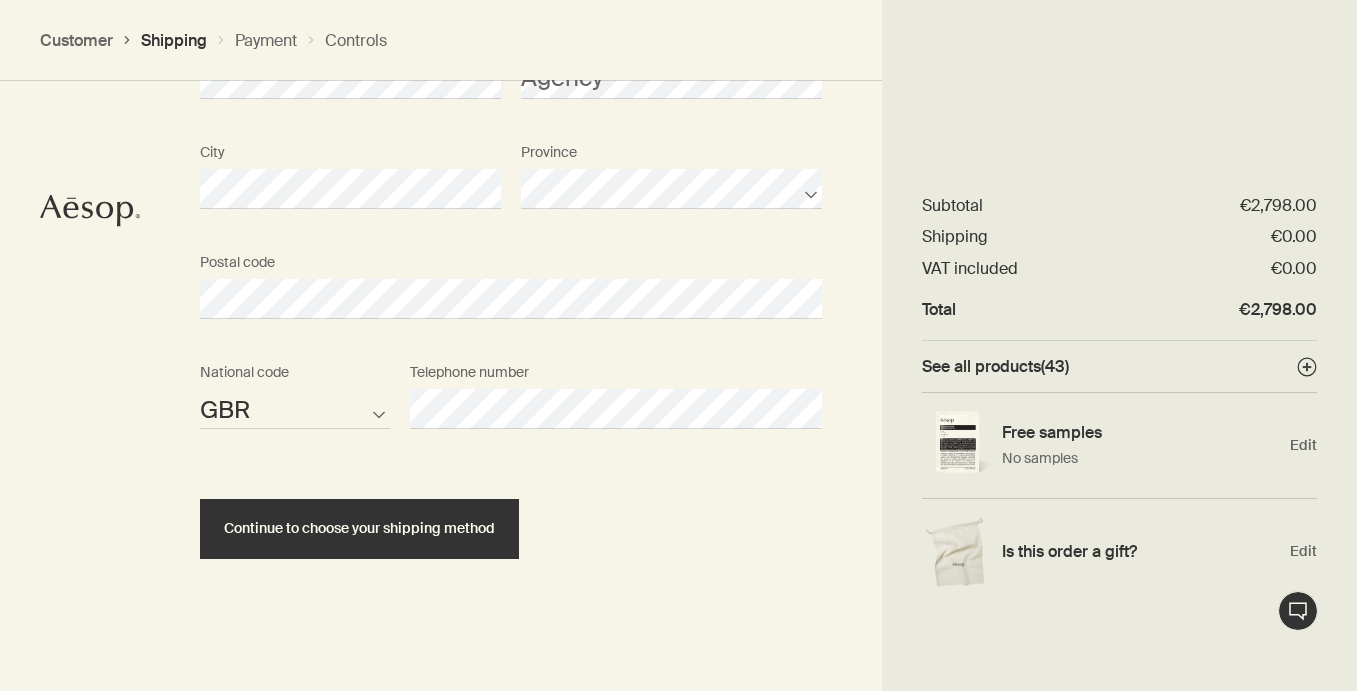 click 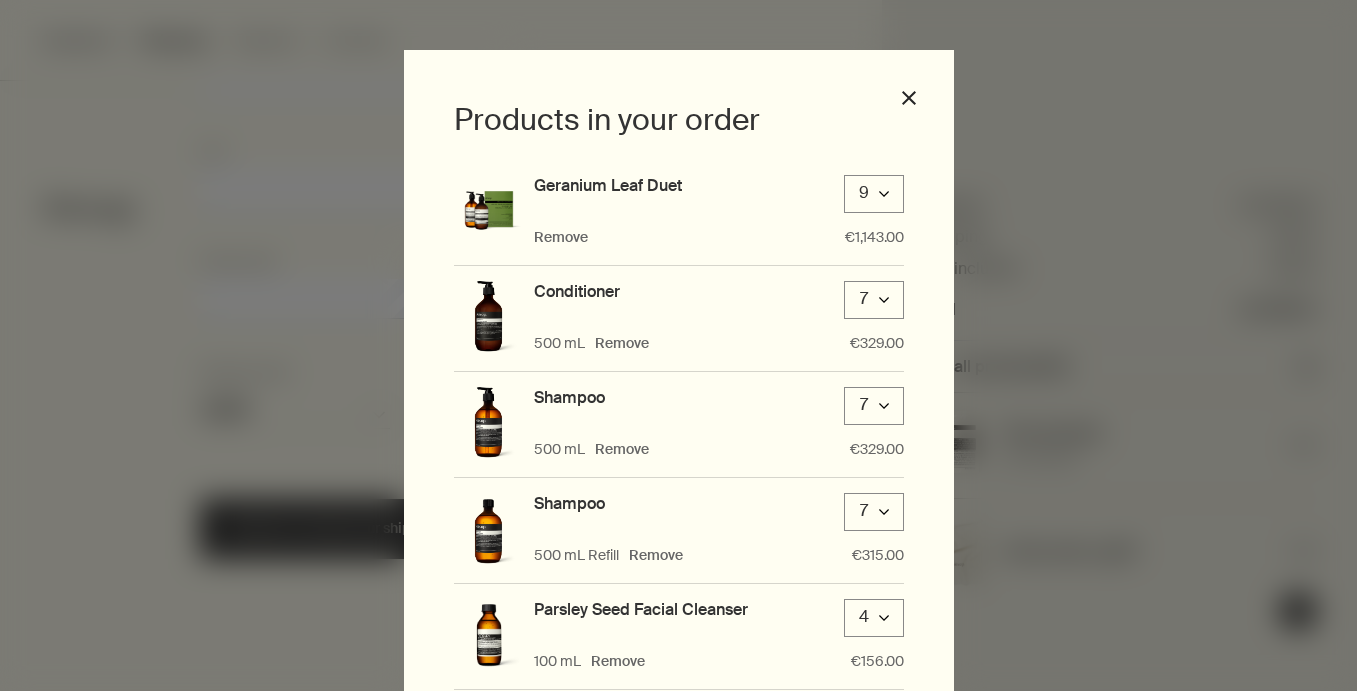 scroll, scrollTop: 9, scrollLeft: 0, axis: vertical 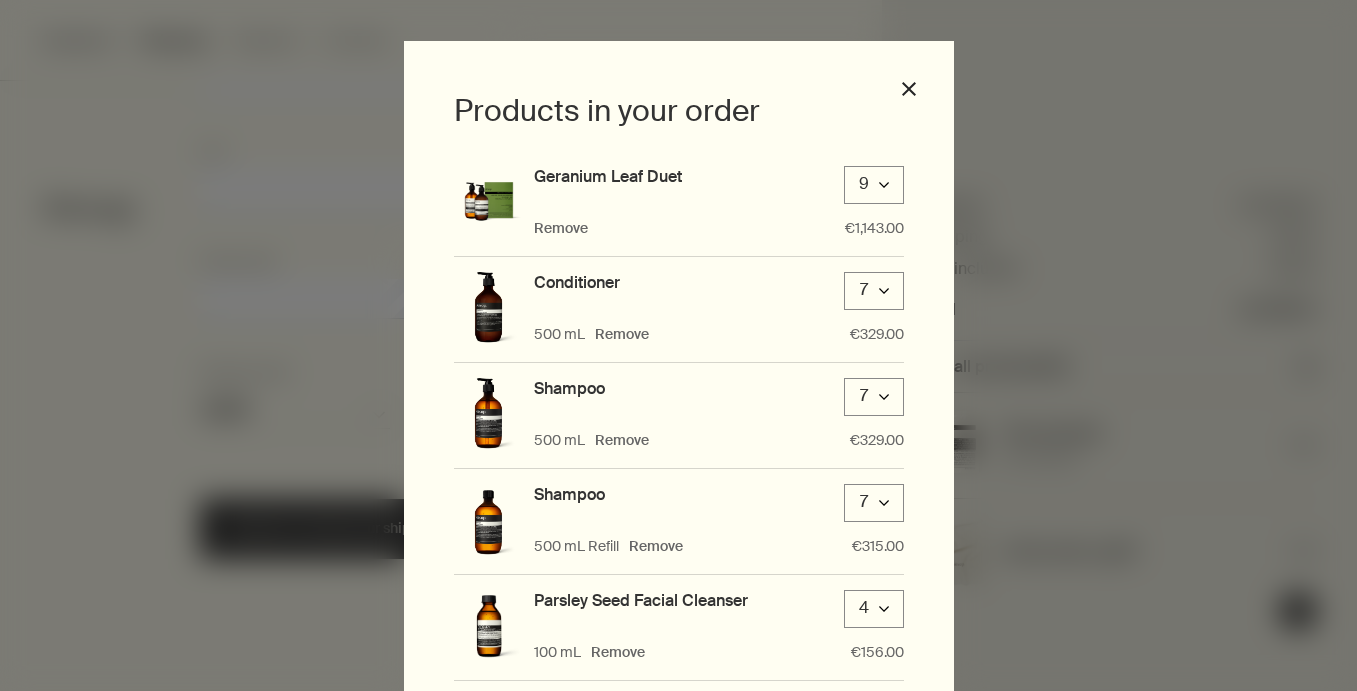 click on "9 downArrow" at bounding box center (874, 185) 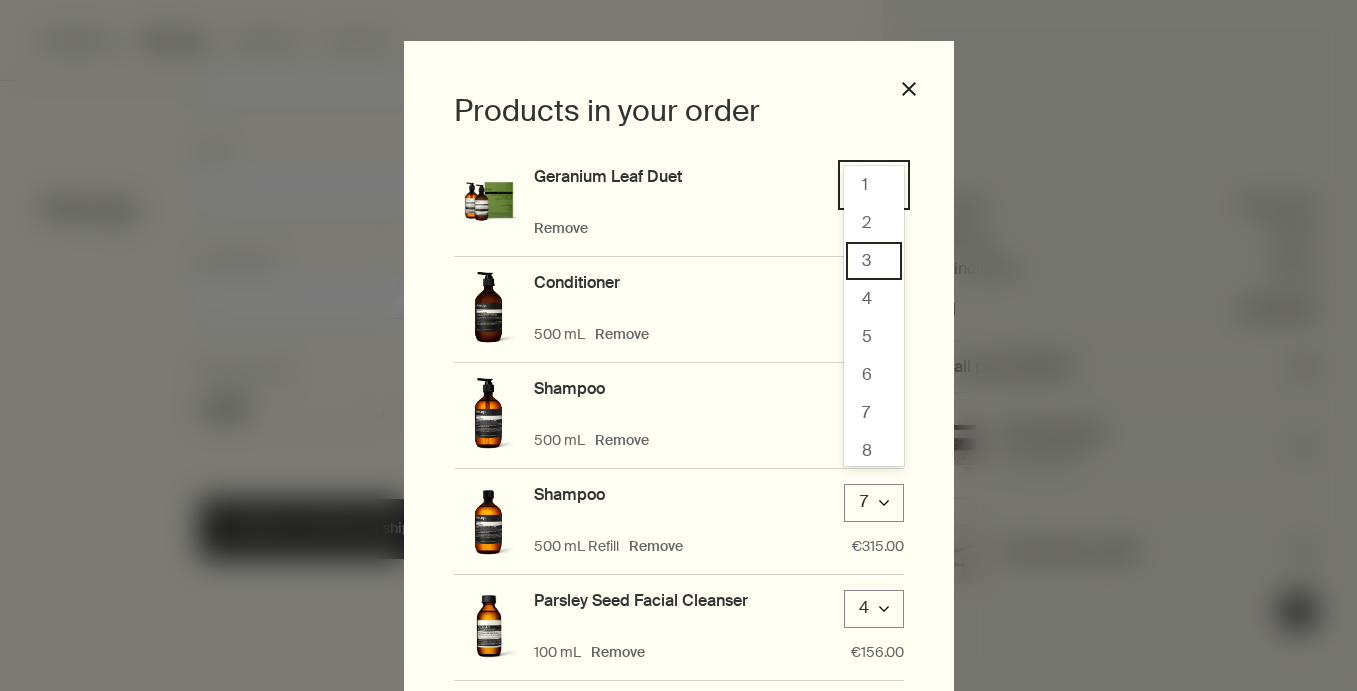 scroll, scrollTop: 80, scrollLeft: 0, axis: vertical 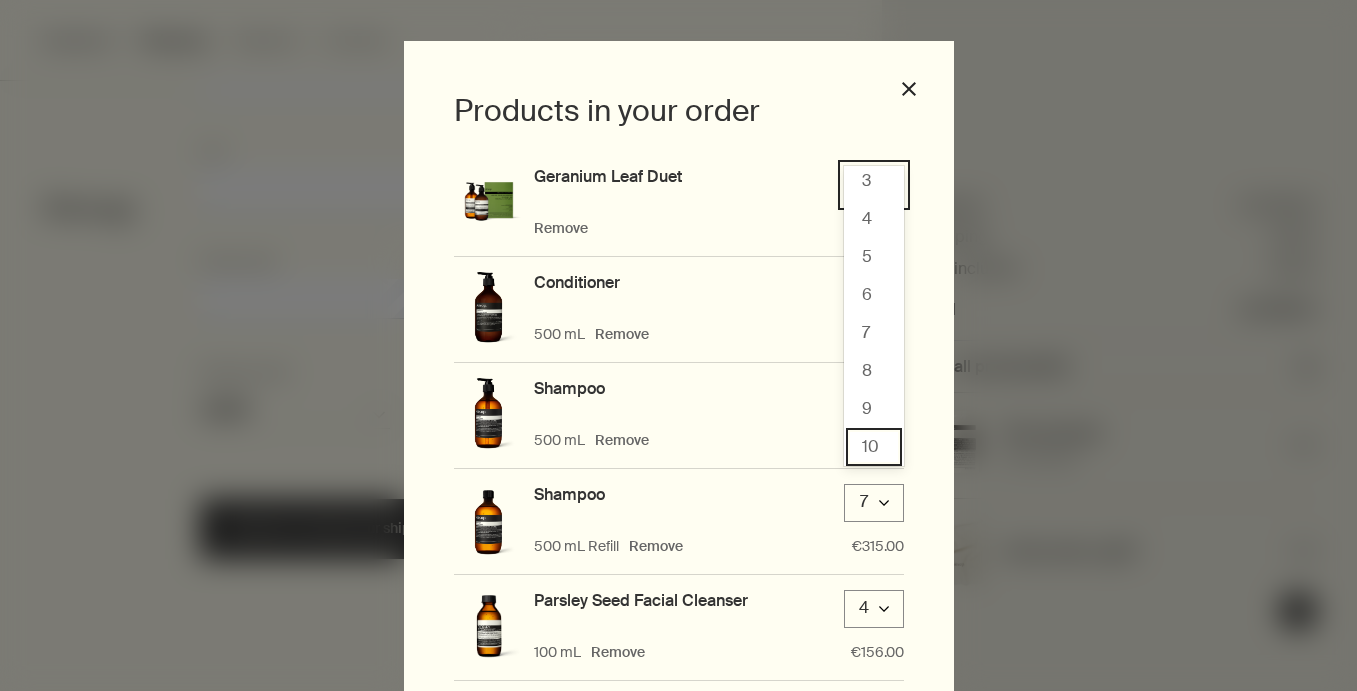 click on "10" at bounding box center (870, 447) 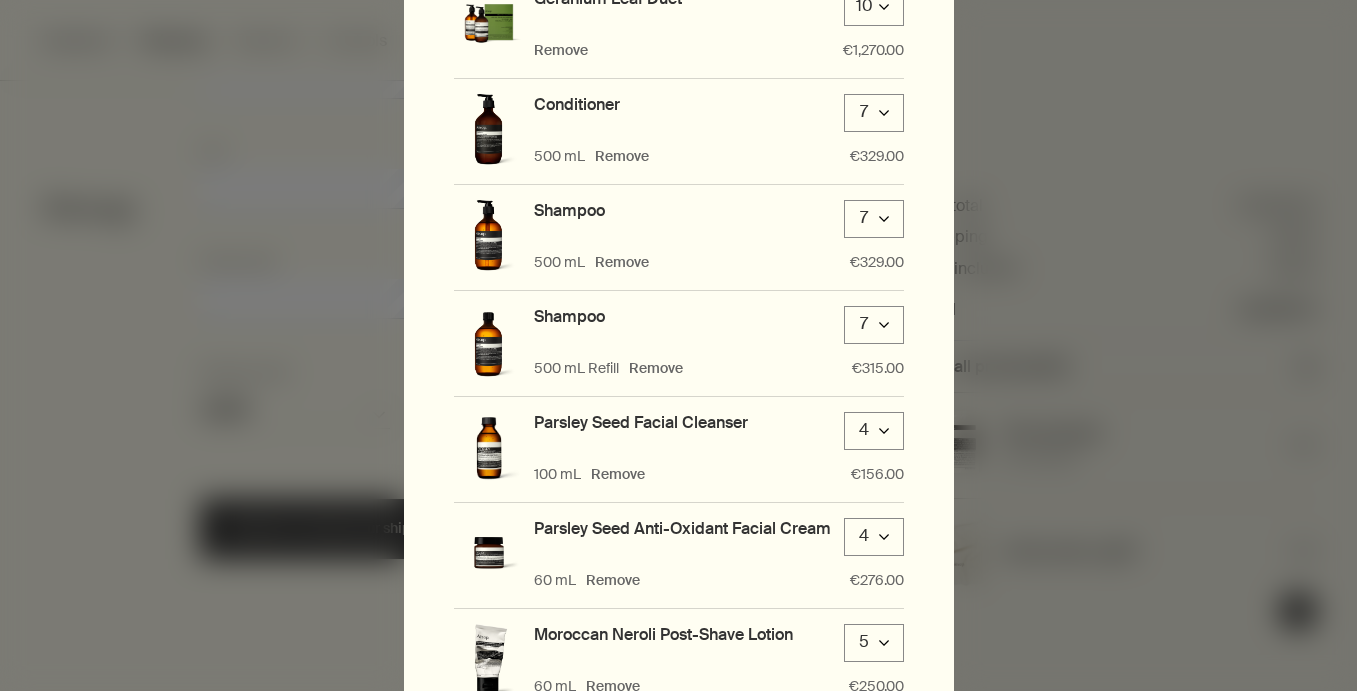 scroll, scrollTop: 188, scrollLeft: 0, axis: vertical 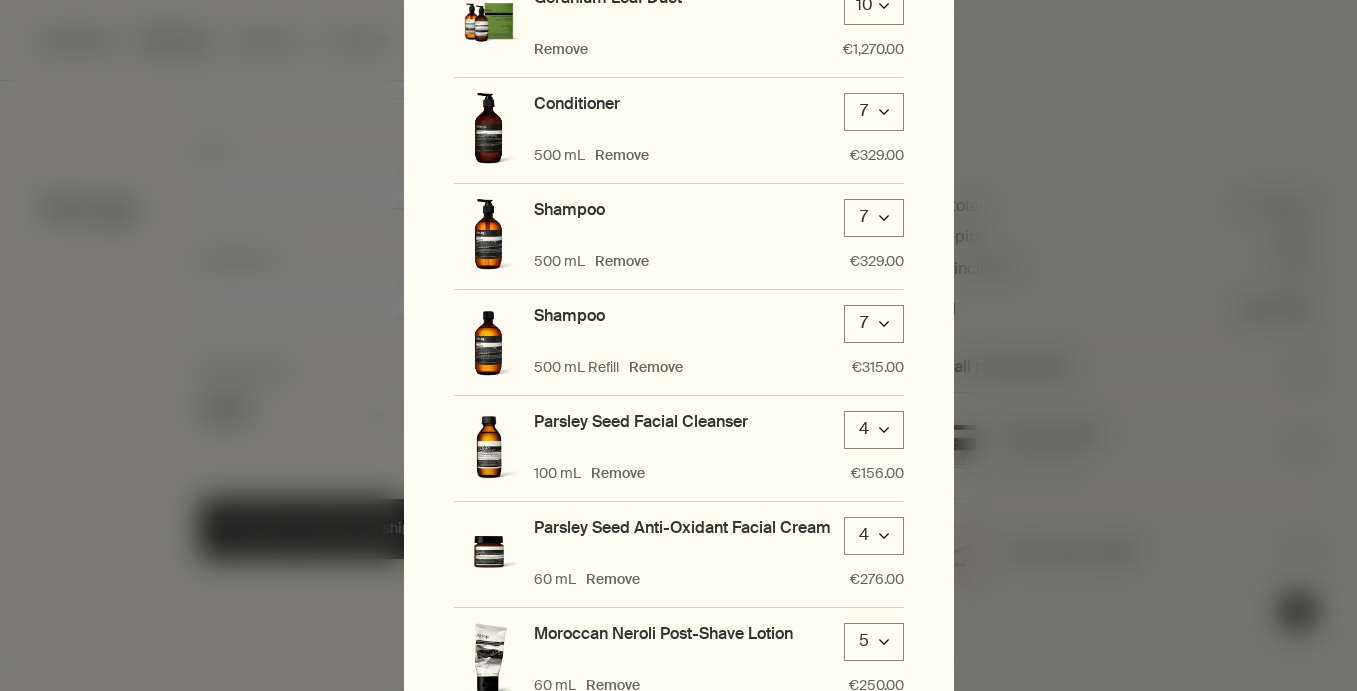 click on "7 downArrow" at bounding box center (874, 112) 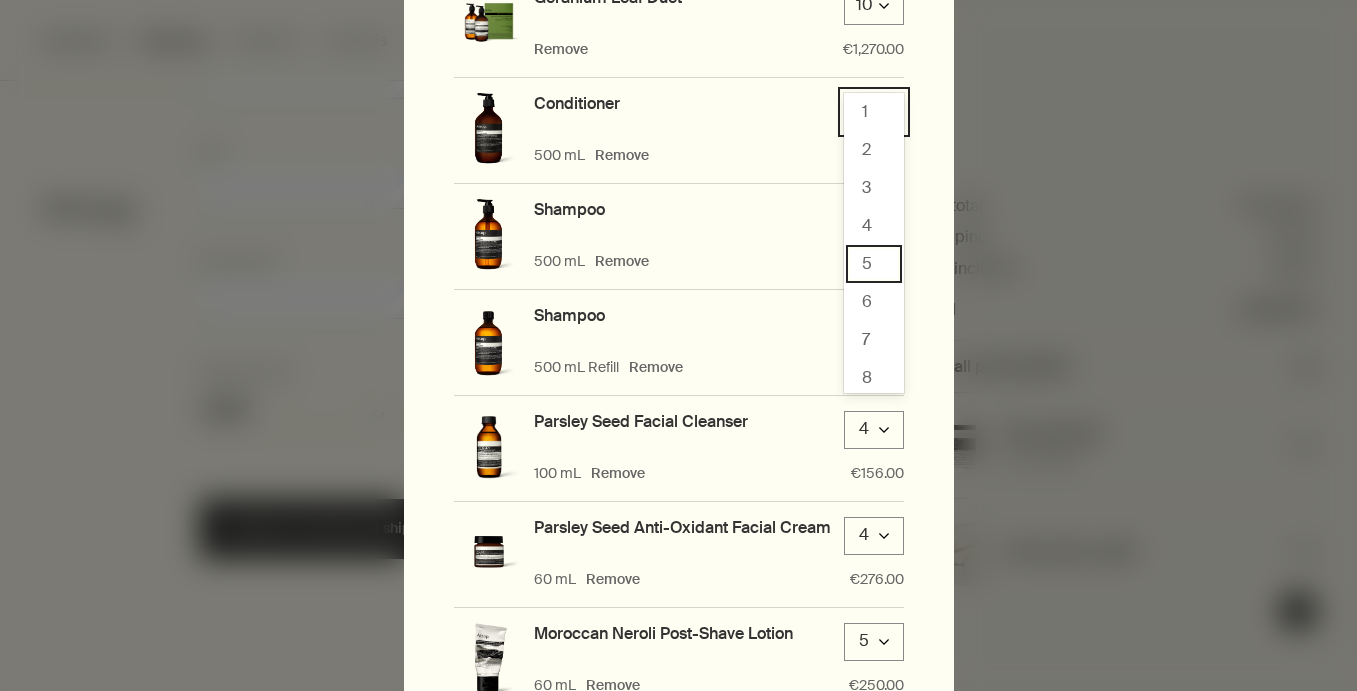 scroll, scrollTop: 80, scrollLeft: 0, axis: vertical 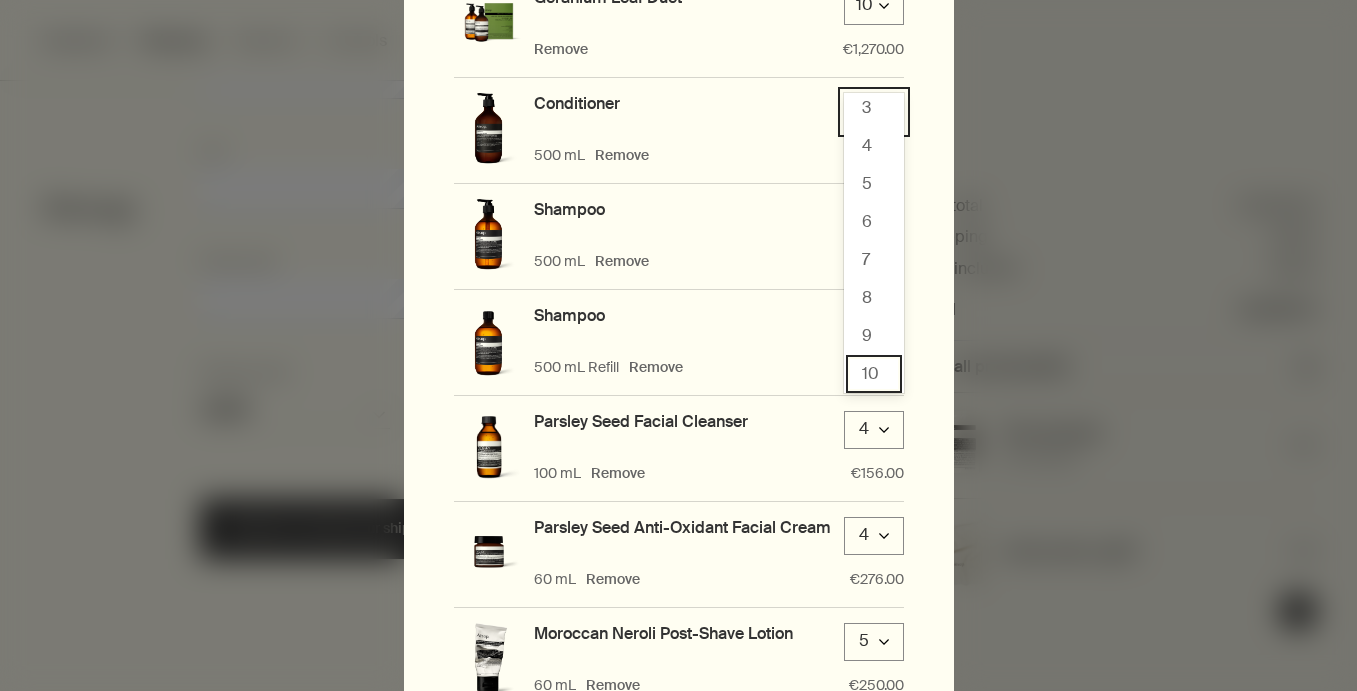 click on "10" at bounding box center [870, 374] 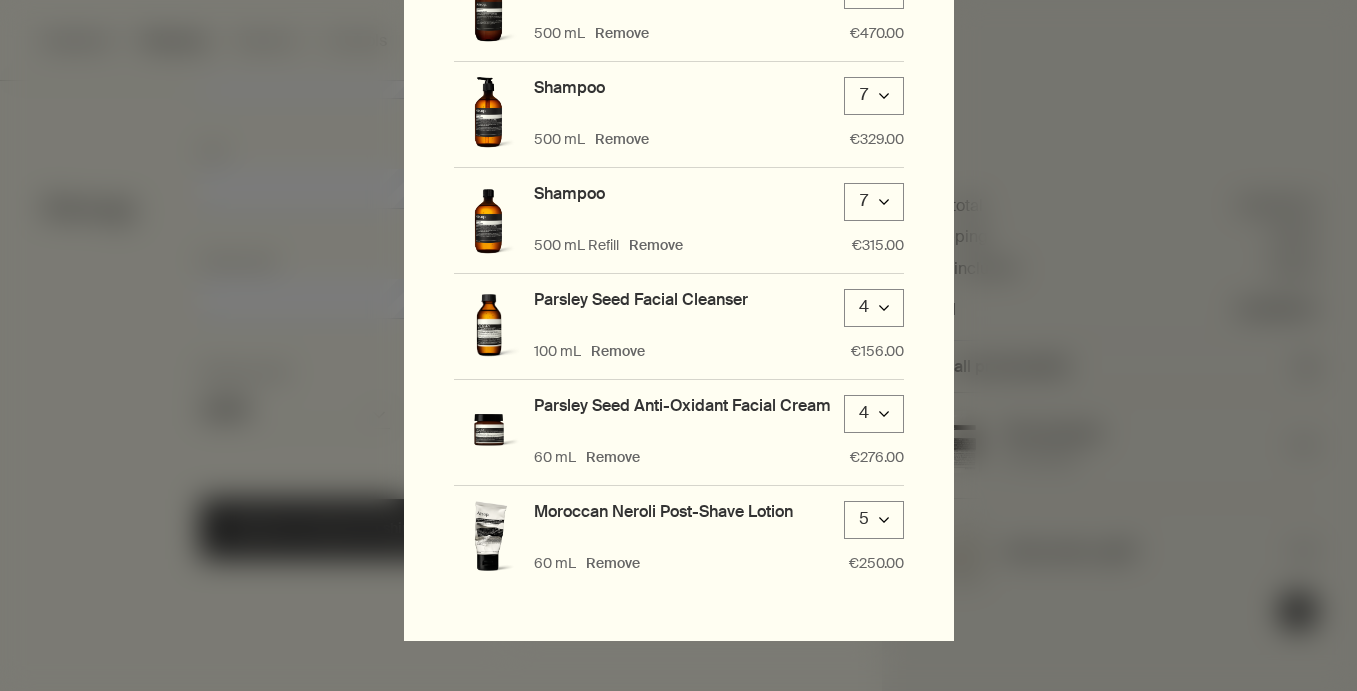 scroll, scrollTop: 0, scrollLeft: 0, axis: both 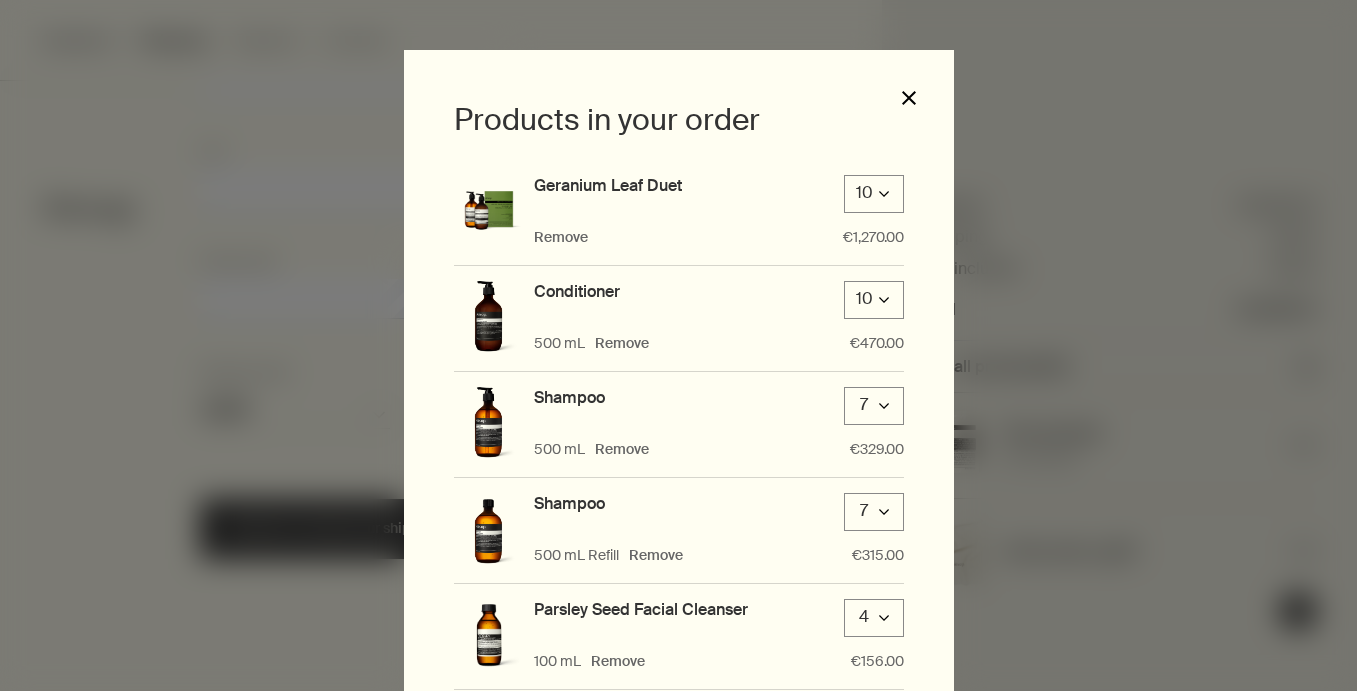 click on "close" at bounding box center (909, 98) 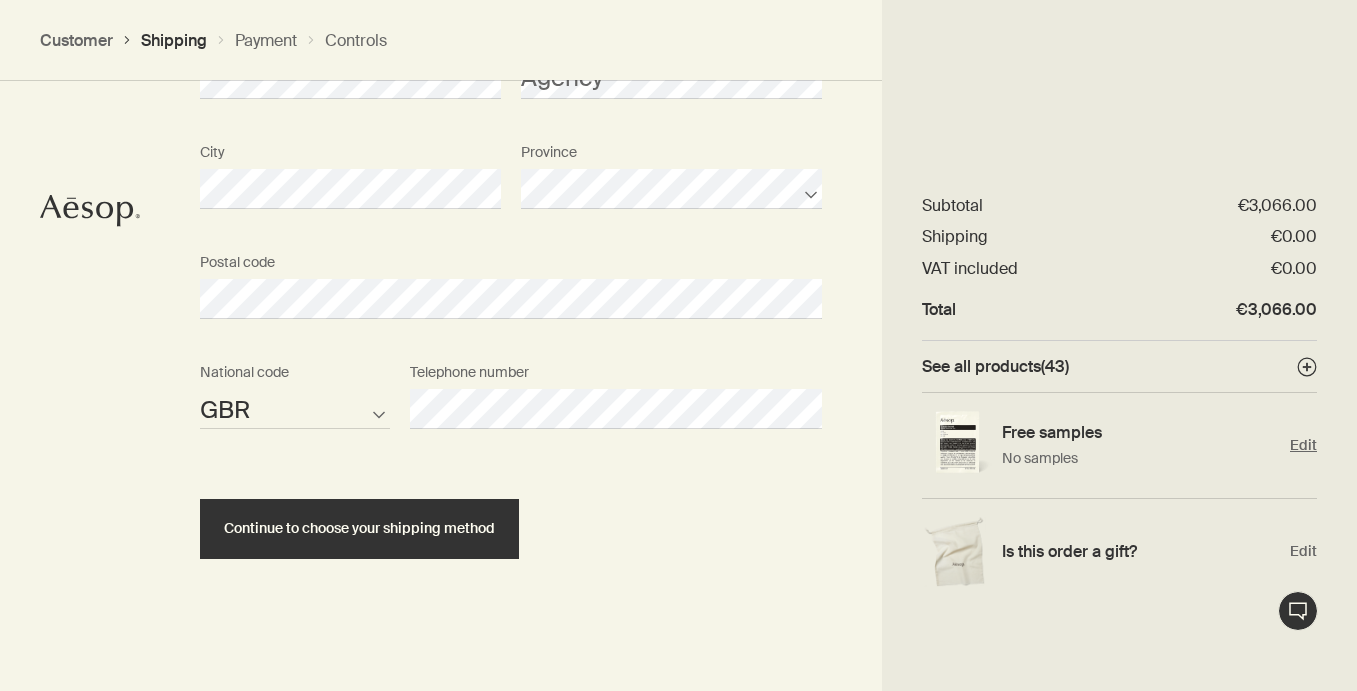 click on "Edit" at bounding box center [1303, 445] 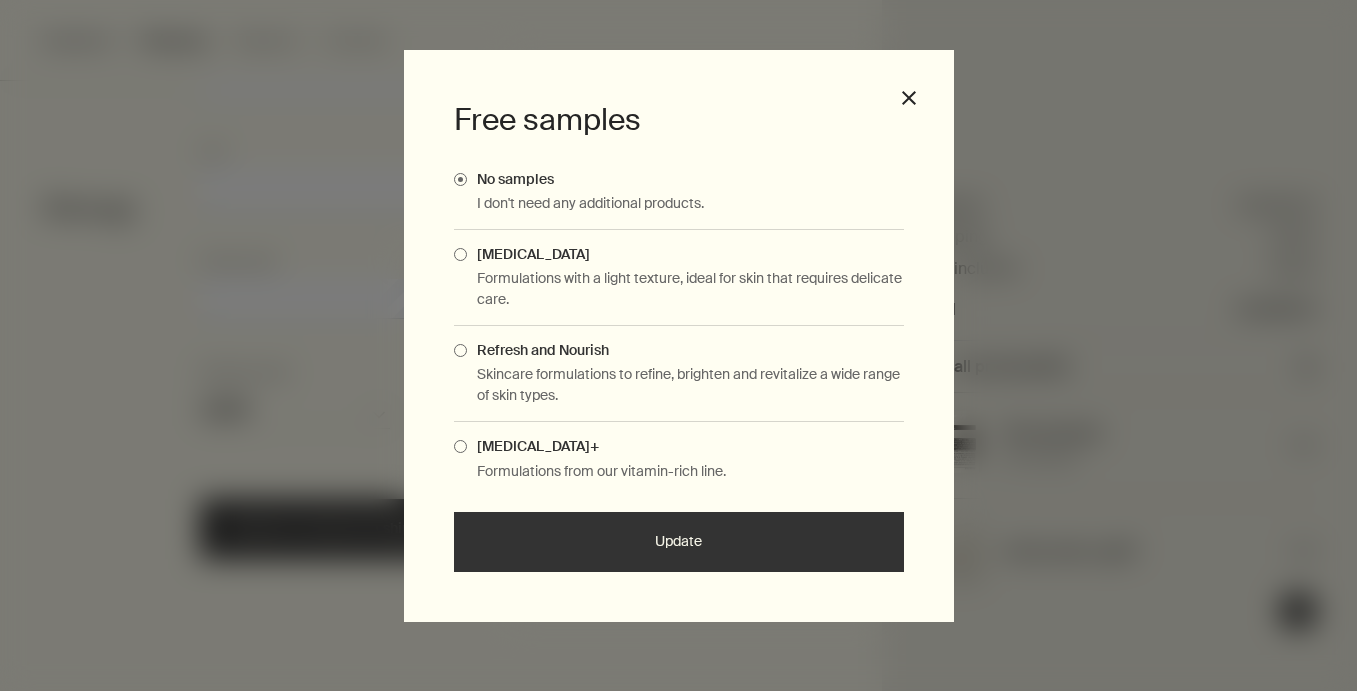 click at bounding box center (460, 350) 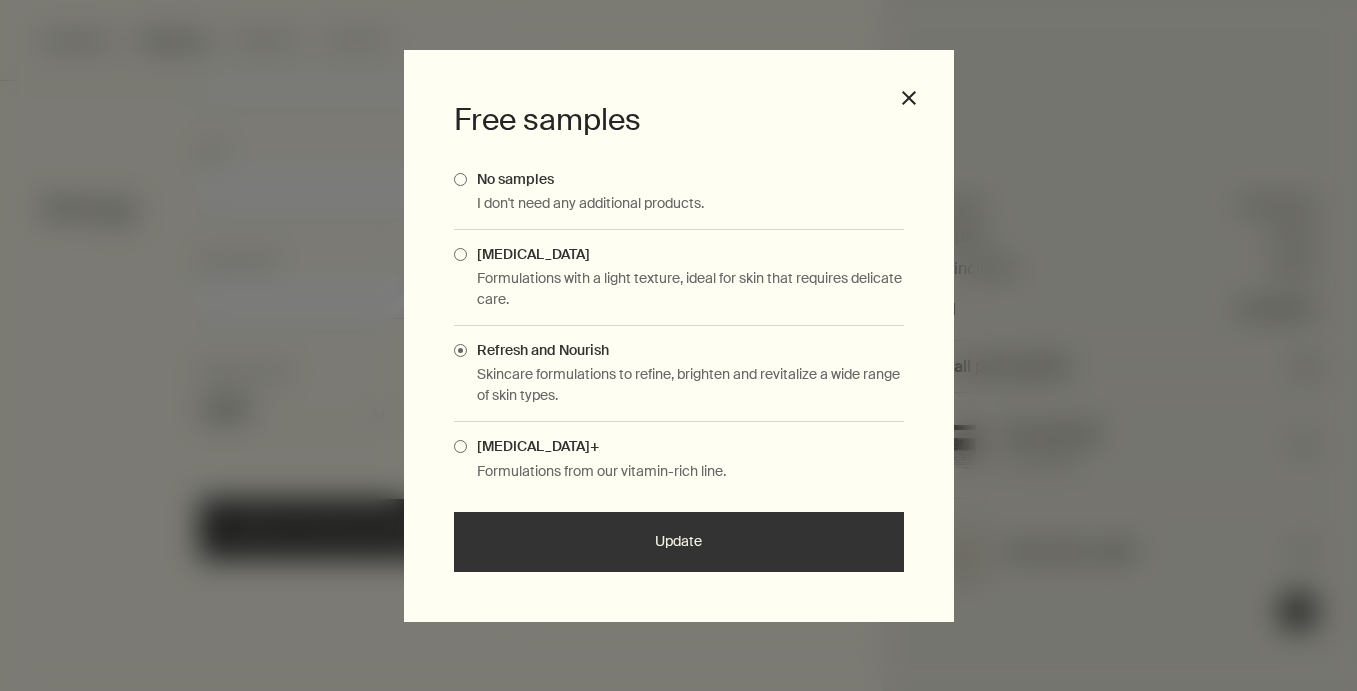 click at bounding box center [460, 446] 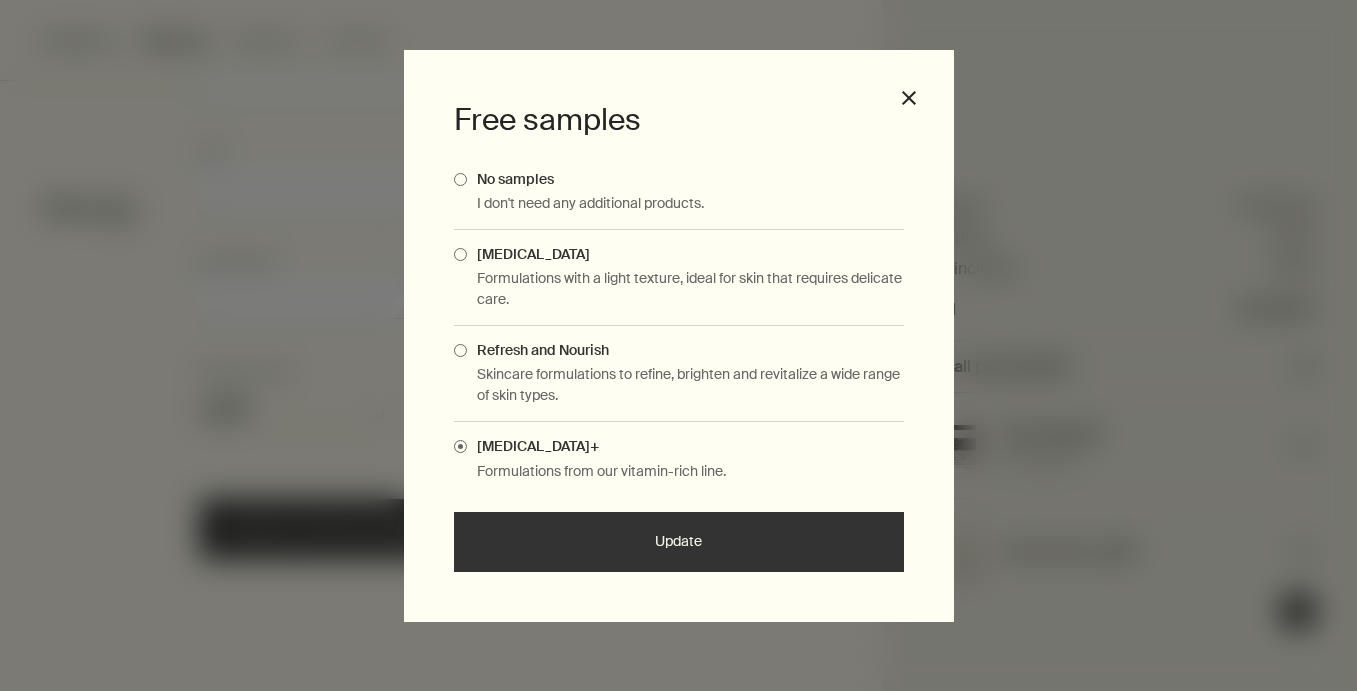 click on "Update" at bounding box center (679, 542) 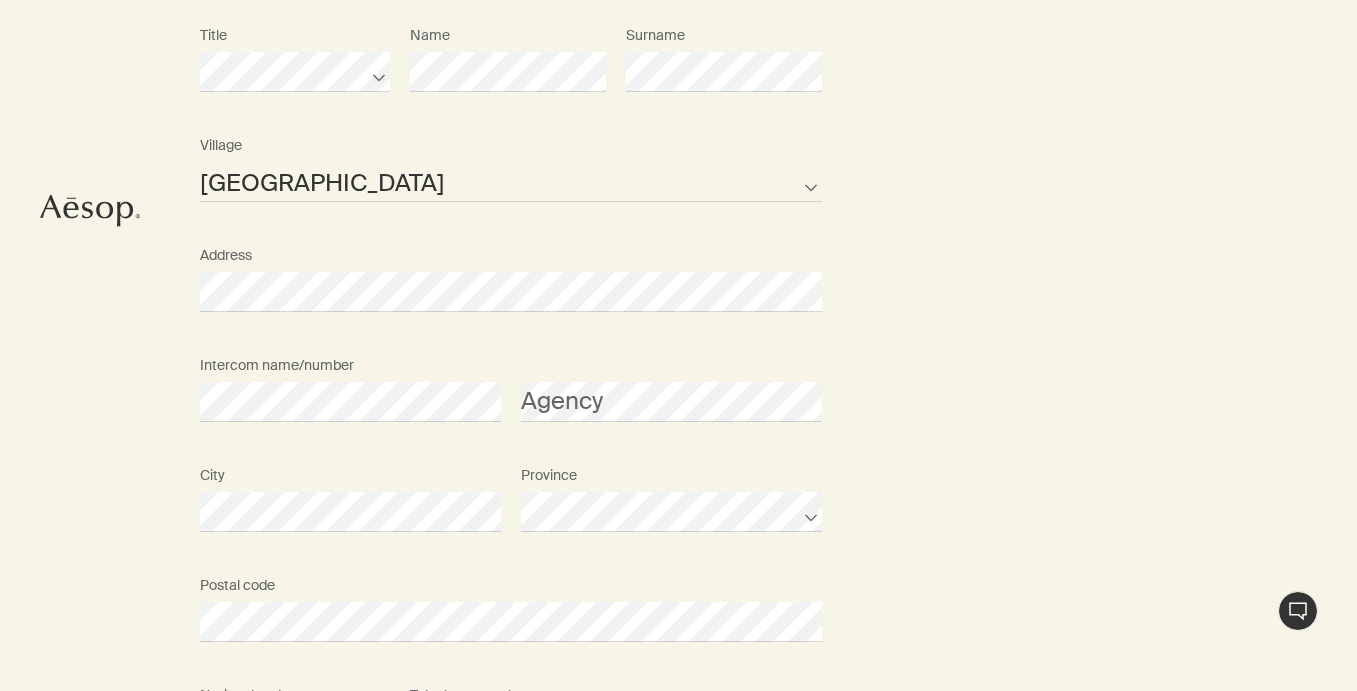 scroll, scrollTop: 1059, scrollLeft: 0, axis: vertical 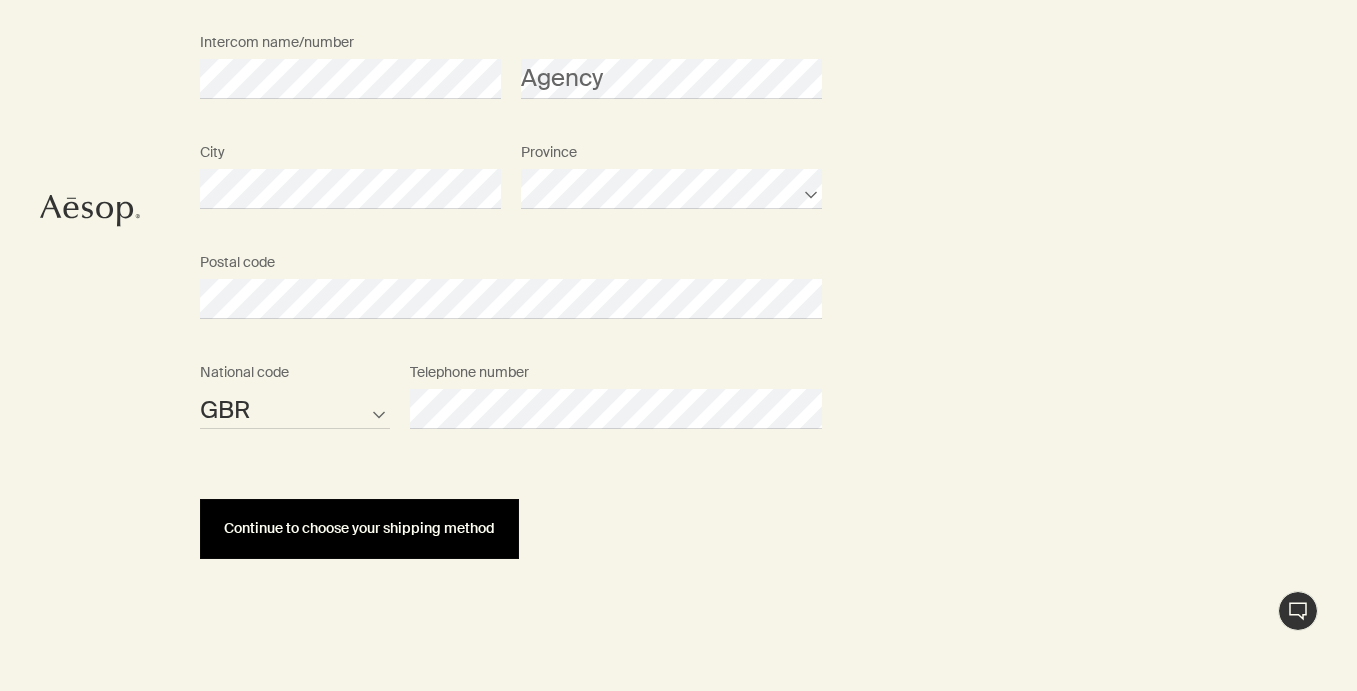 click on "Continue to choose your shipping method" at bounding box center (359, 528) 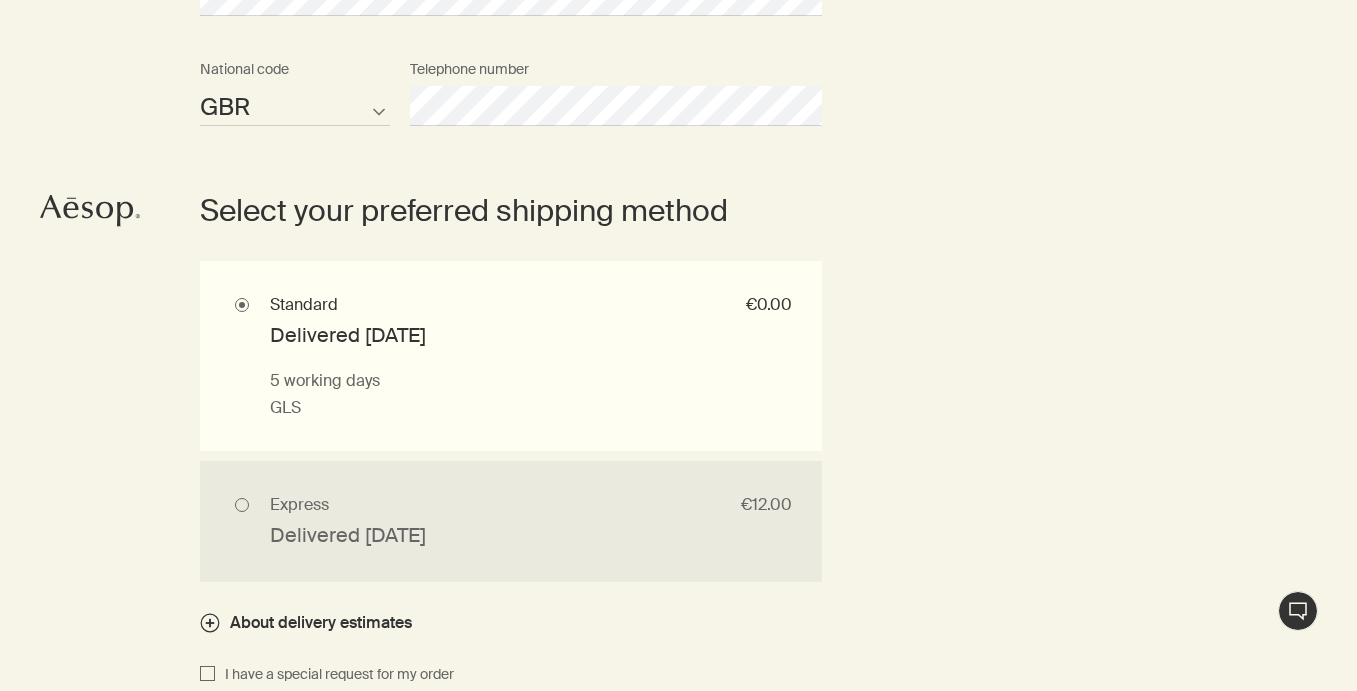 scroll, scrollTop: 1365, scrollLeft: 0, axis: vertical 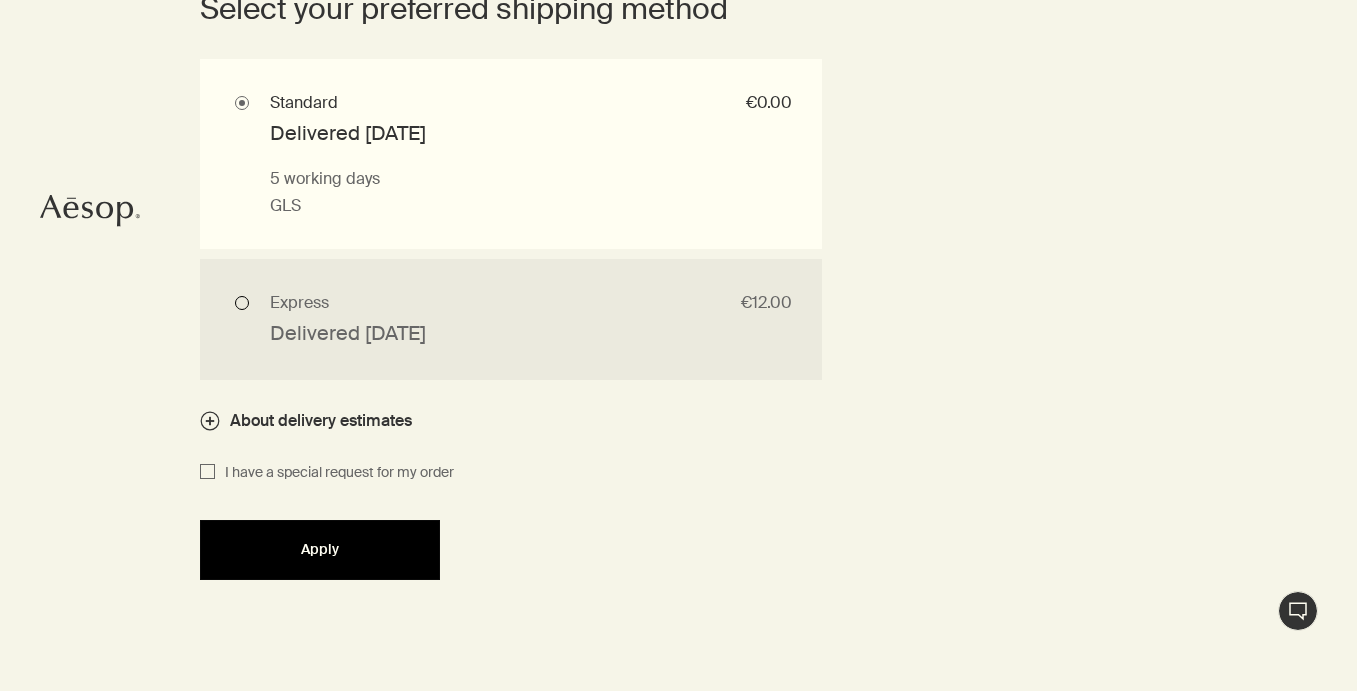 click on "Express €12.00 Delivered Wed 16 Jul 2 working days DHL" at bounding box center [511, 319] 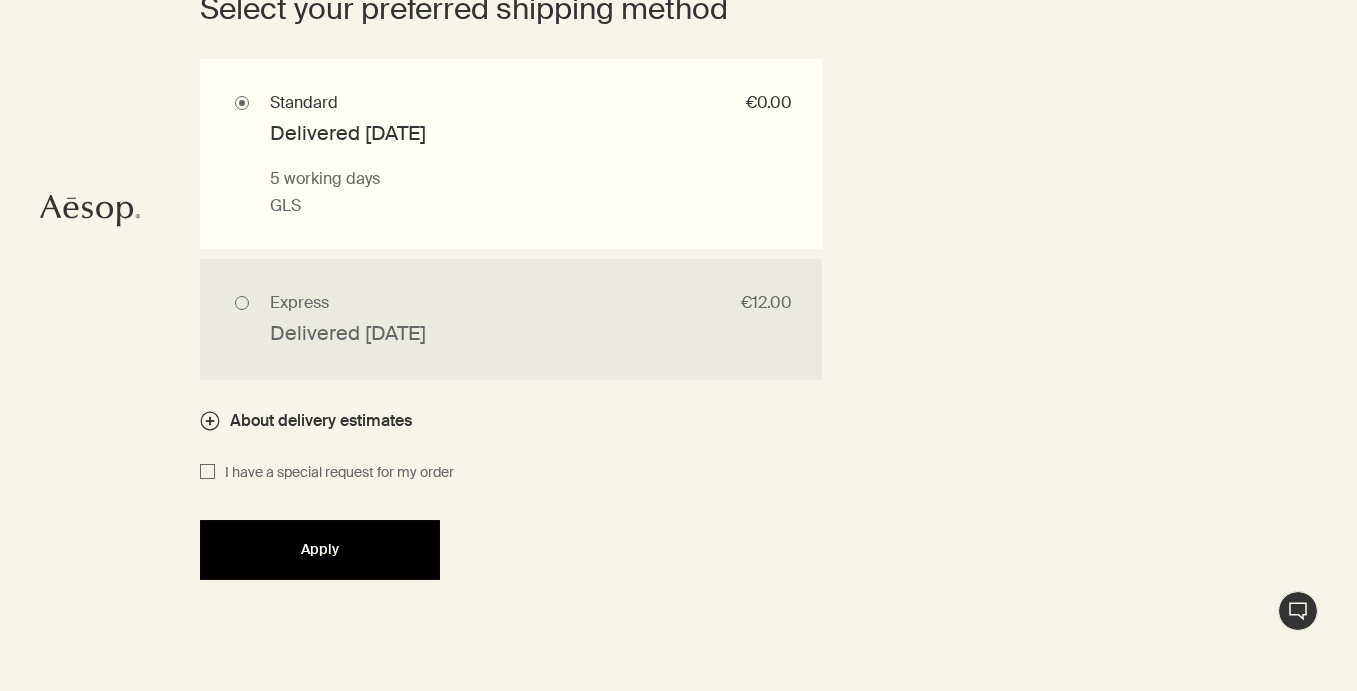 radio on "true" 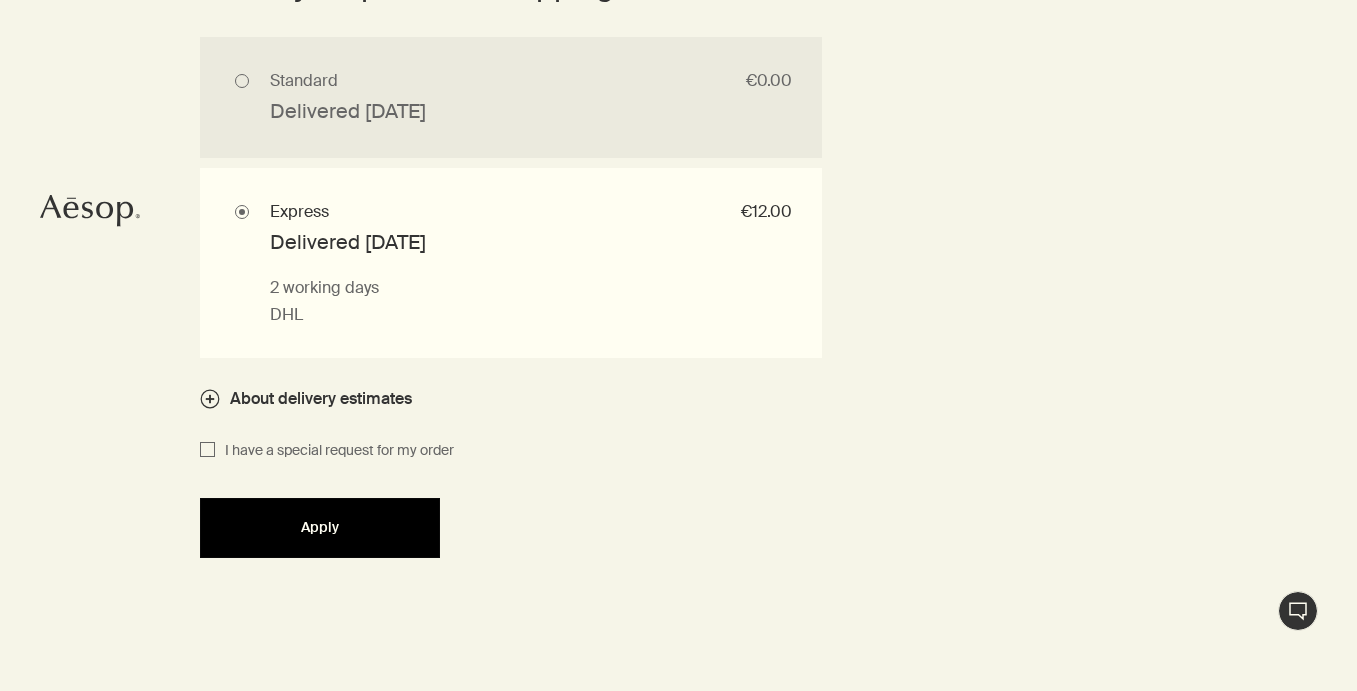 scroll, scrollTop: 1591, scrollLeft: 0, axis: vertical 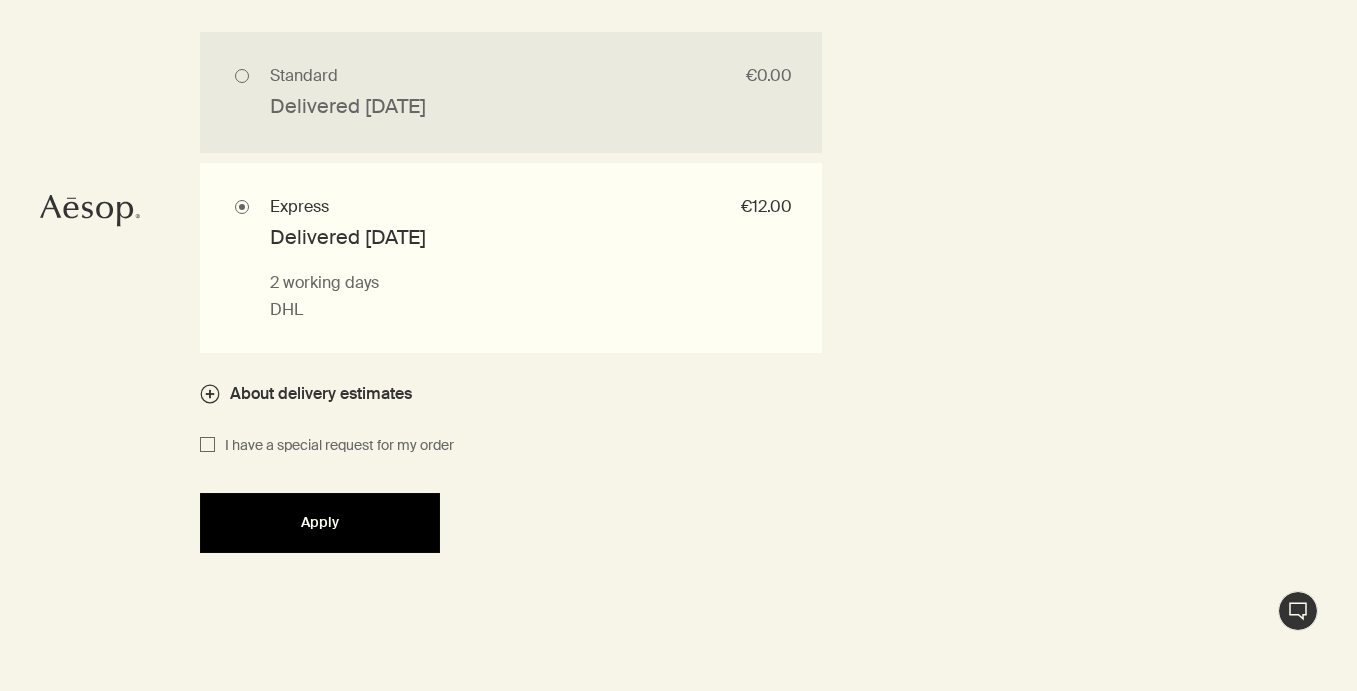 click on "Apply" at bounding box center (320, 522) 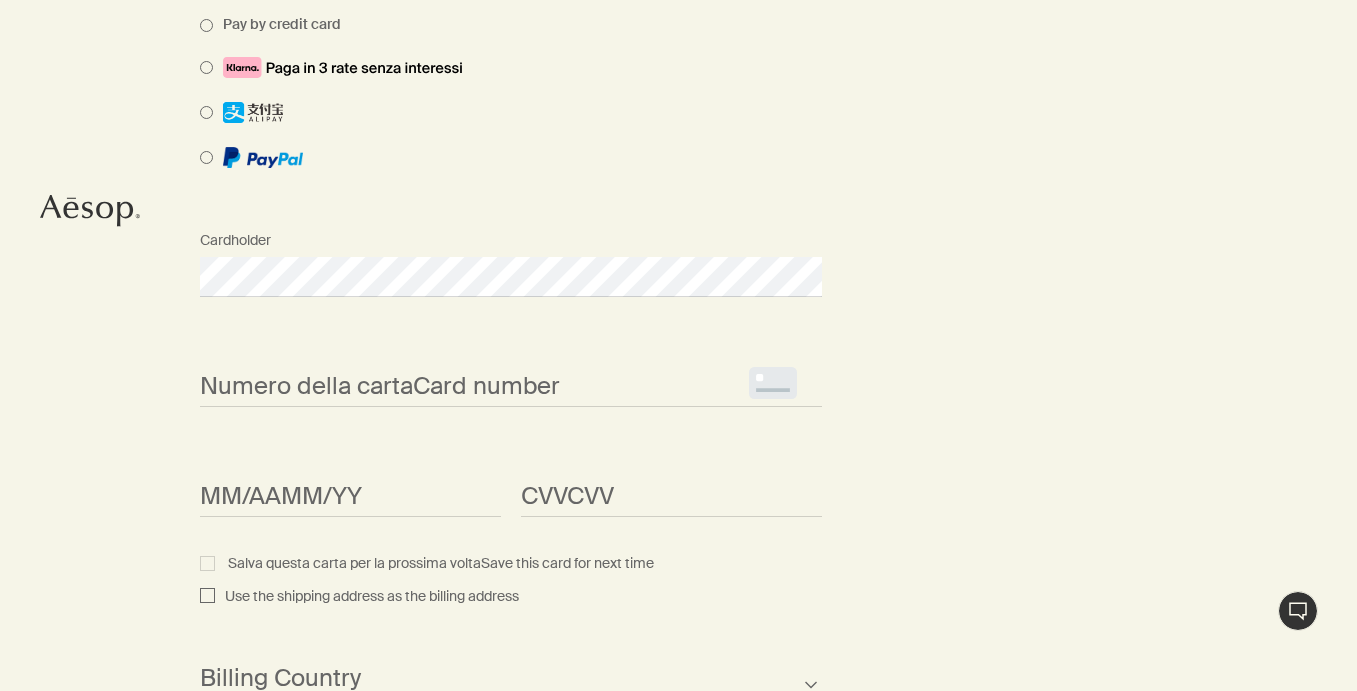 scroll, scrollTop: 1276, scrollLeft: 0, axis: vertical 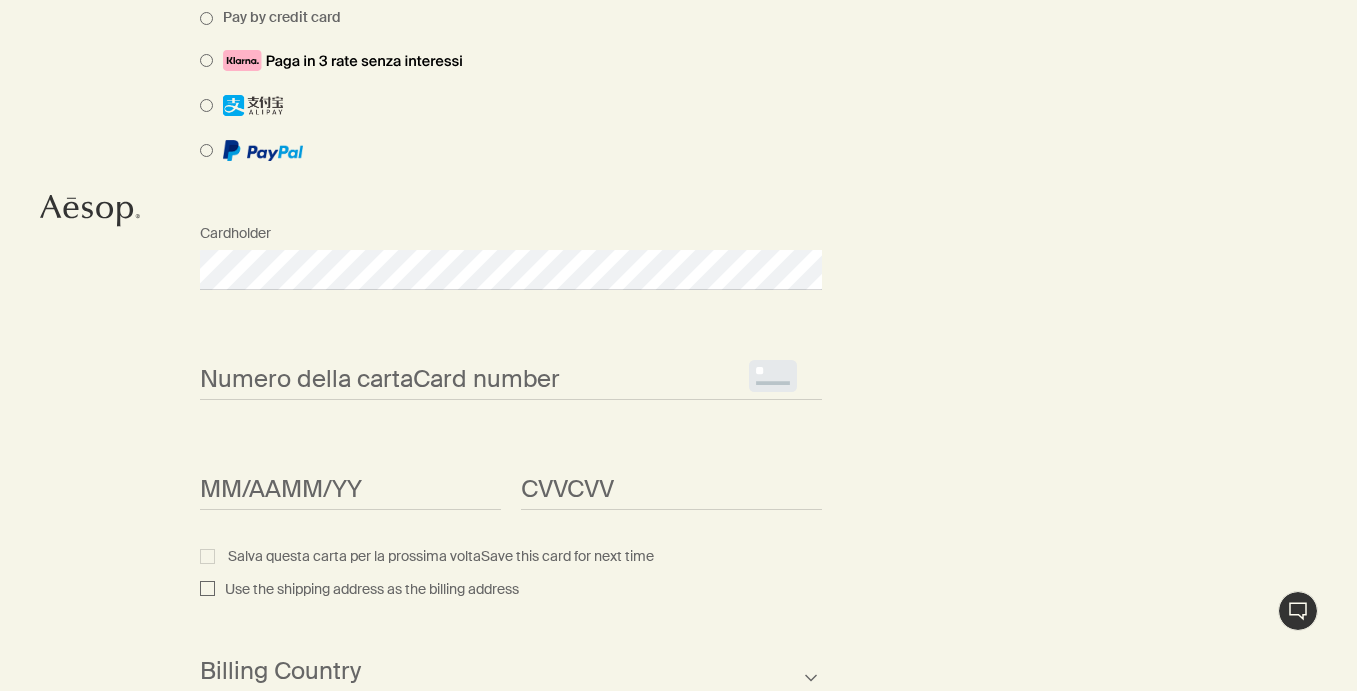 click on "How would you like to pay? Pay by credit card Cardholder Numero della carta Card number <p>Your browser does not support iframes.</p> MM/AA MM/YY <p>Your browser does not support iframes.</p> CVV CVV <p>Your browser does not support iframes.</p> Salva questa carta per la prossima volta Save this card for next time Use the shipping address as the billing address Afghanistan Albania Algeria American Samoa Andorra Angola Eel Antarctica Antigua and Barbuda Argentina Armenia Aruba Australia Austria Azerbaijan Bahamas Bahrain Bangladesh Barbados Belarus Belgium Belize Benin Bermuda Bhutan Bolivia Bosnia and Herzegovina Botswana Brazil British Indian Ocean Territory British Virgin Islands Brunei Bulgaria Burkina Faso Burundi Cambodia Cameroon Canada Cape Verde Cayman Islands Central African Republic Chad Chile China Christmas Island Cocos Islands Colombia Comoros Cook Islands Costa Rica Croatia Cuba Curaçao Cyprus Czech Republic Democratic Republic of the Congo Denmark Djibouti Dominica Dominican Republic Ecuador" at bounding box center [678, 639] 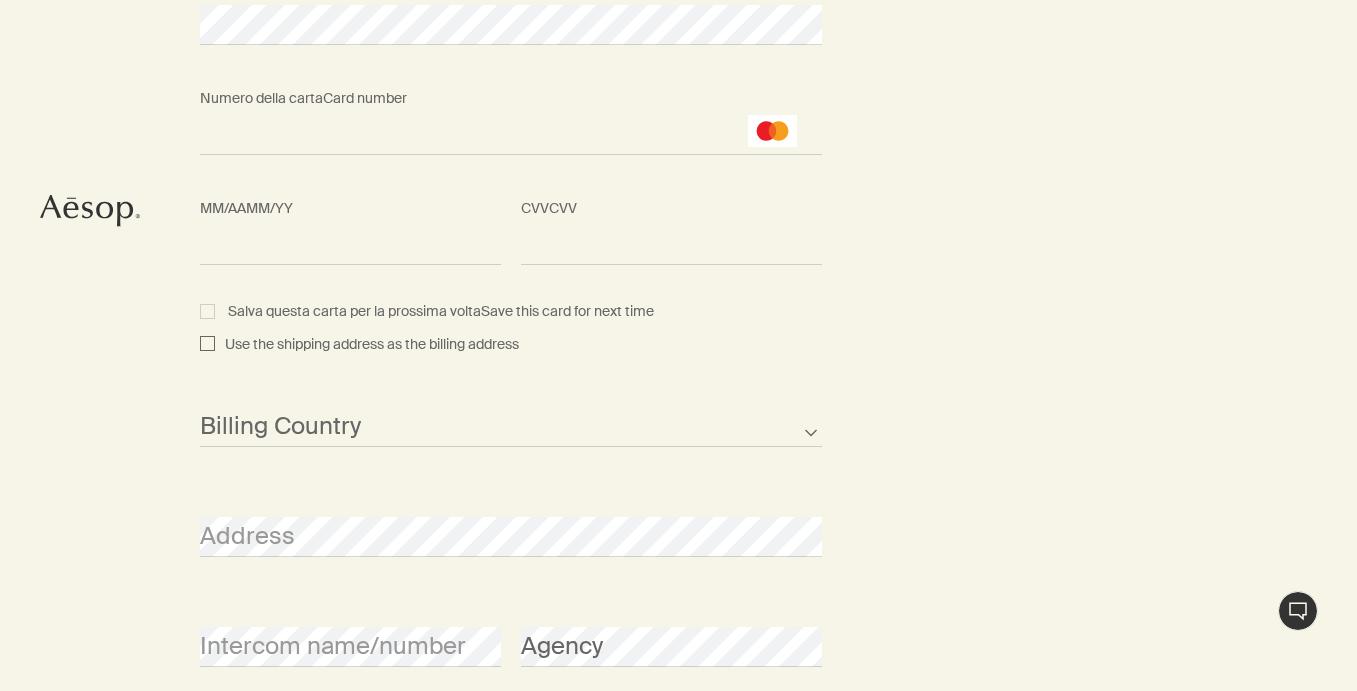 scroll, scrollTop: 1524, scrollLeft: 0, axis: vertical 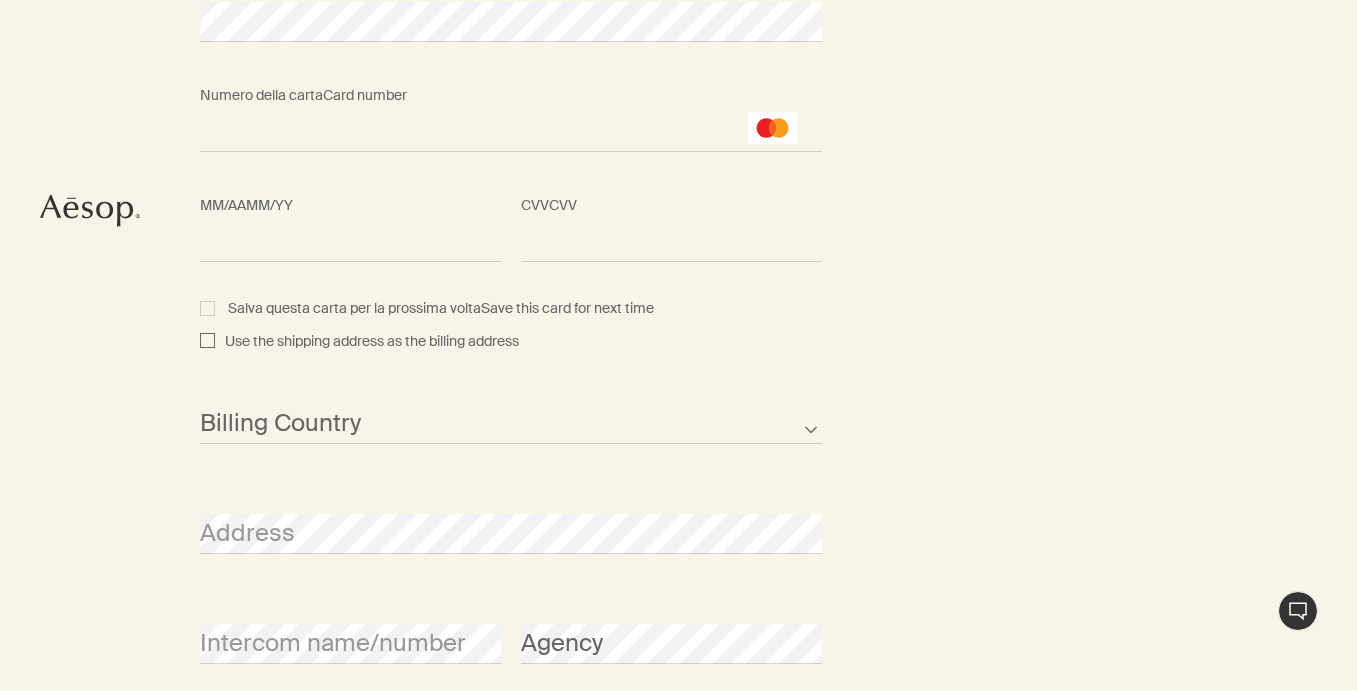 click on "Salva questa carta per la prossima volta Save this card for next time" at bounding box center (511, 309) 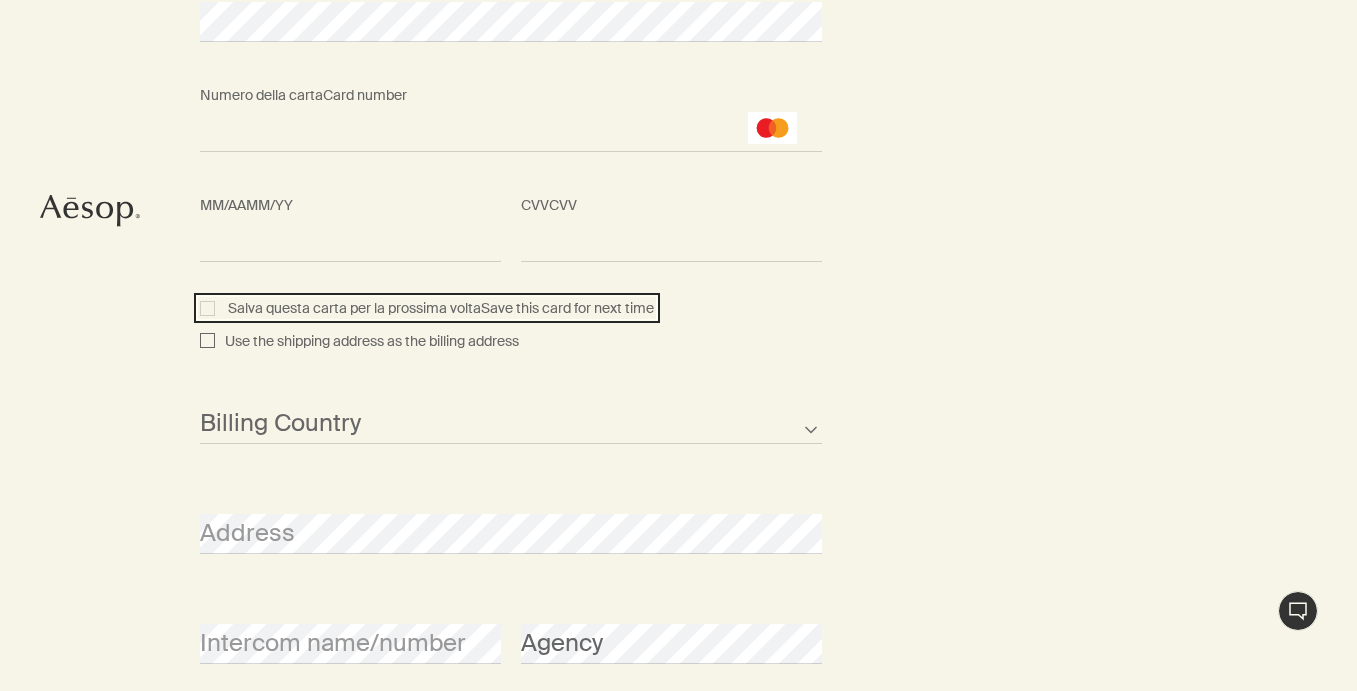 click on "Salva questa carta per la prossima volta Save this card for next time" at bounding box center [210, 306] 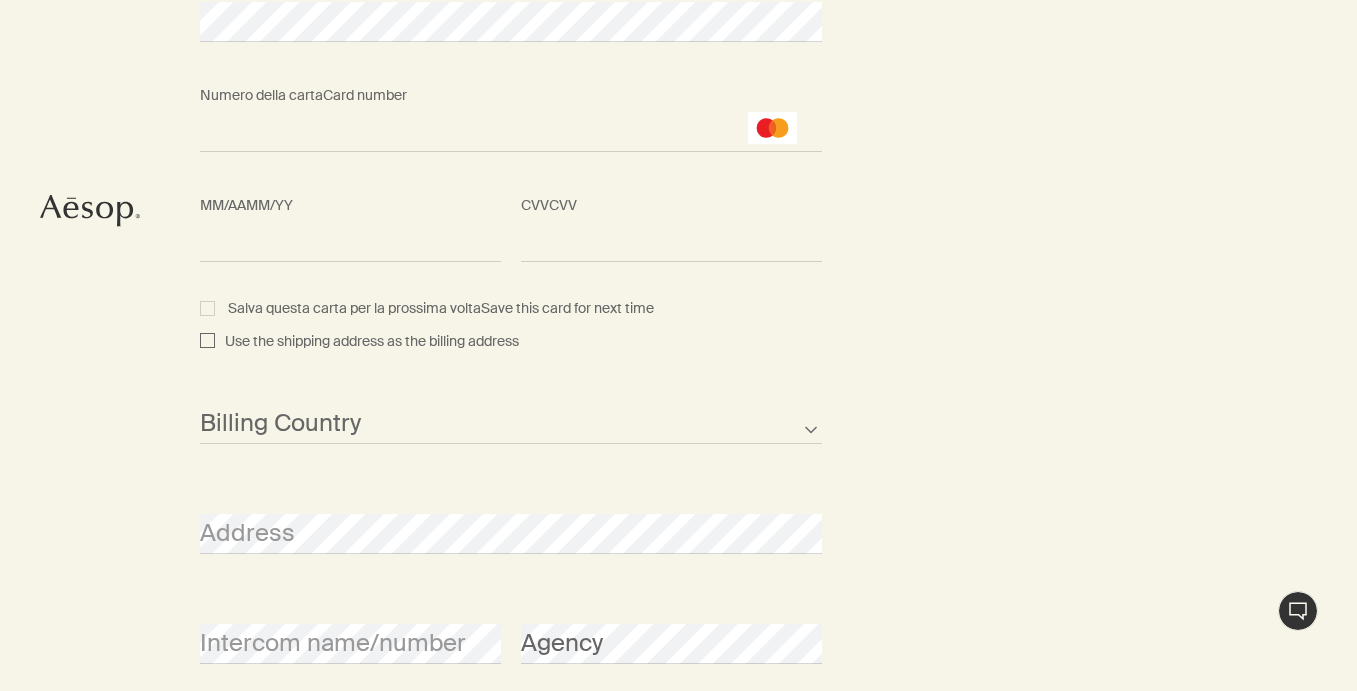 checkbox on "true" 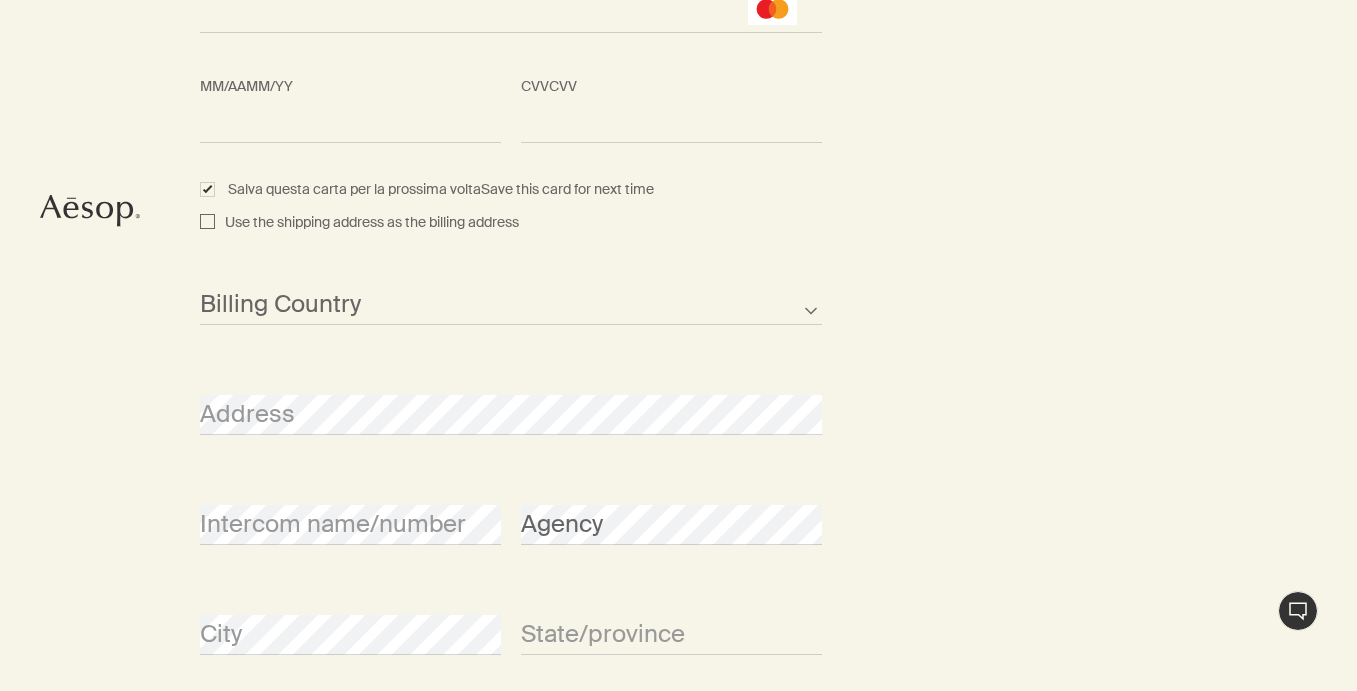 scroll, scrollTop: 1652, scrollLeft: 0, axis: vertical 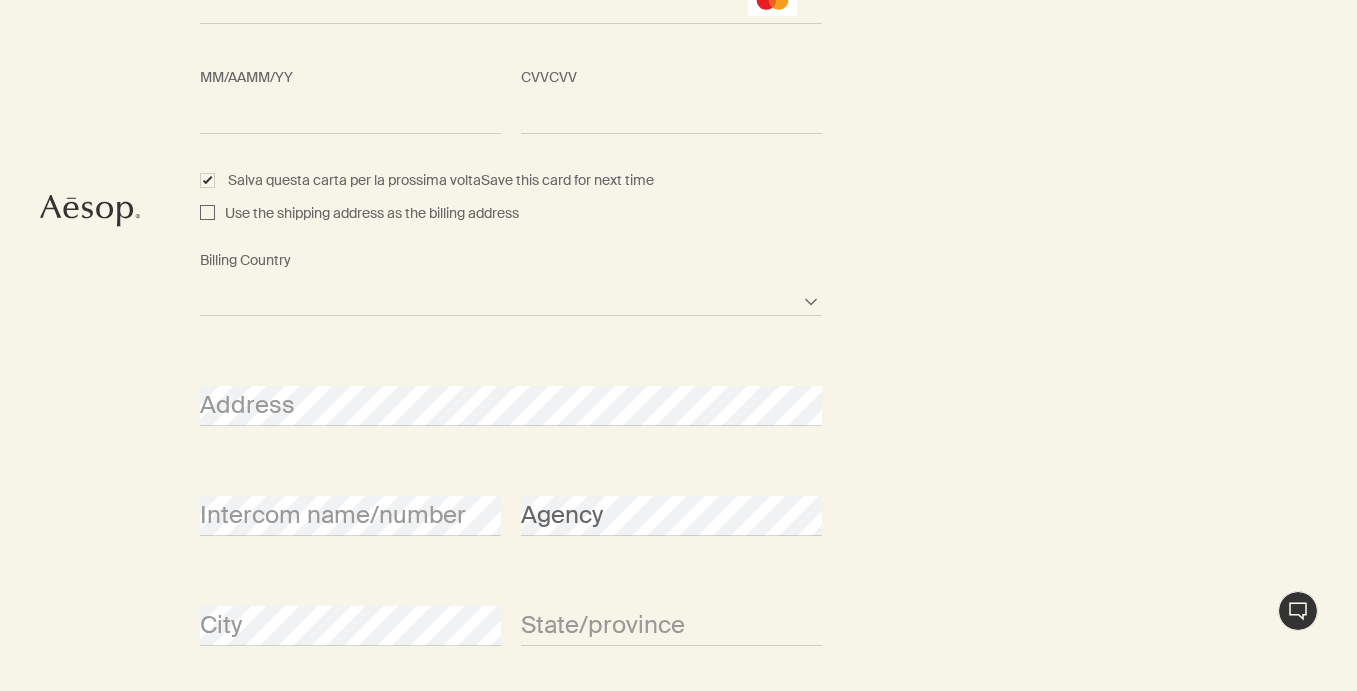 click on "Afghanistan Albania Algeria American Samoa Andorra Angola Eel Antarctica Antigua and Barbuda Argentina Armenia Aruba Australia Austria Azerbaijan Bahamas Bahrain Bangladesh Barbados Belarus Belgium Belize Benin Bermuda Bhutan Bolivia Bosnia and Herzegovina Botswana Brazil British Indian Ocean Territory British Virgin Islands Brunei Bulgaria Burkina Faso Burundi Cambodia Cameroon Canada Cape Verde Cayman Islands Central African Republic Chad Chile China Christmas Island Cocos Islands Colombia Comoros Cook Islands Costa Rica Croatia Cuba Curaçao Cyprus Czech Republic Democratic Republic of the Congo Denmark Djibouti Dominica Dominican Republic East Timor Ecuador Egypt El Salvador Equatorial Guinea Eritrea Estonia Ethiopia Falkland Islands Faroe Islands Fiji Finland France French Polynesia Gabon Gambia Georgia Germany Ghana Gibraltar Greece Greenland Grenada Guam Guatemala Guernsey Guinea Guinea-Bissau Guyana Haiti Honduras Hong Kong Hungary Iceland India Indonesia Iran Iraq Ireland Isle of Man Israel Italy" at bounding box center [511, 296] 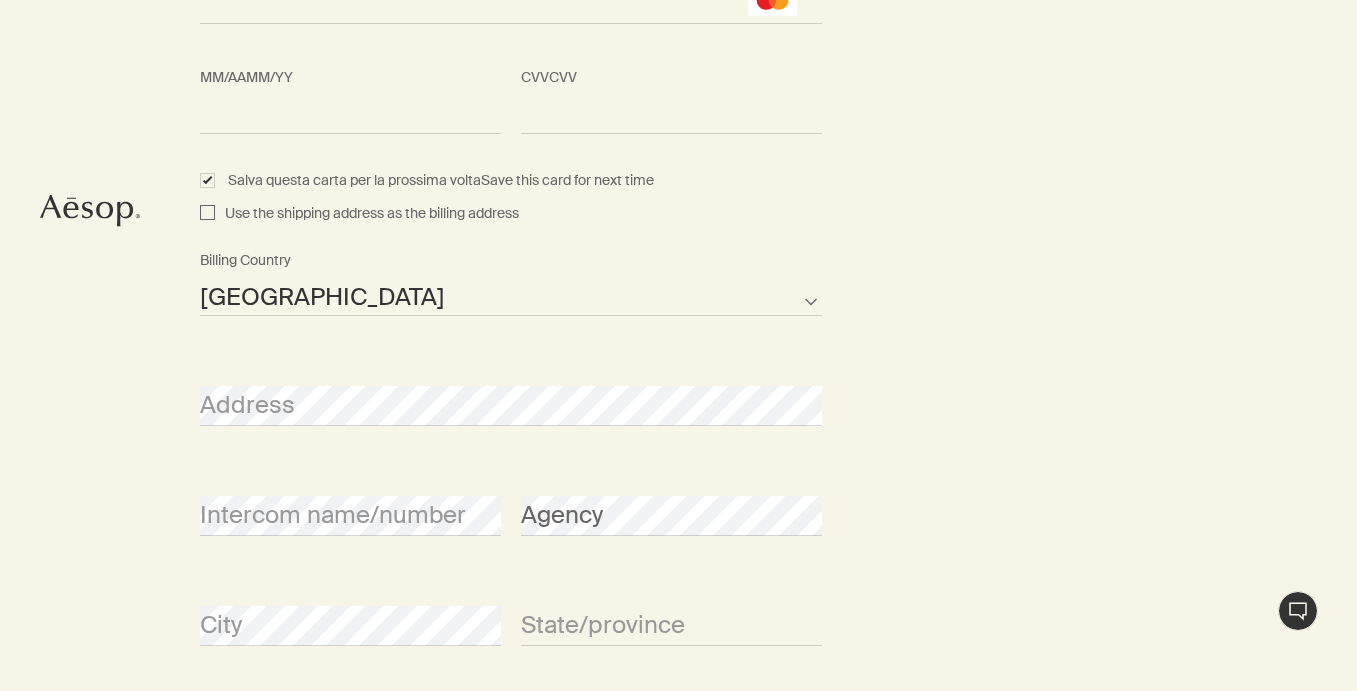 select on "GB" 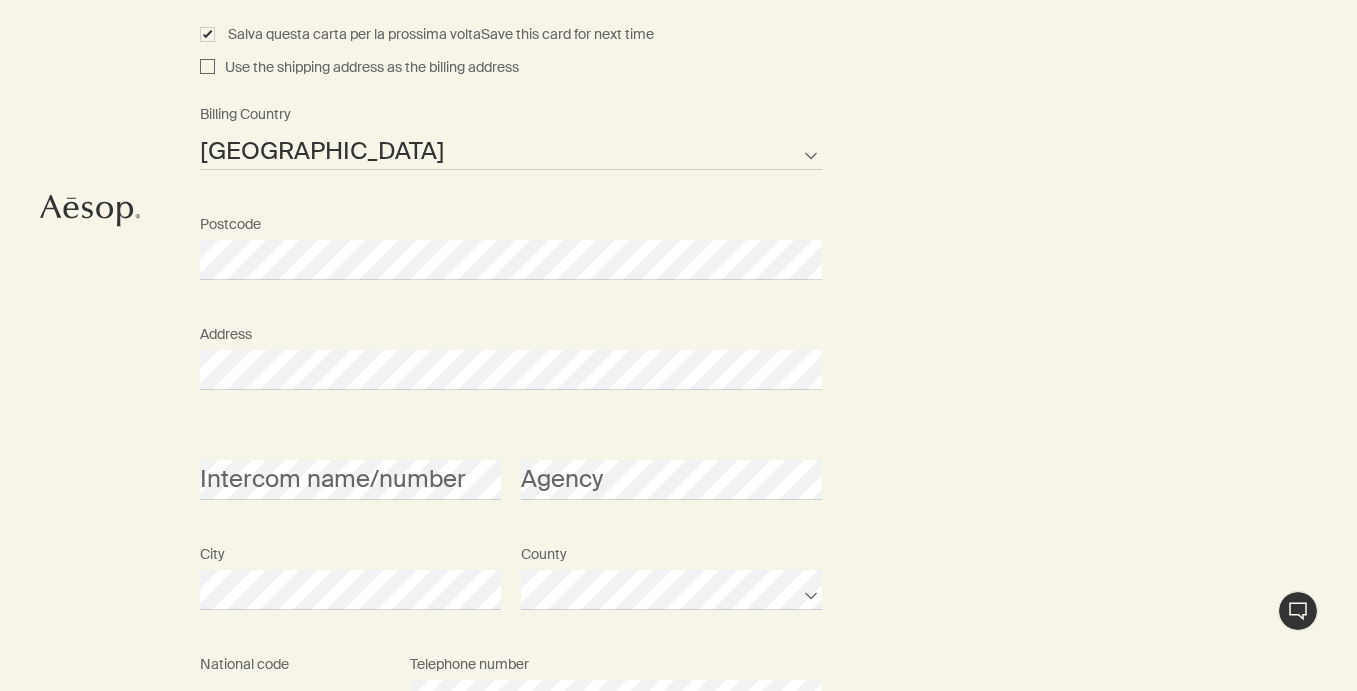scroll, scrollTop: 1799, scrollLeft: 0, axis: vertical 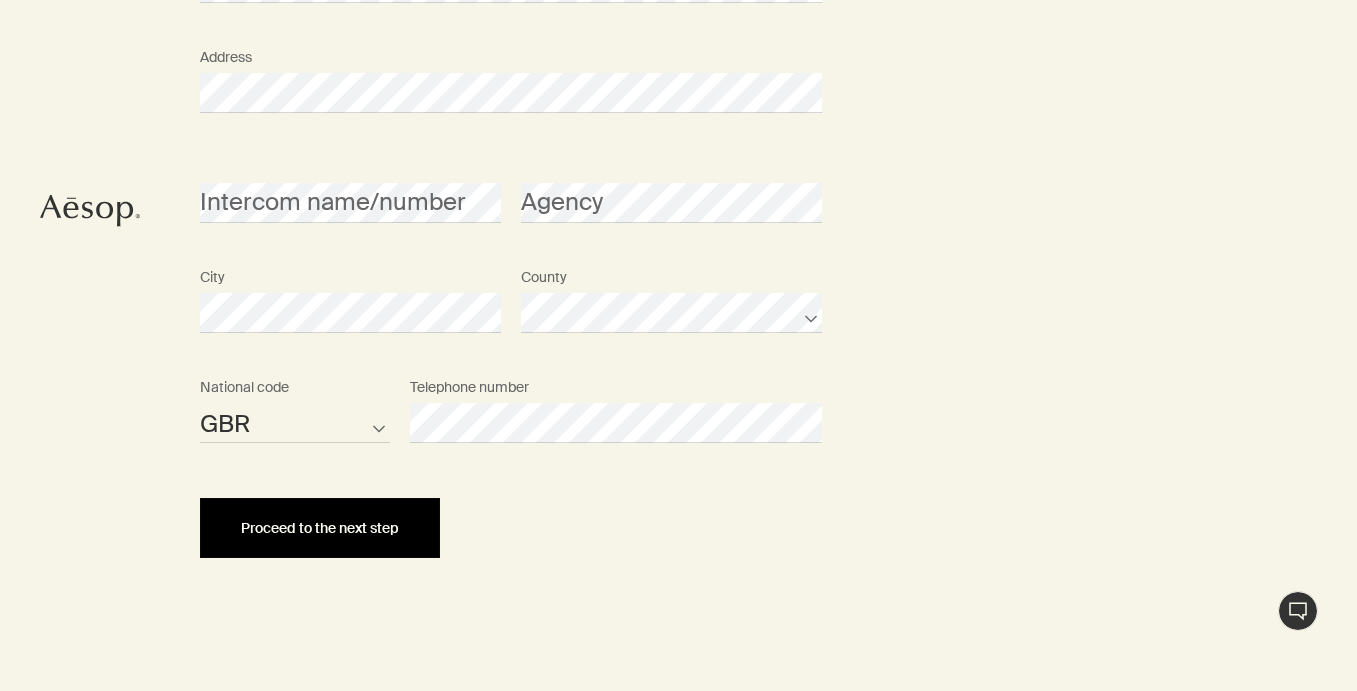 click on "Proceed to the next step" at bounding box center (320, 528) 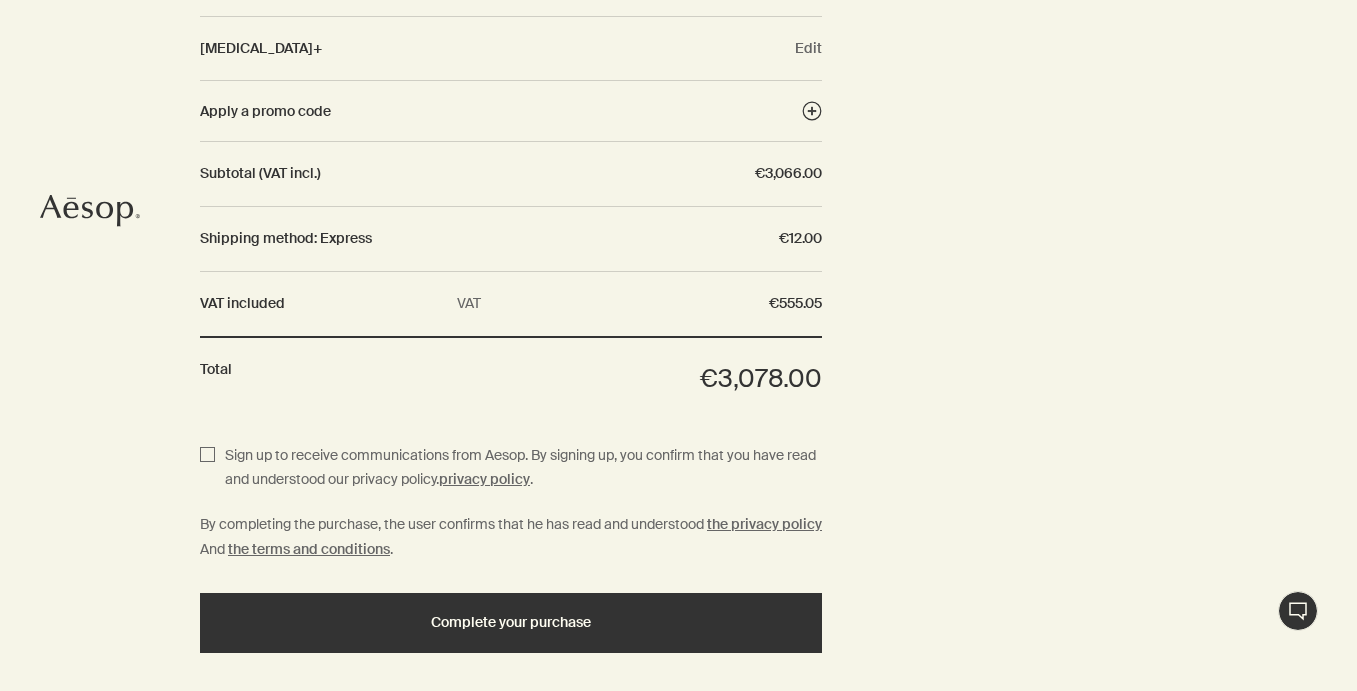 scroll, scrollTop: 2644, scrollLeft: 0, axis: vertical 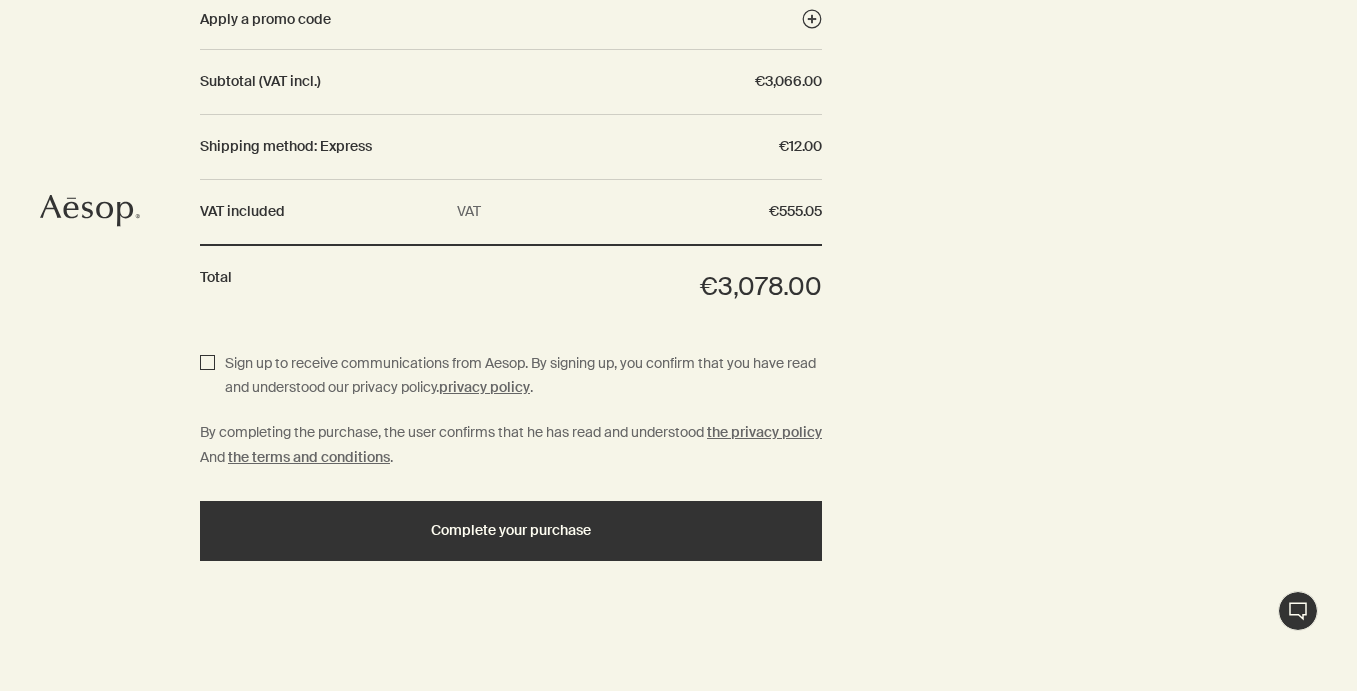 click on "Sign up to receive communications from Aesop. By signing up, you confirm that you have read and understood our privacy policy. privacy policy ." at bounding box center (207, 376) 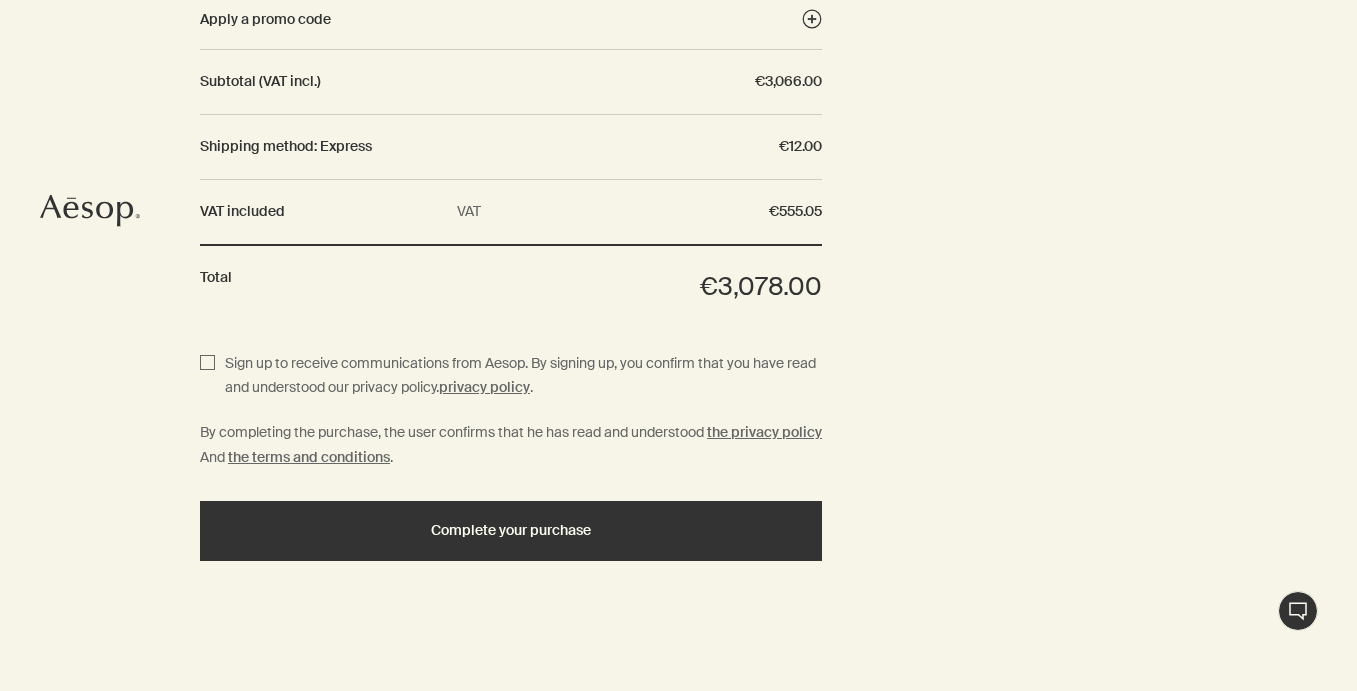 checkbox on "true" 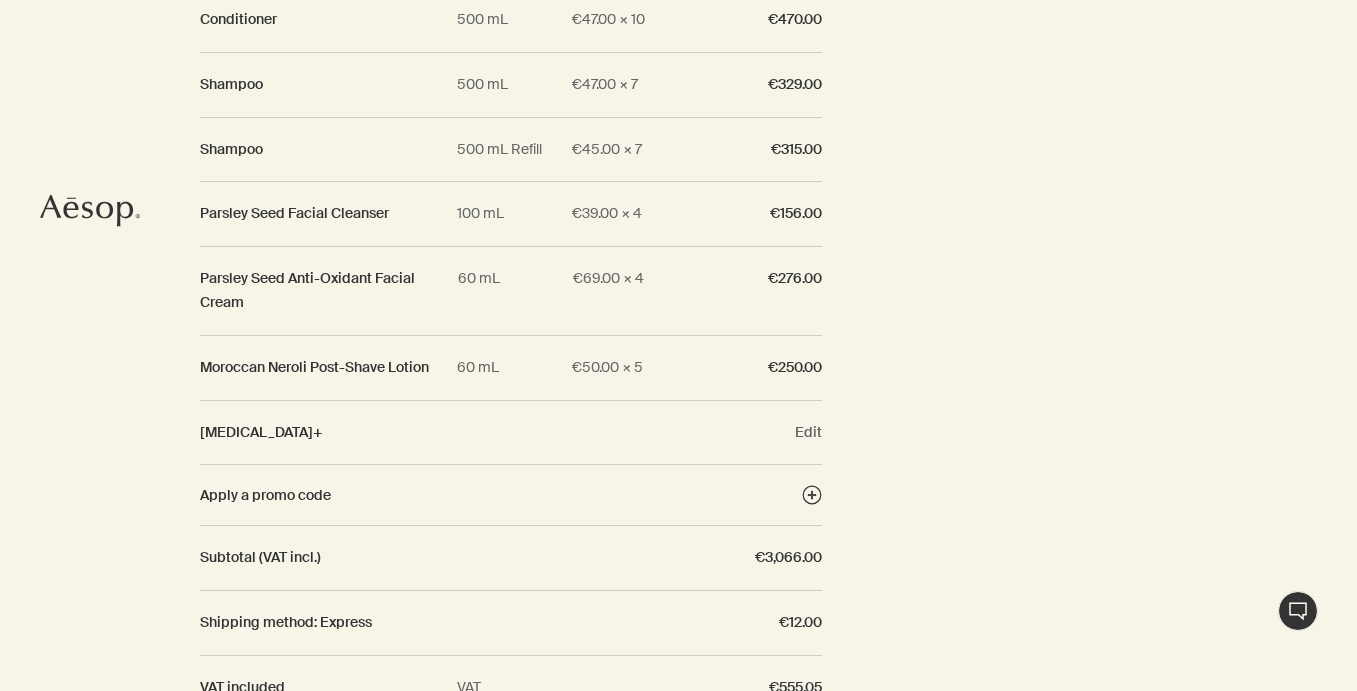 scroll, scrollTop: 2644, scrollLeft: 0, axis: vertical 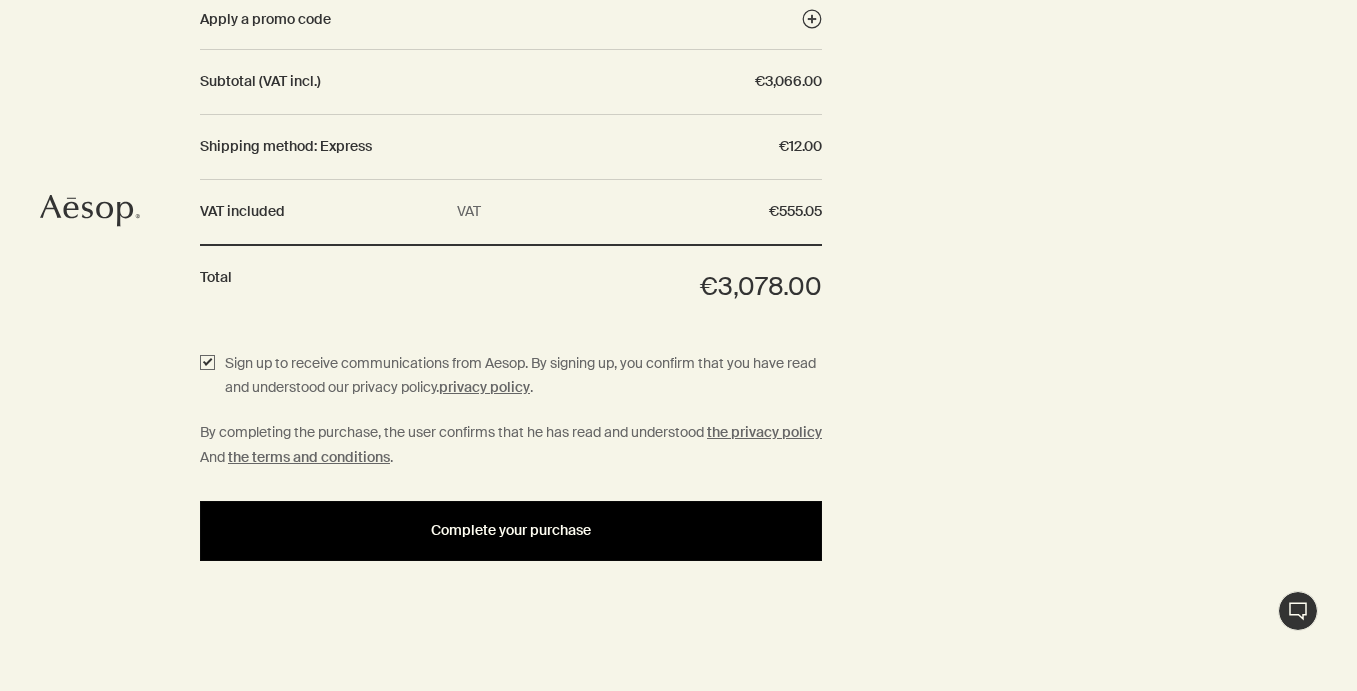 click on "Complete your purchase" at bounding box center (511, 530) 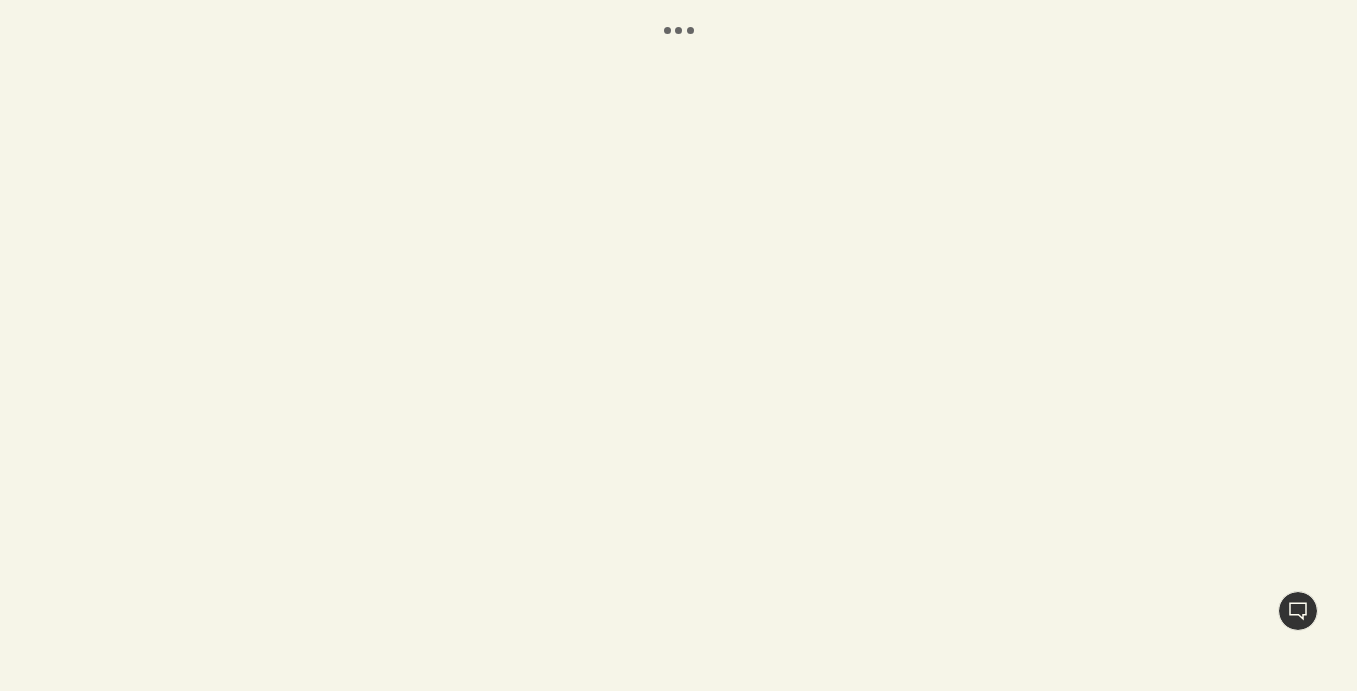 scroll, scrollTop: 0, scrollLeft: 0, axis: both 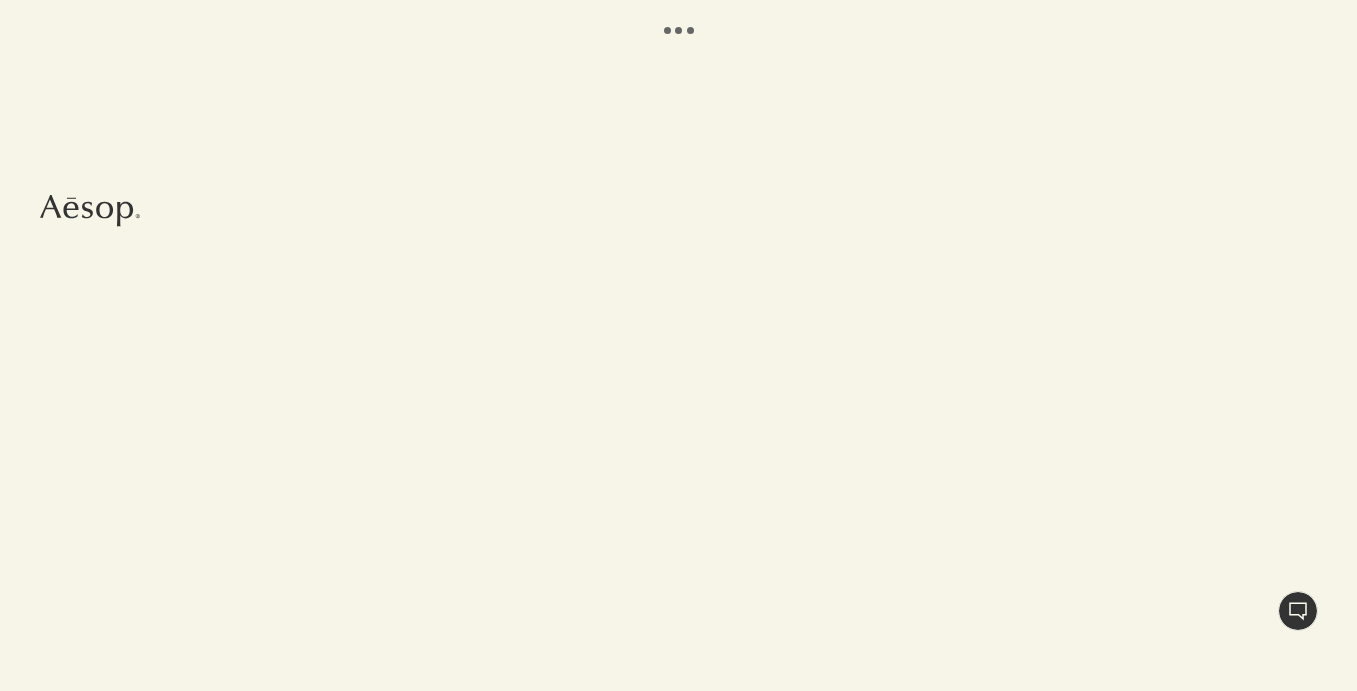 select on "IT" 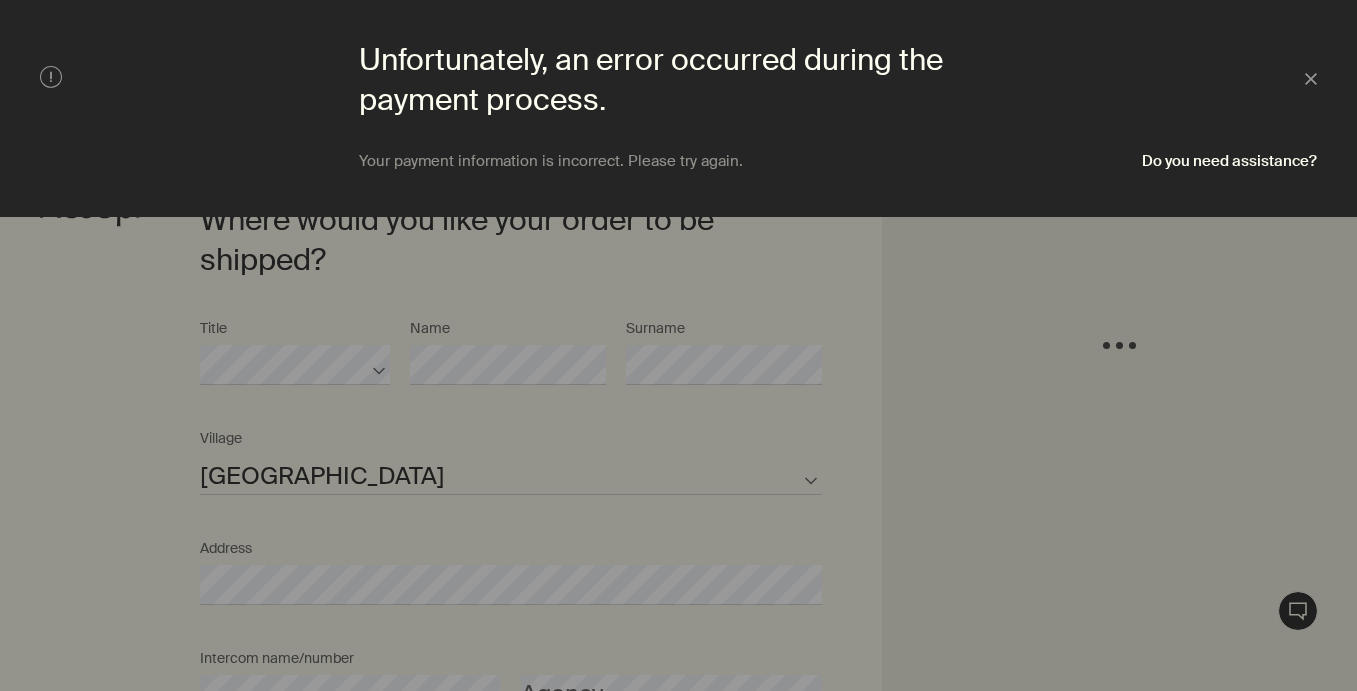 scroll, scrollTop: 448, scrollLeft: 0, axis: vertical 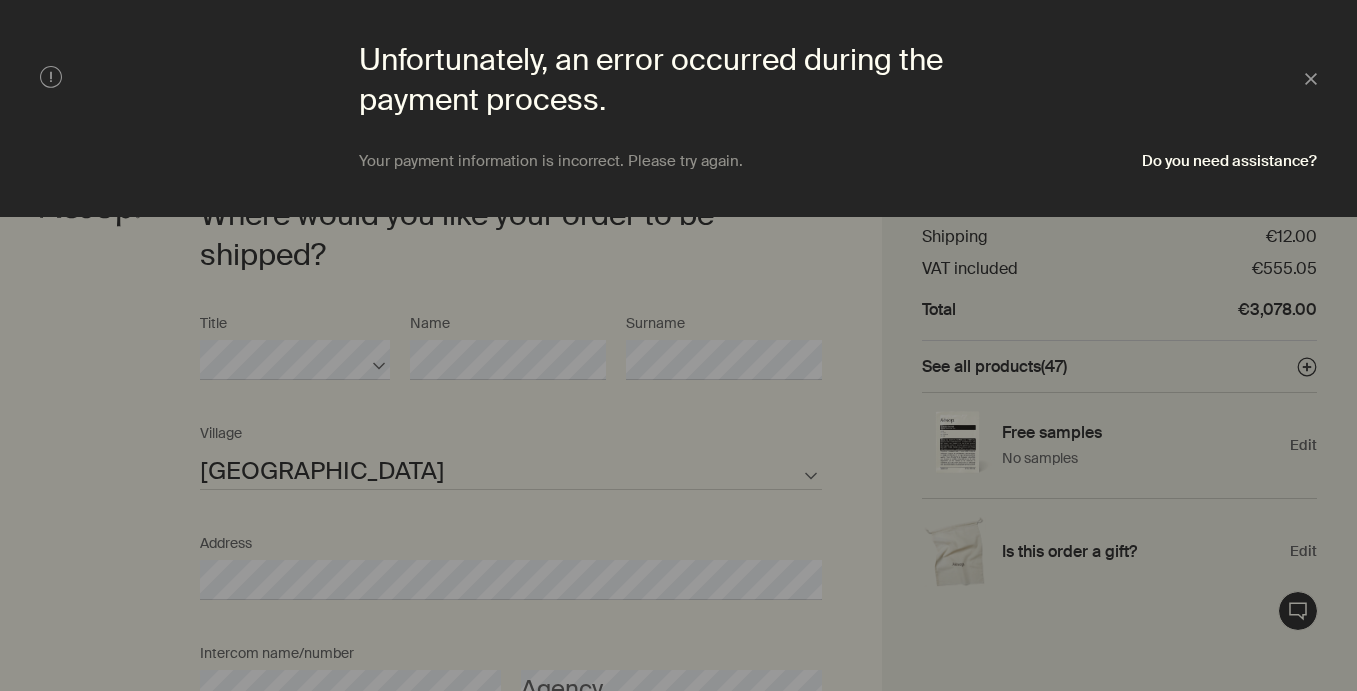 click on "Your payment information is incorrect. Please try again." at bounding box center [551, 161] 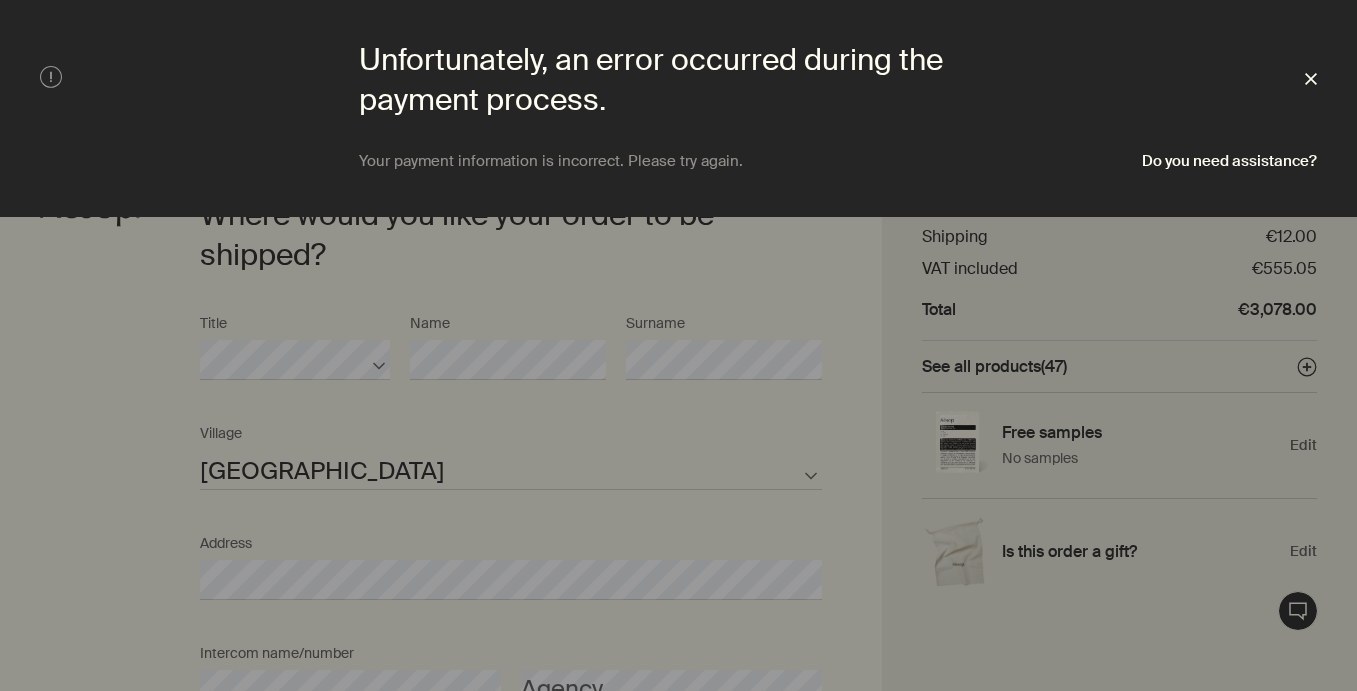click on "Chiudere" 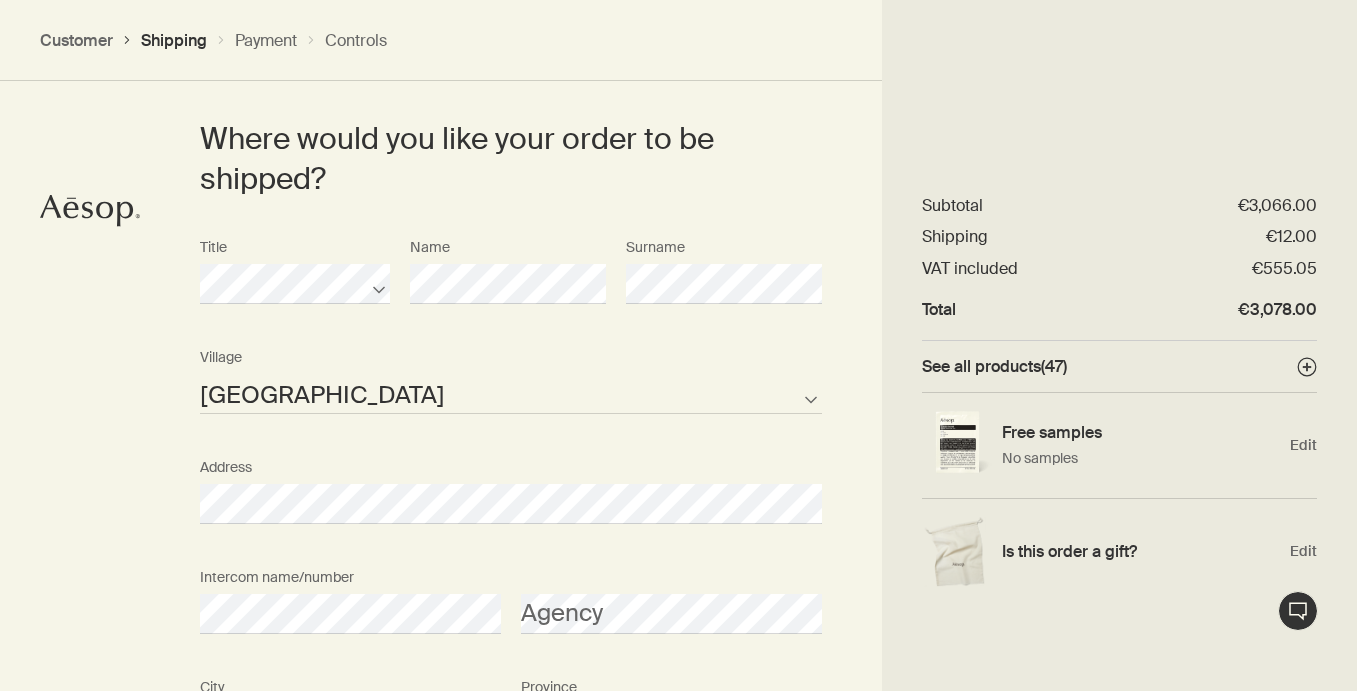 scroll, scrollTop: 538, scrollLeft: 0, axis: vertical 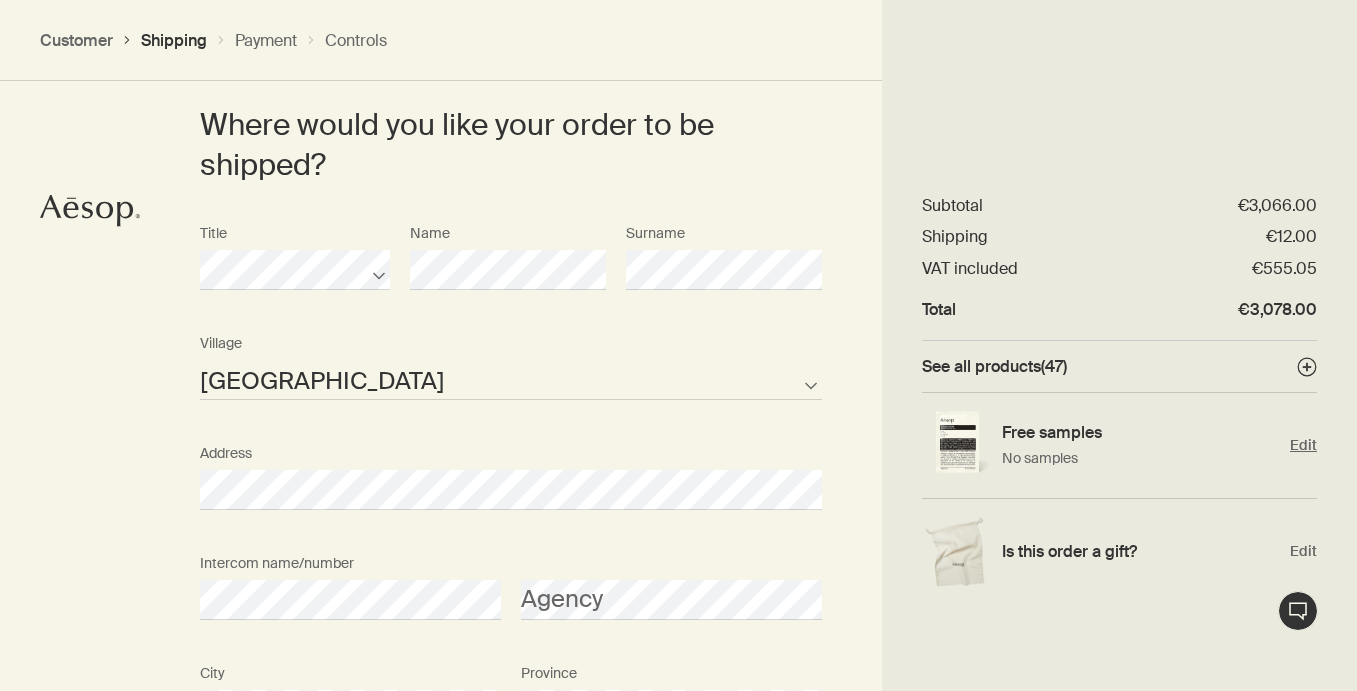 click on "Free samples" at bounding box center (1052, 432) 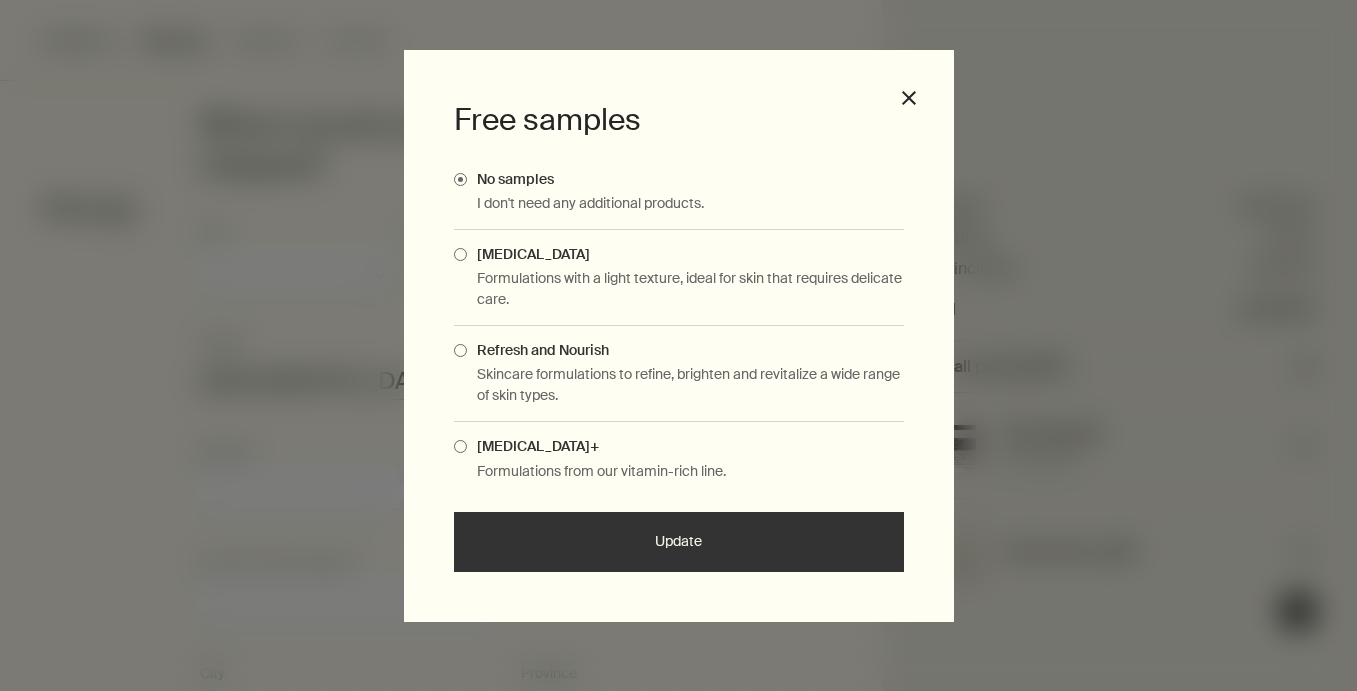 click at bounding box center [460, 446] 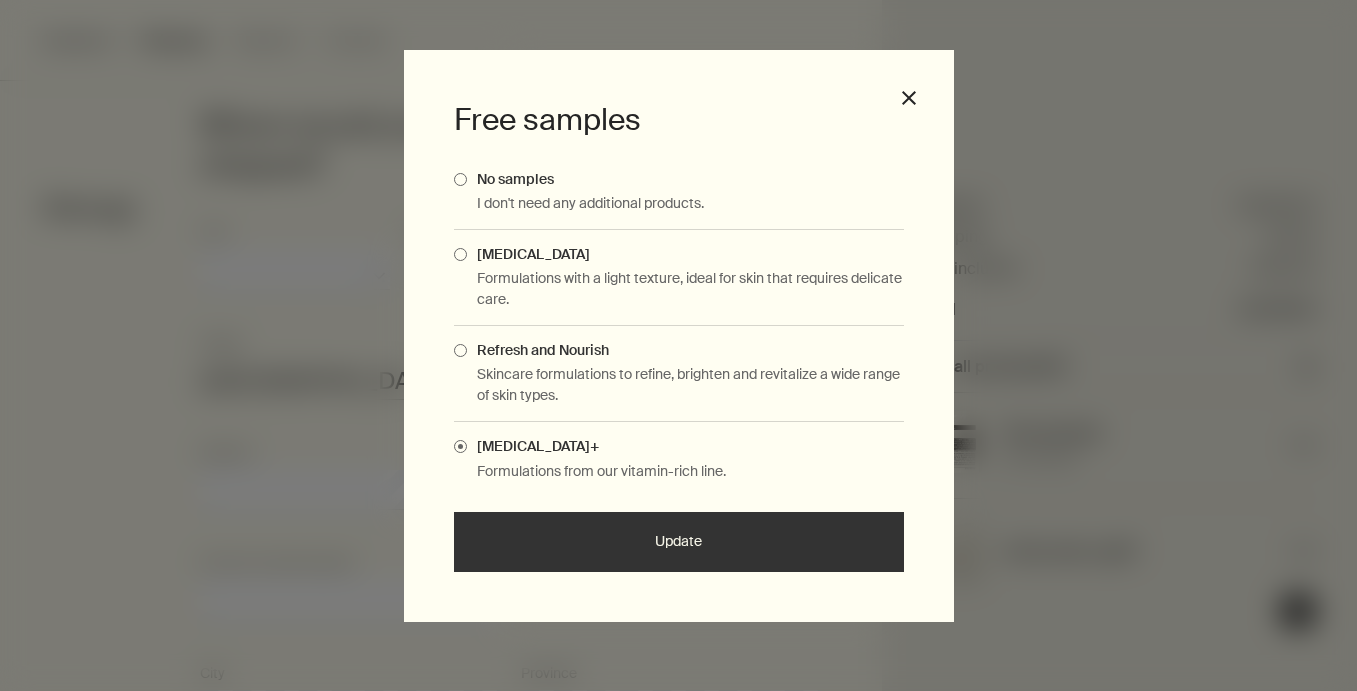 click on "Update" at bounding box center [679, 542] 